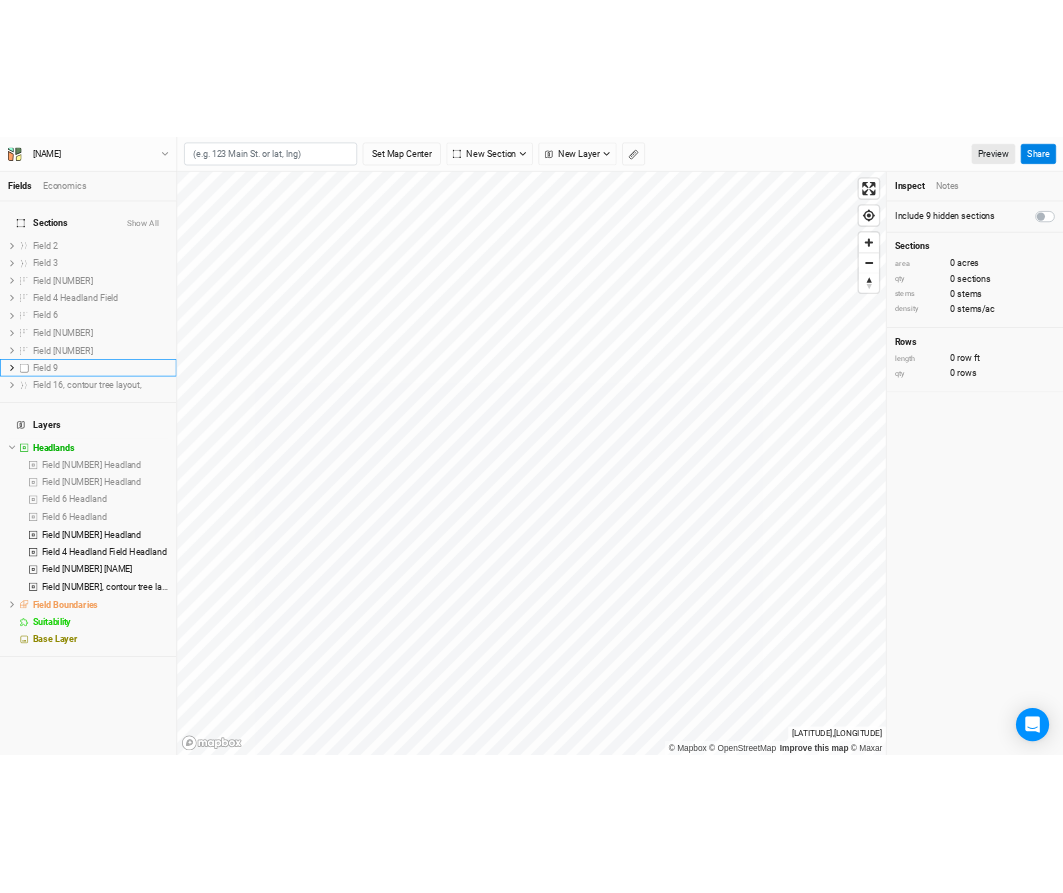 scroll, scrollTop: 0, scrollLeft: 0, axis: both 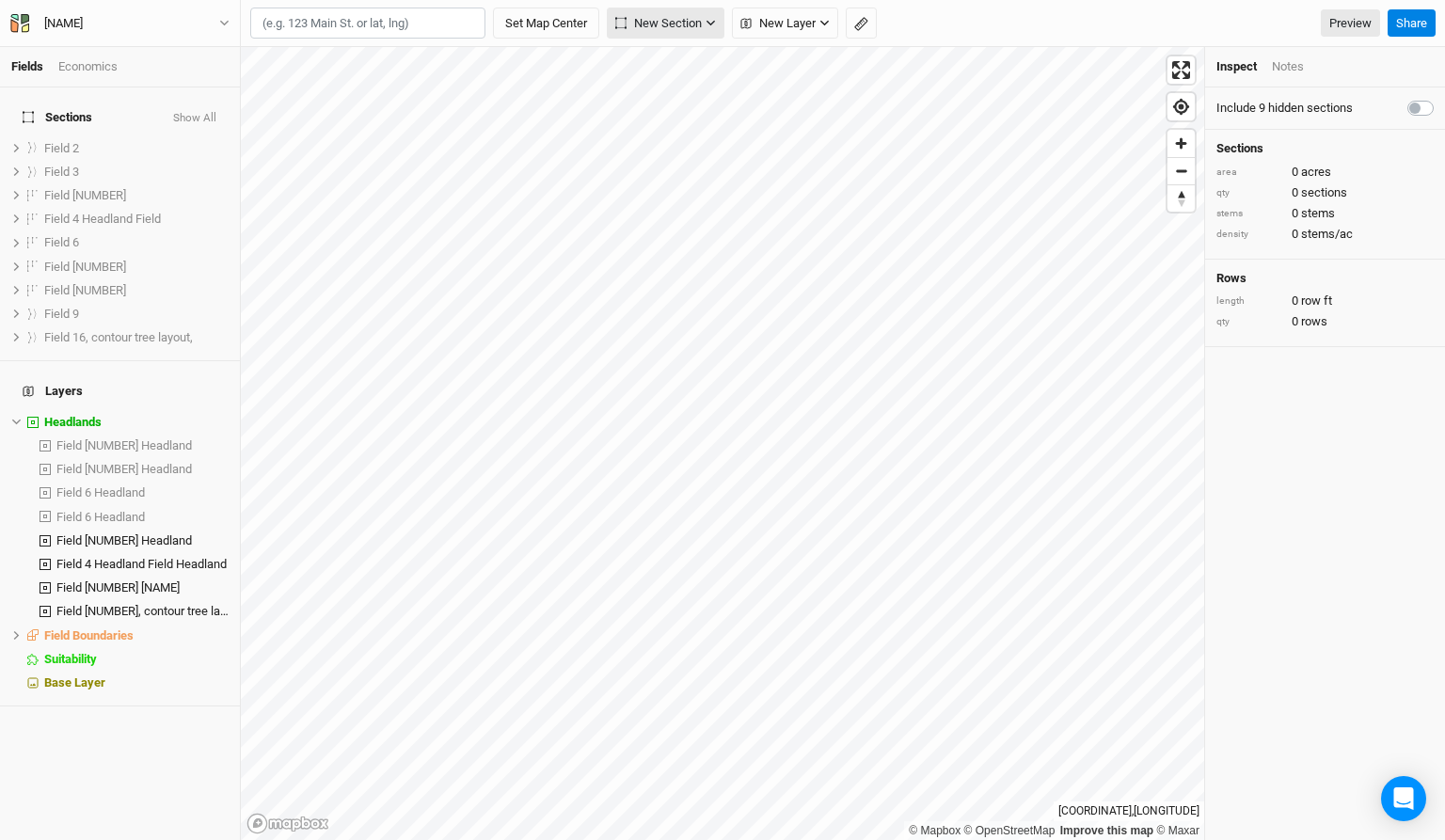 click on "New Section" at bounding box center [659, 24] 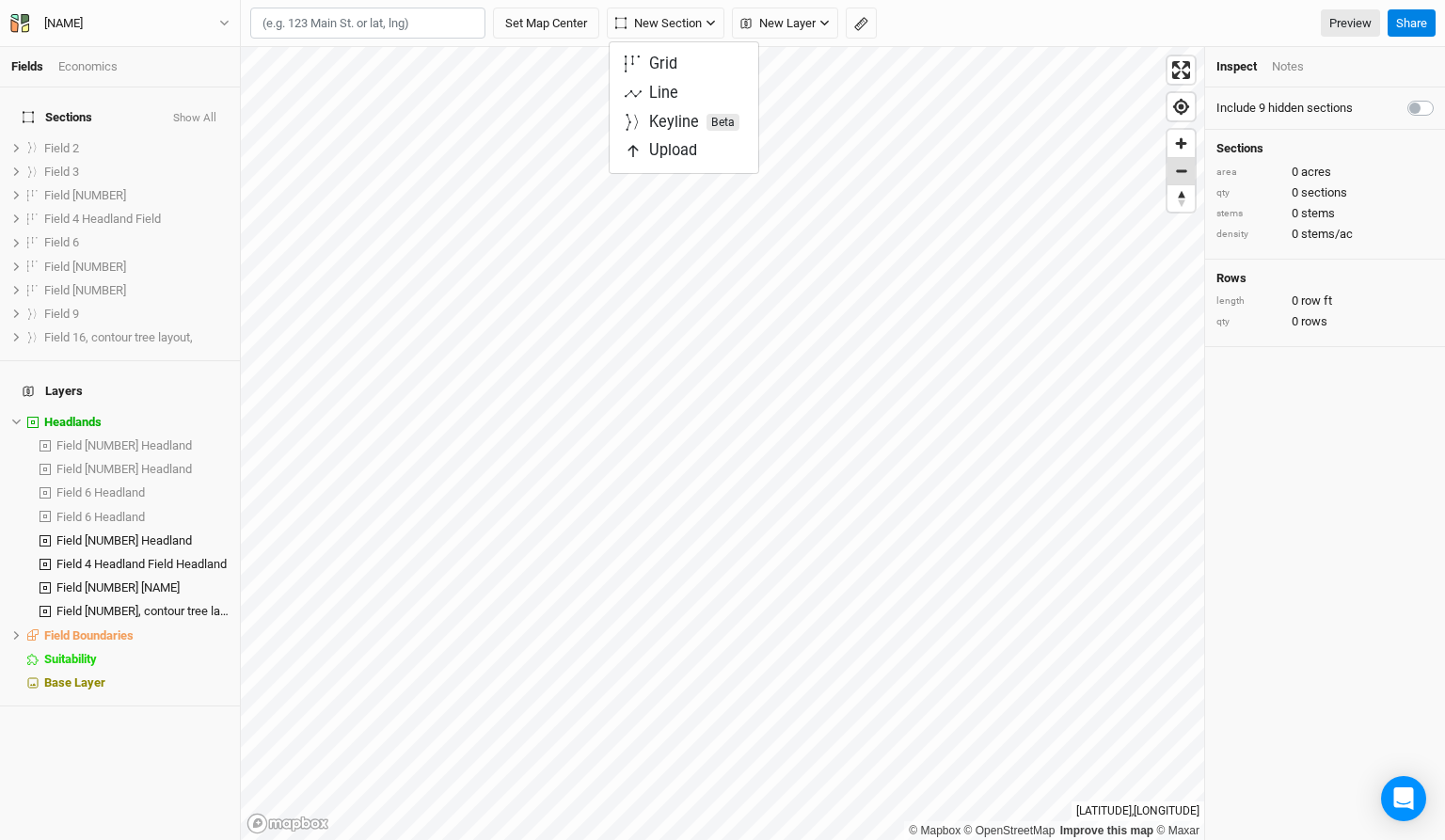 click at bounding box center (1181, 171) 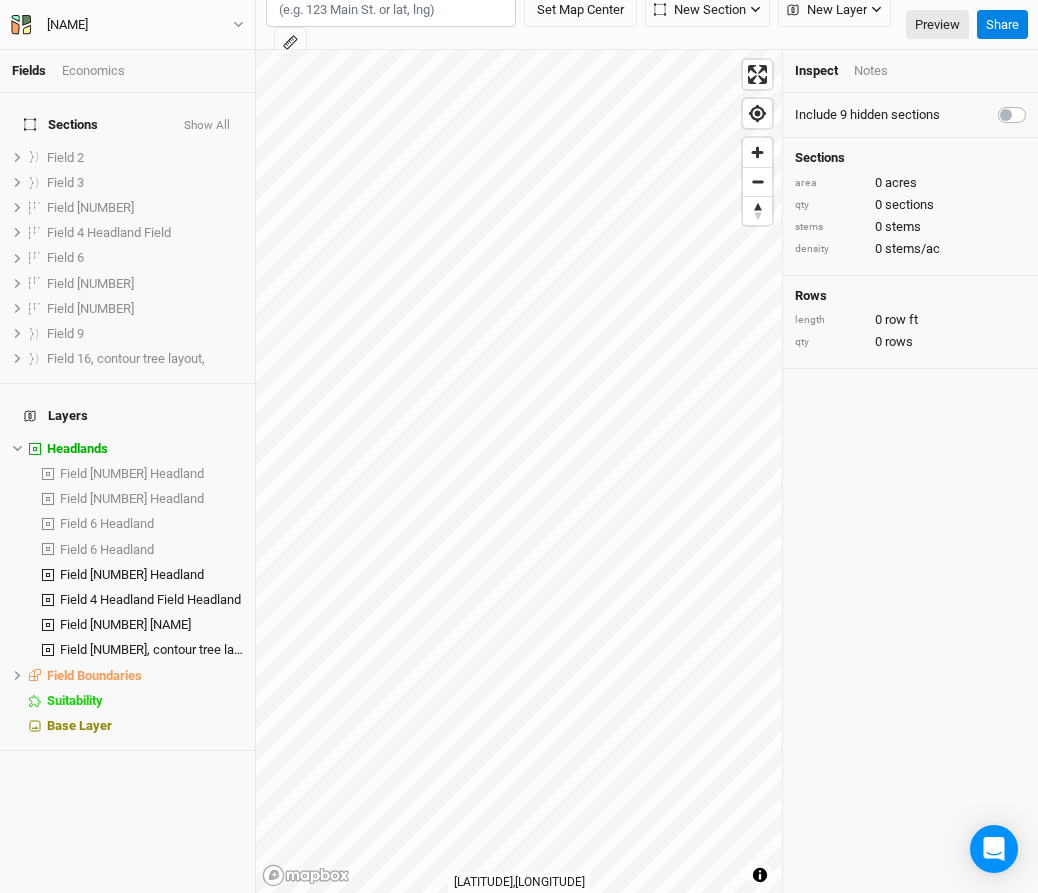 click on "© Mapbox   © OpenStreetMap   Improve this map   © Maxar [LATITUDE] , [LONGITUDE] Inspect Notes Include   [NUMBER] hidden sections Sections area [NUMBER]  acres qty [NUMBER]  sections stems [NUMBER]  stems density [NUMBER]  stems/ac Rows length [NUMBER]  row ft qty [NUMBER]  rows" at bounding box center (647, 471) 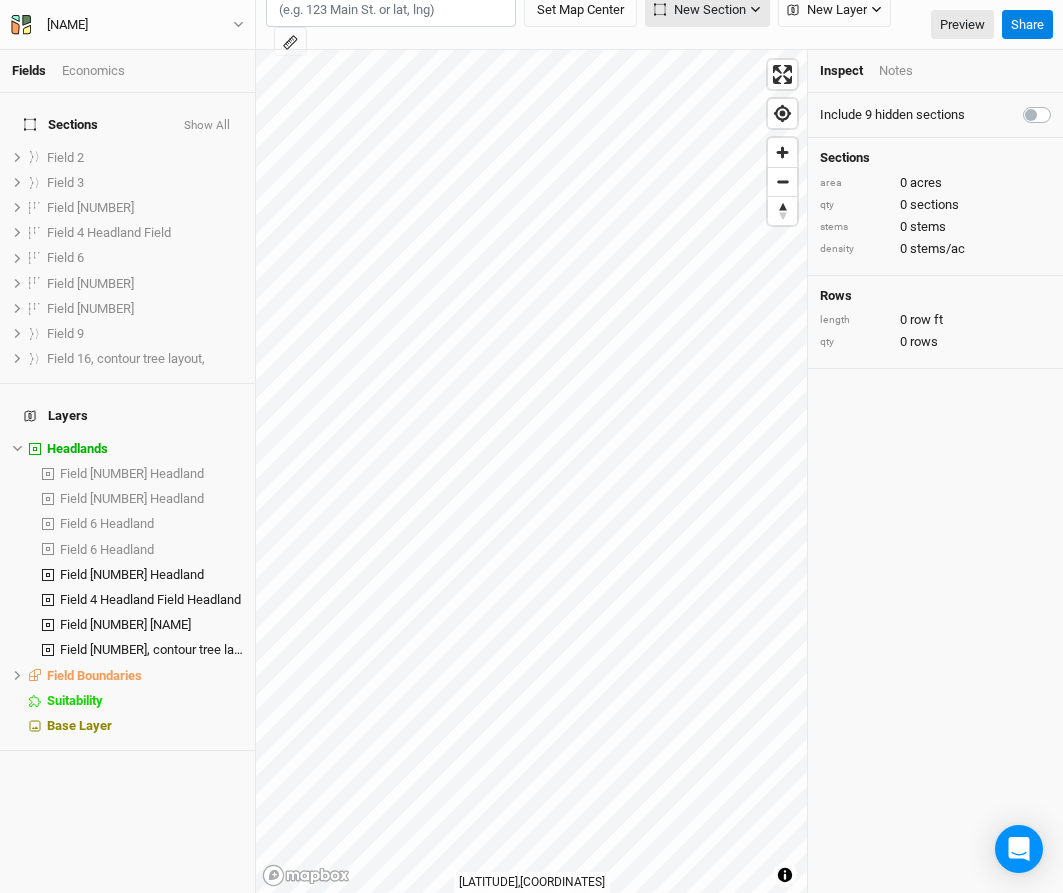 click on "New Section" at bounding box center [700, 10] 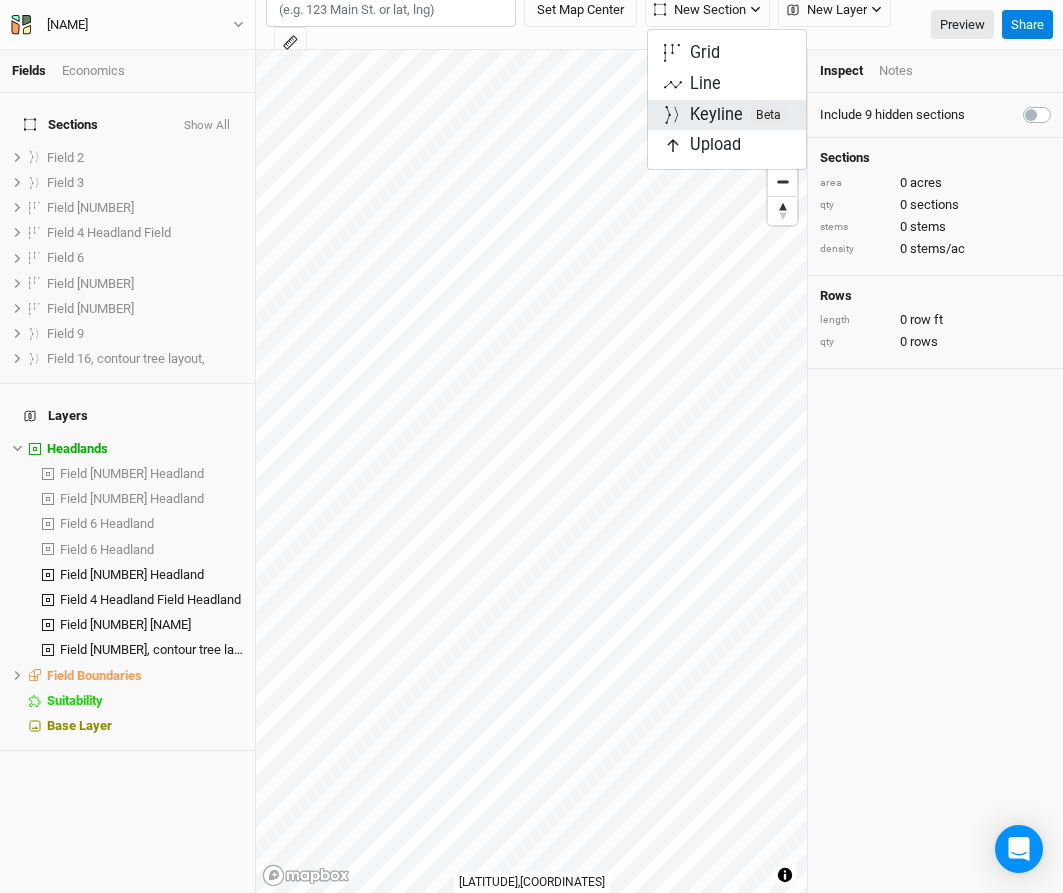 click on "Keyline Beta" at bounding box center [738, 115] 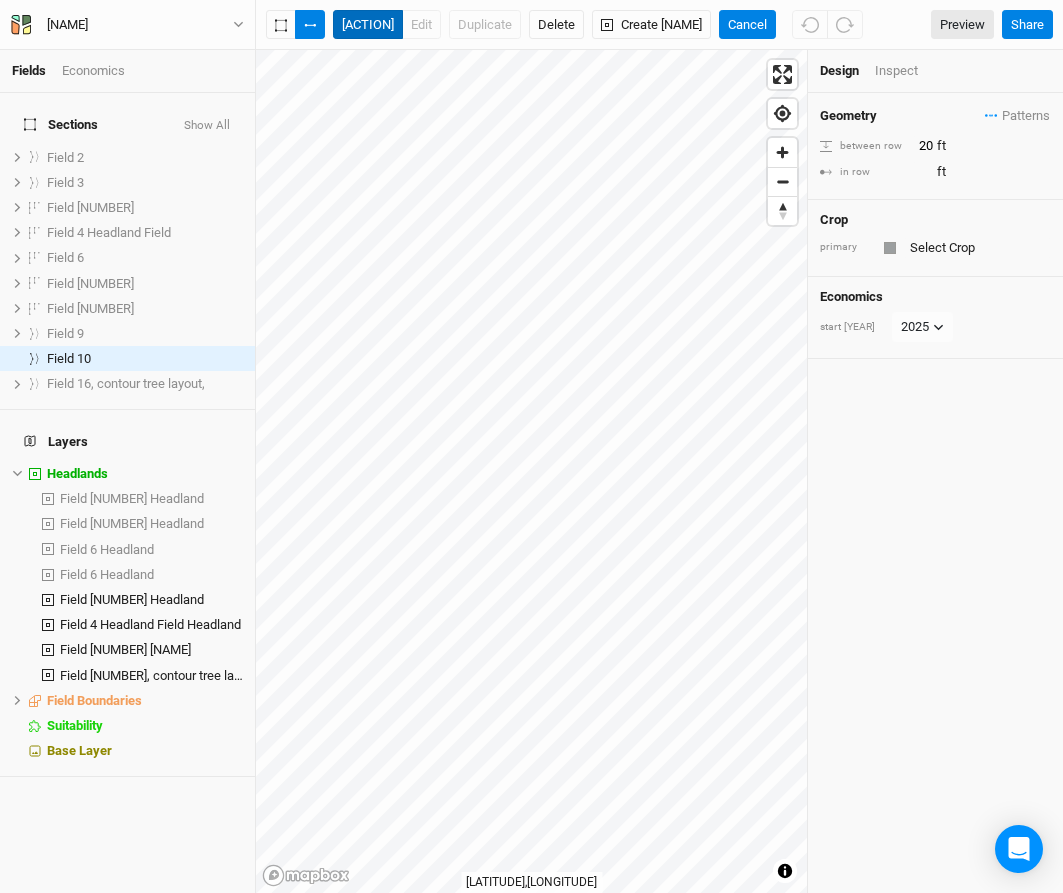 click on "[ACTION]" at bounding box center [368, 25] 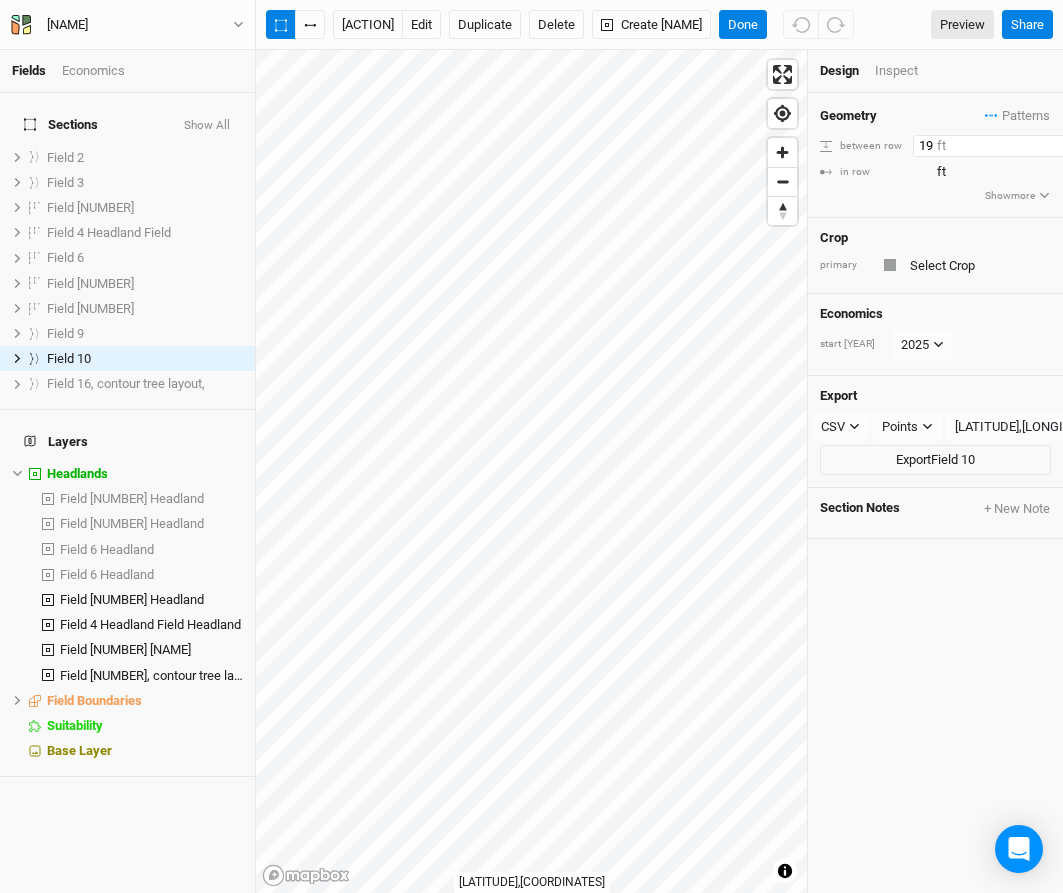 click on "19" at bounding box center (1000, 146) 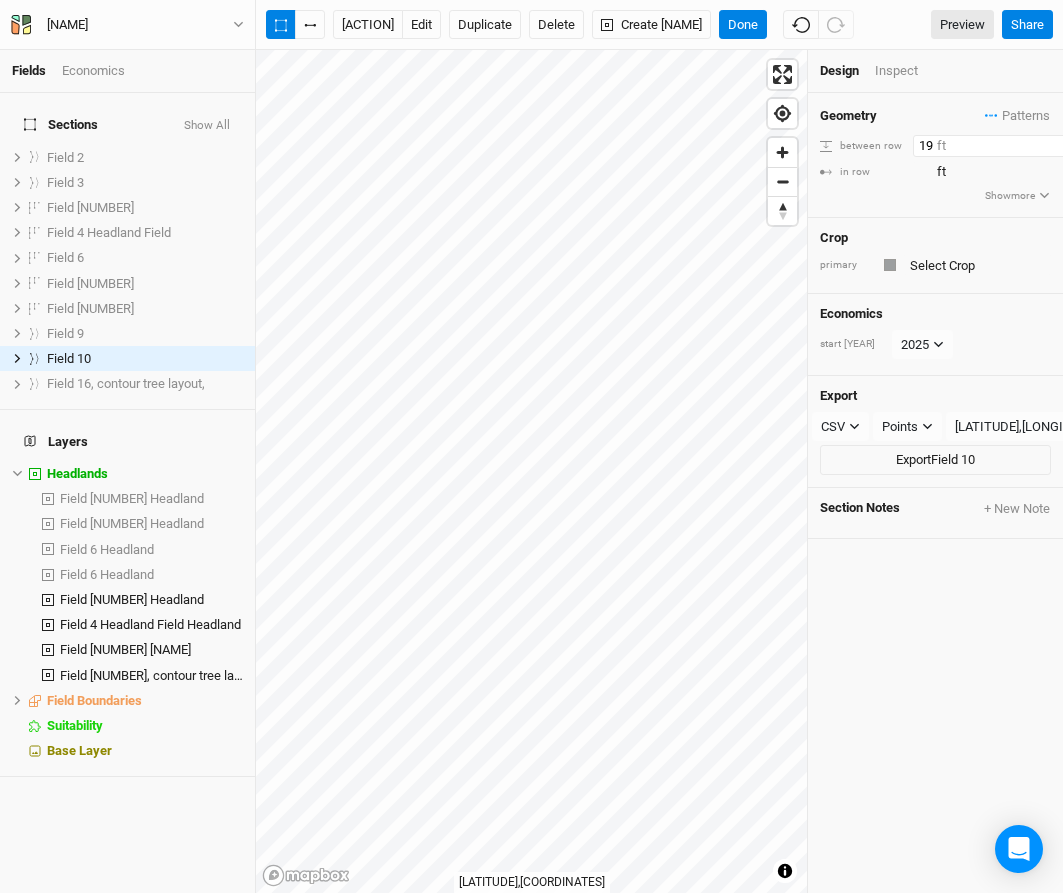 type on "1" 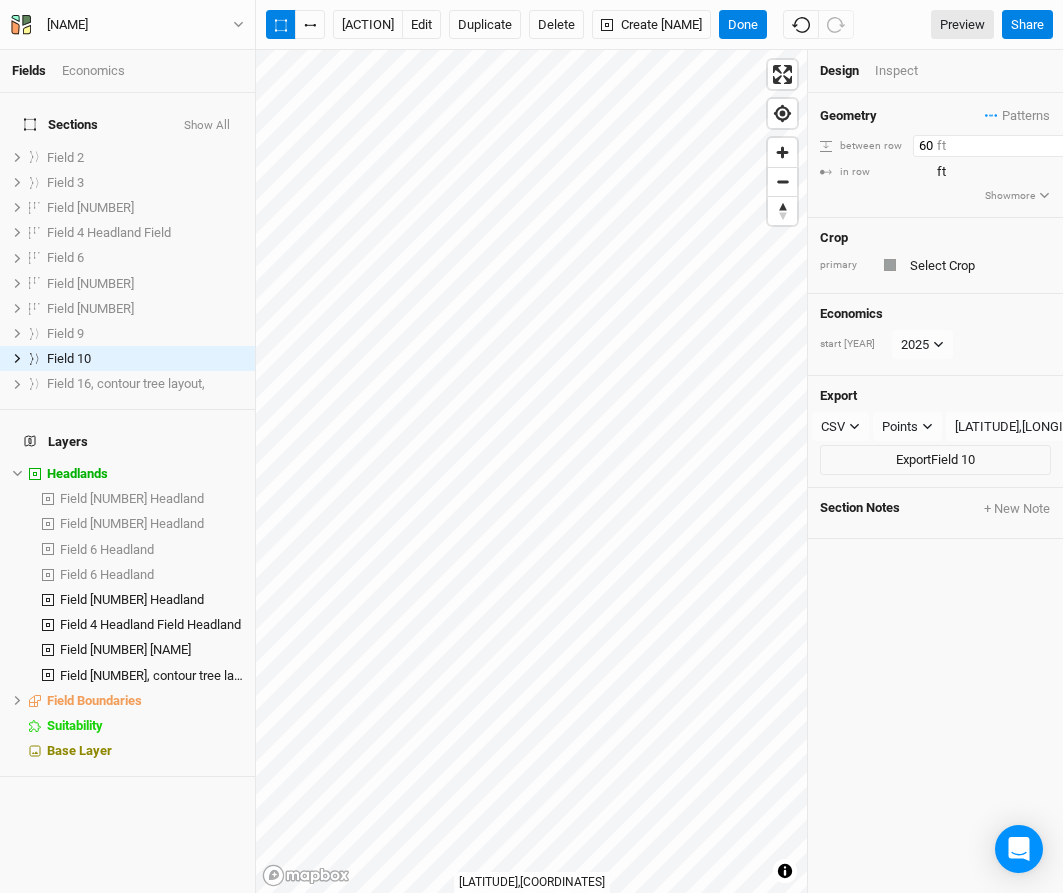 type on "[NUMBER]" 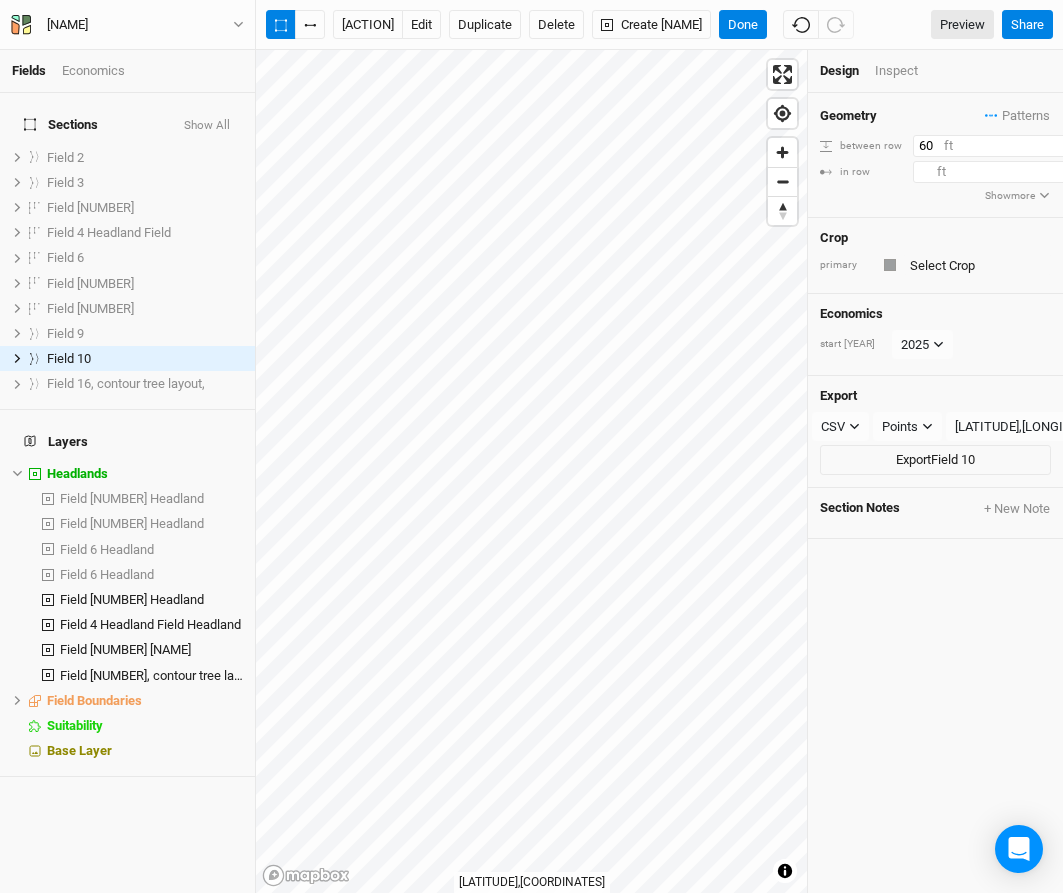 type on "[NUMBER]" 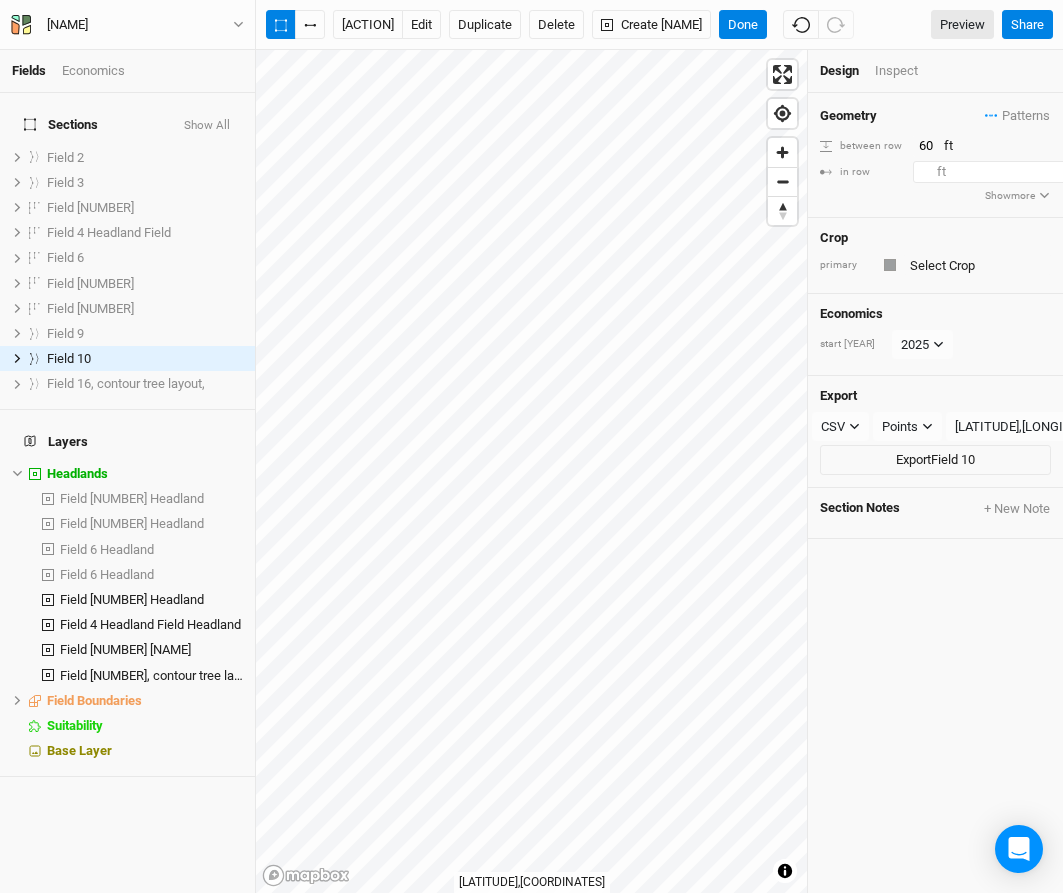 click on "[NUMBER]" at bounding box center (1000, 172) 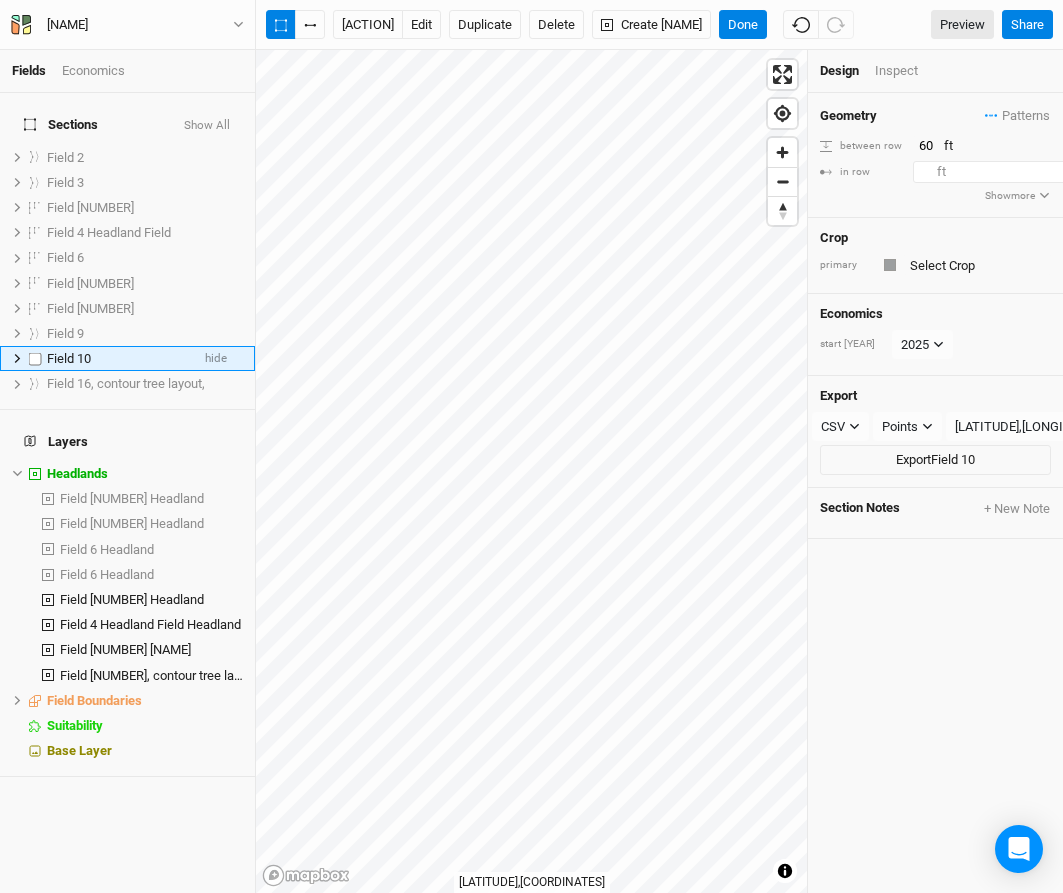 type on "[NUMBER]" 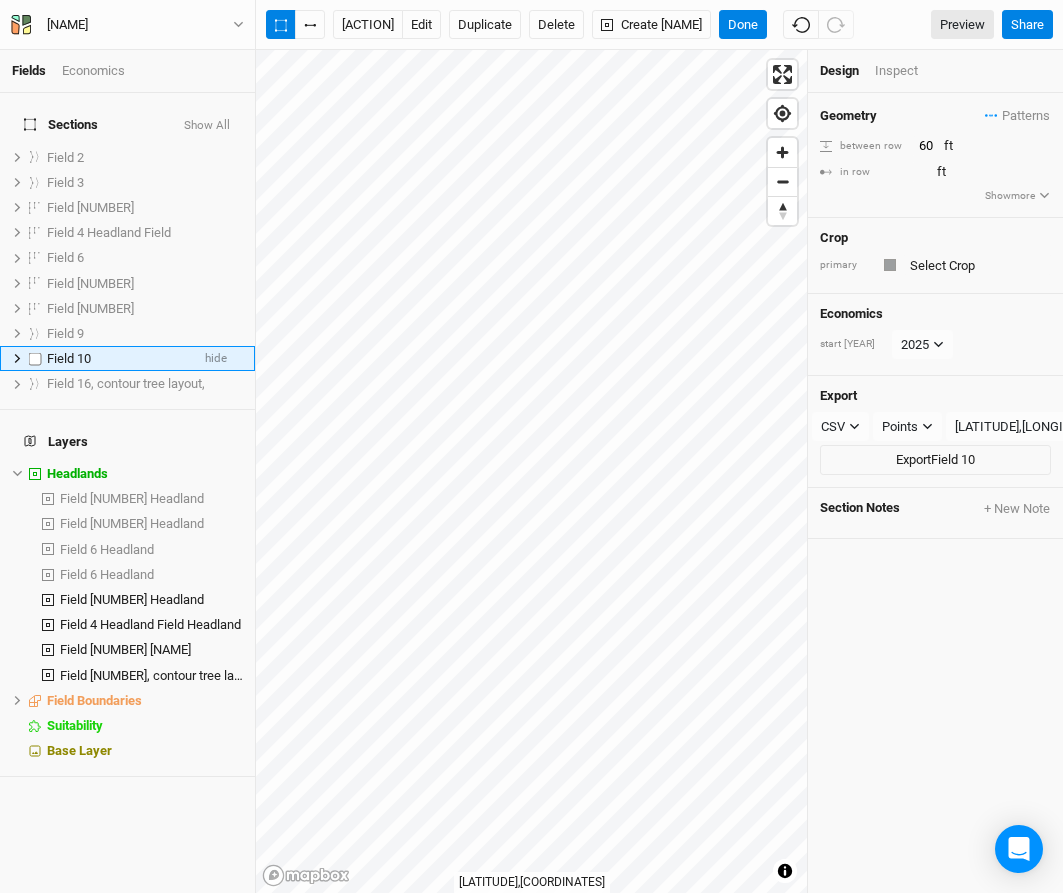 click 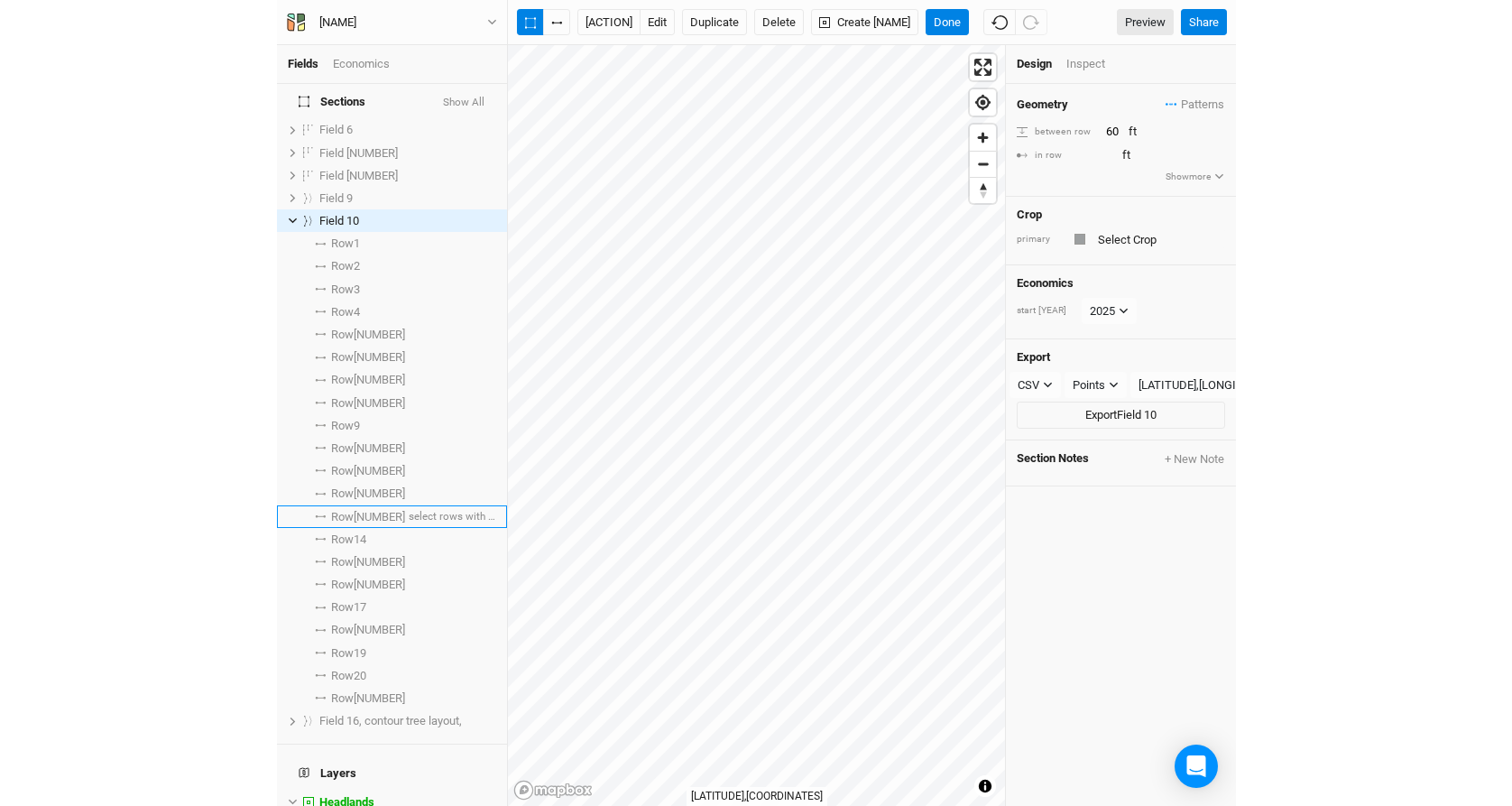 scroll, scrollTop: 107, scrollLeft: 0, axis: vertical 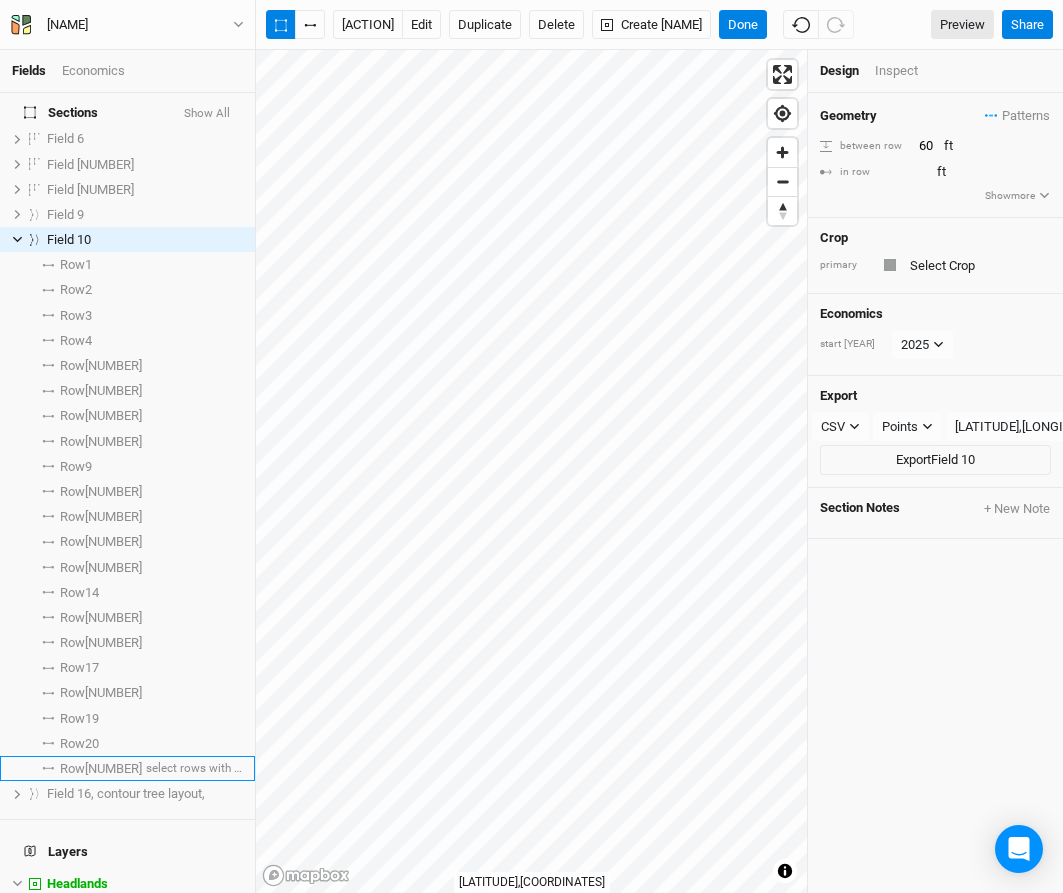type 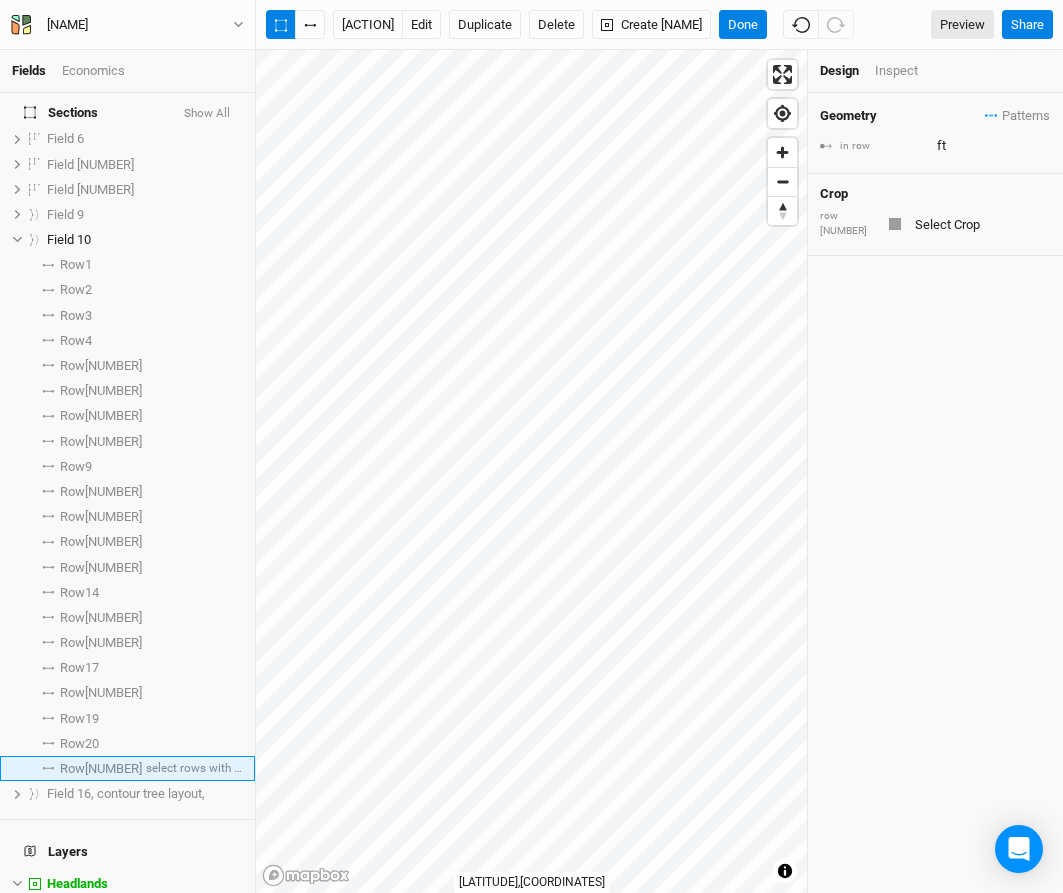 click at bounding box center (48, 768) 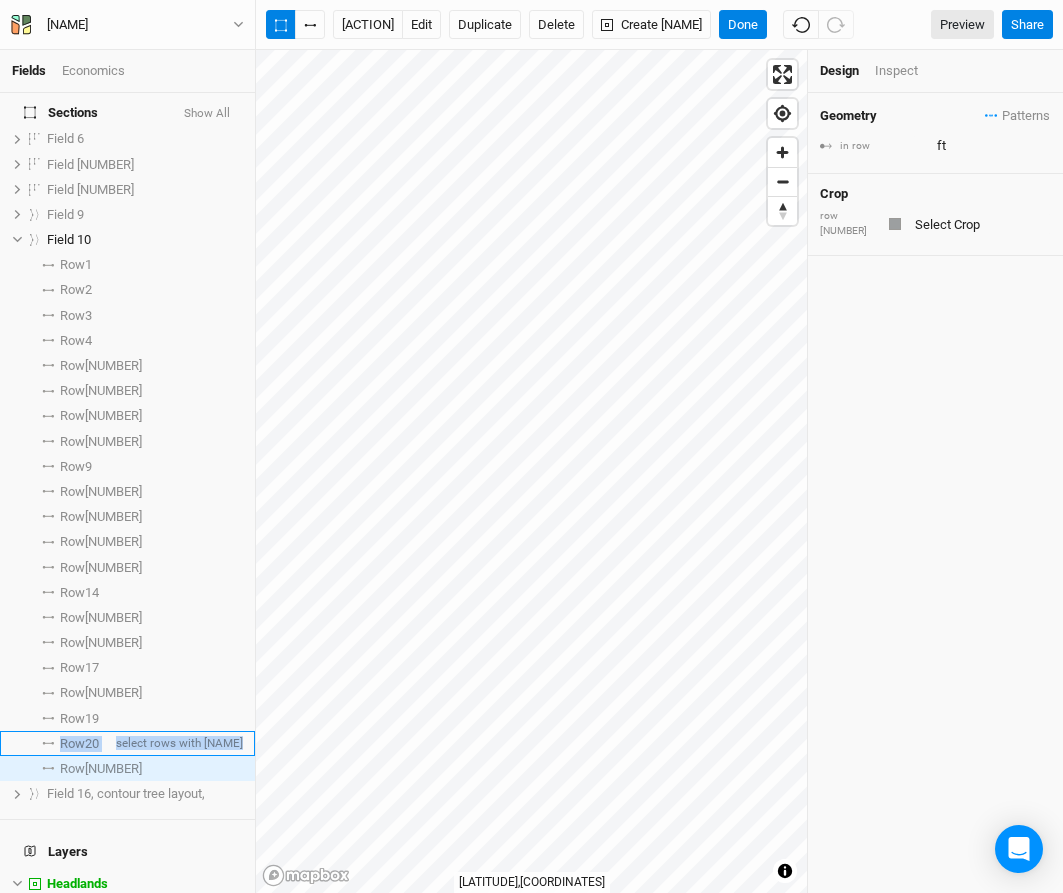 drag, startPoint x: 45, startPoint y: 754, endPoint x: 46, endPoint y: 723, distance: 31.016125 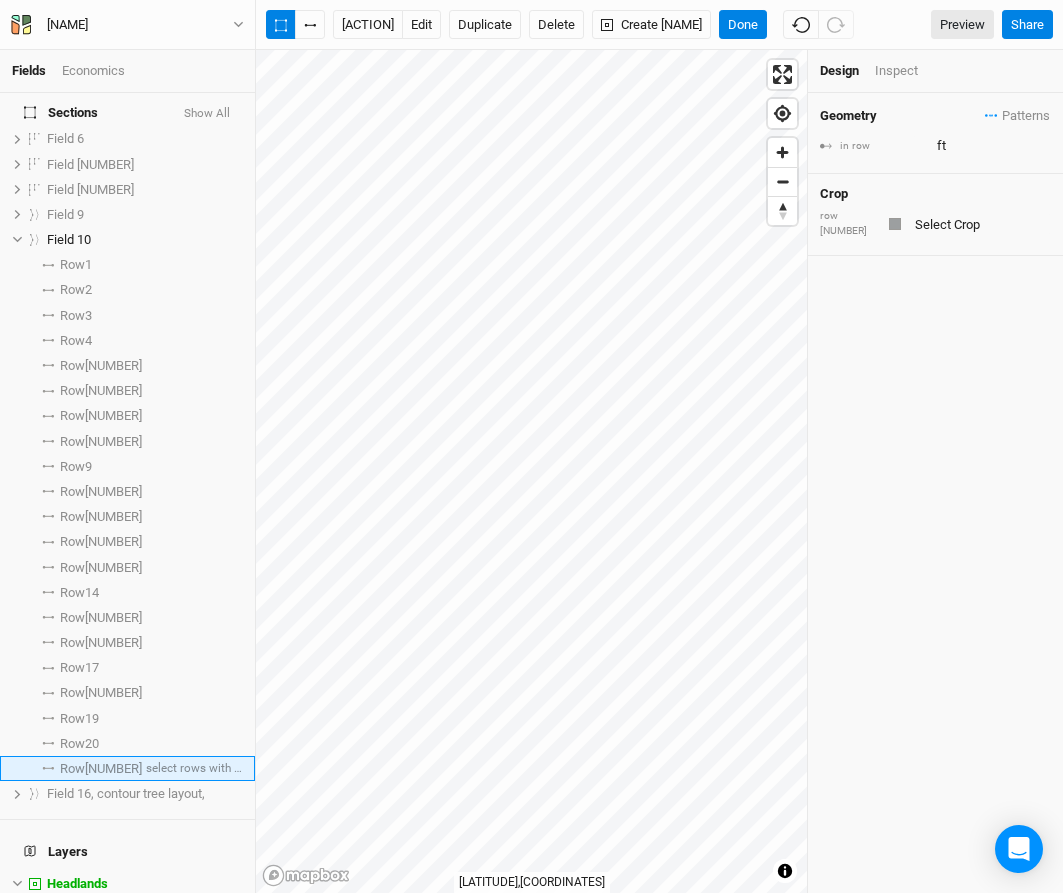 click on "Row  [NUMBER]" at bounding box center [101, 769] 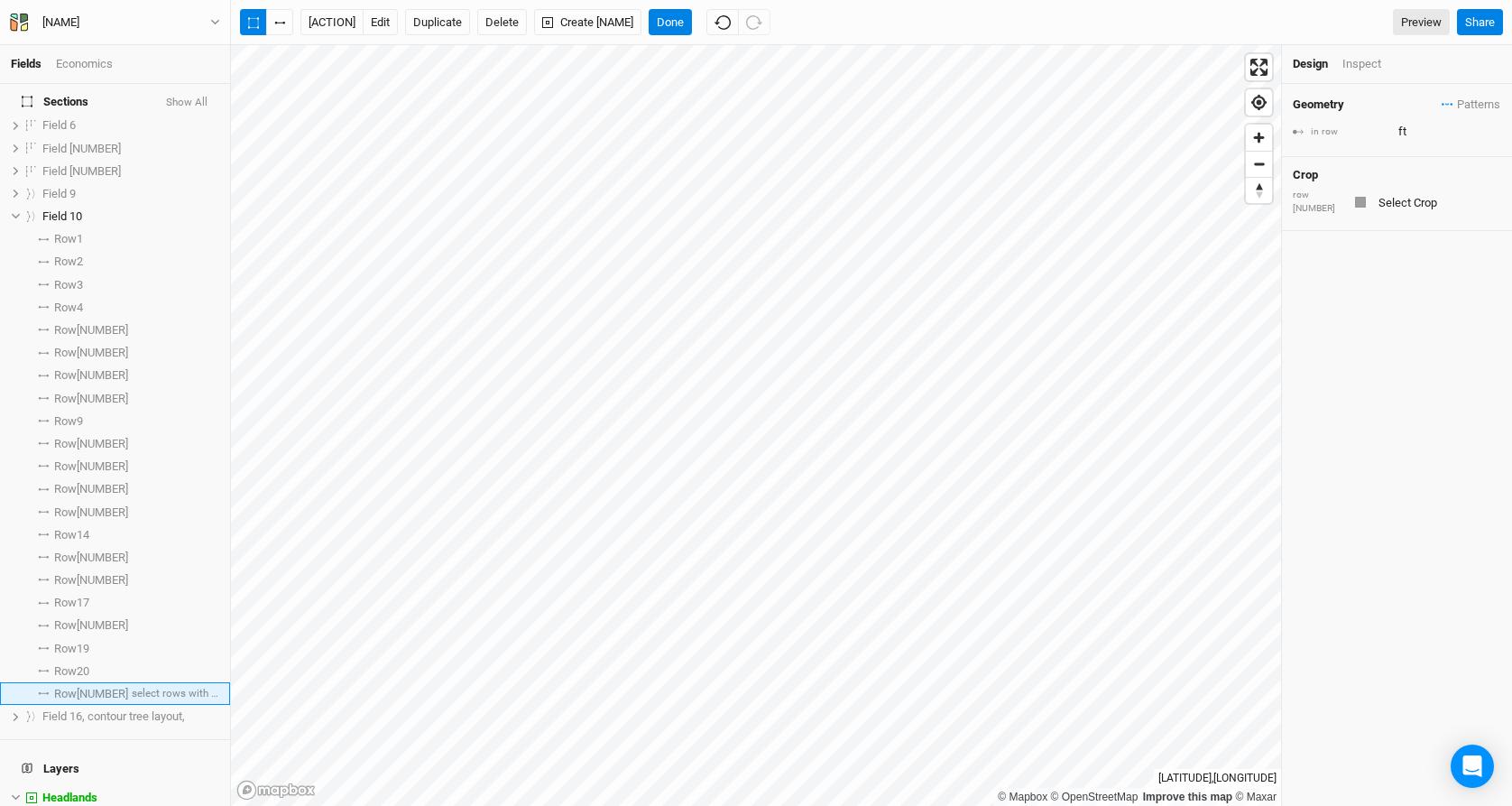 click on "Row [NUMBER] select rows with crop" at bounding box center [115, 693] 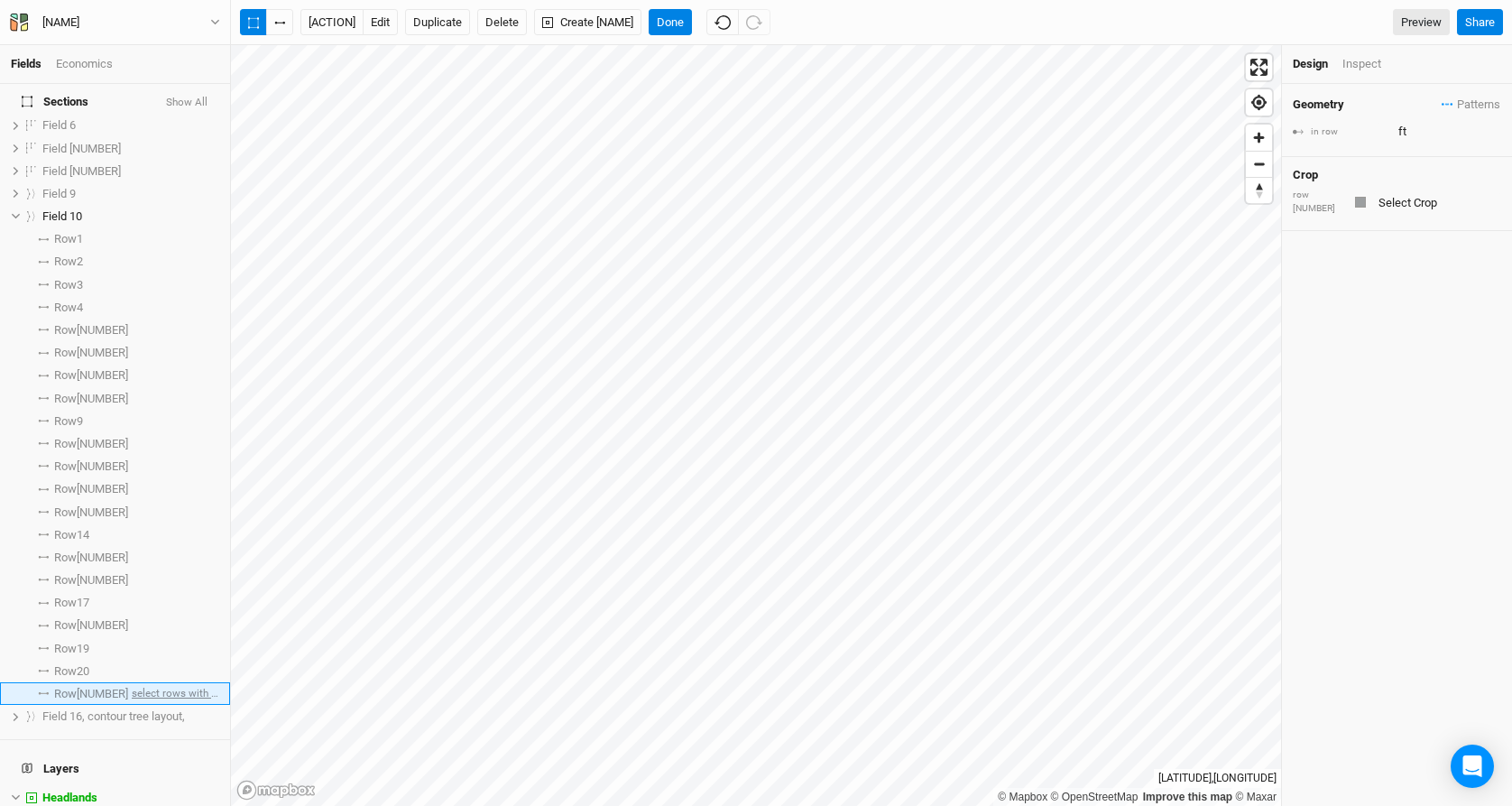 click on "select rows with [NAME]" at bounding box center (173, 693) 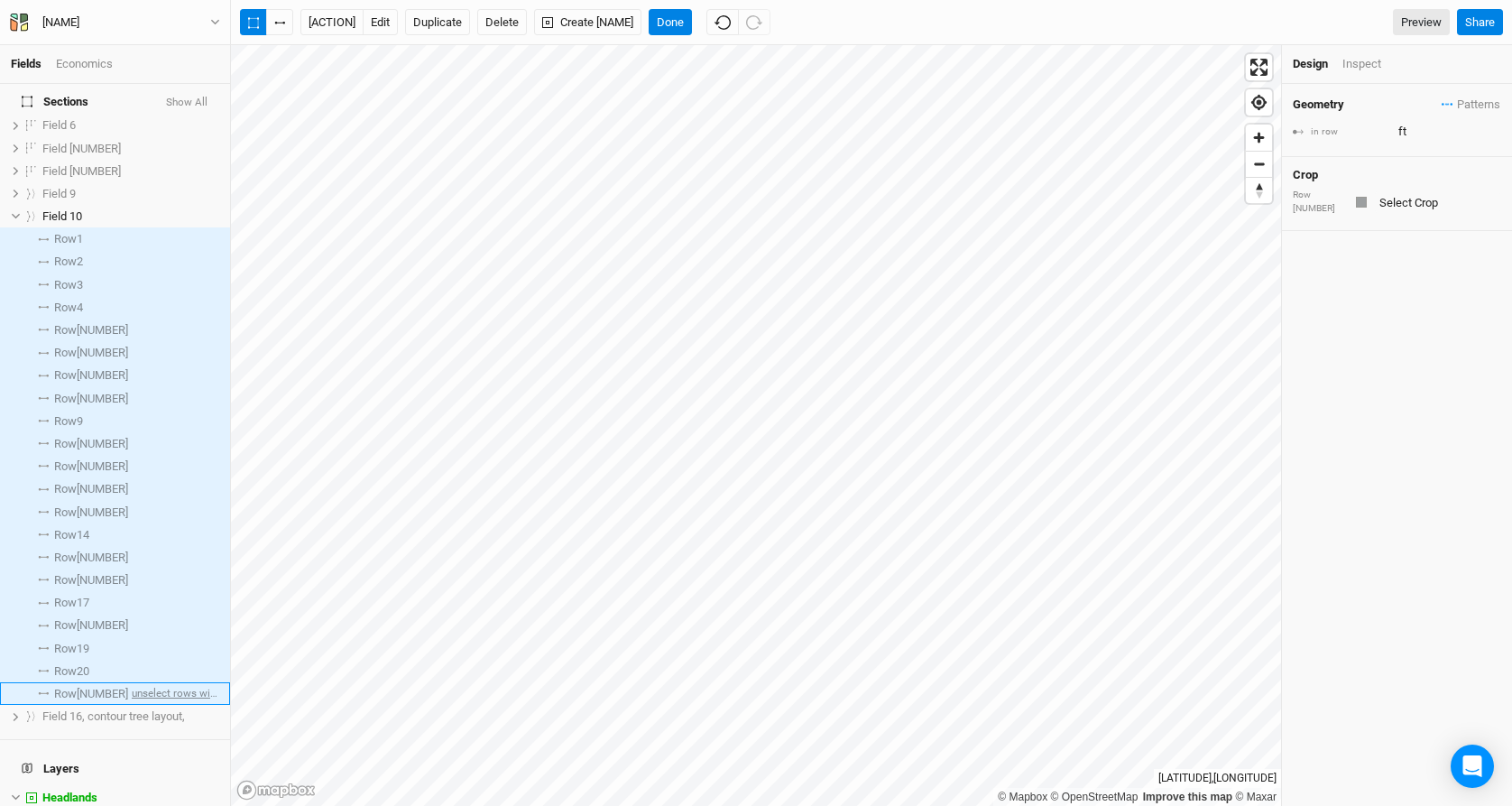 click on "unselect rows with crop" at bounding box center [173, 693] 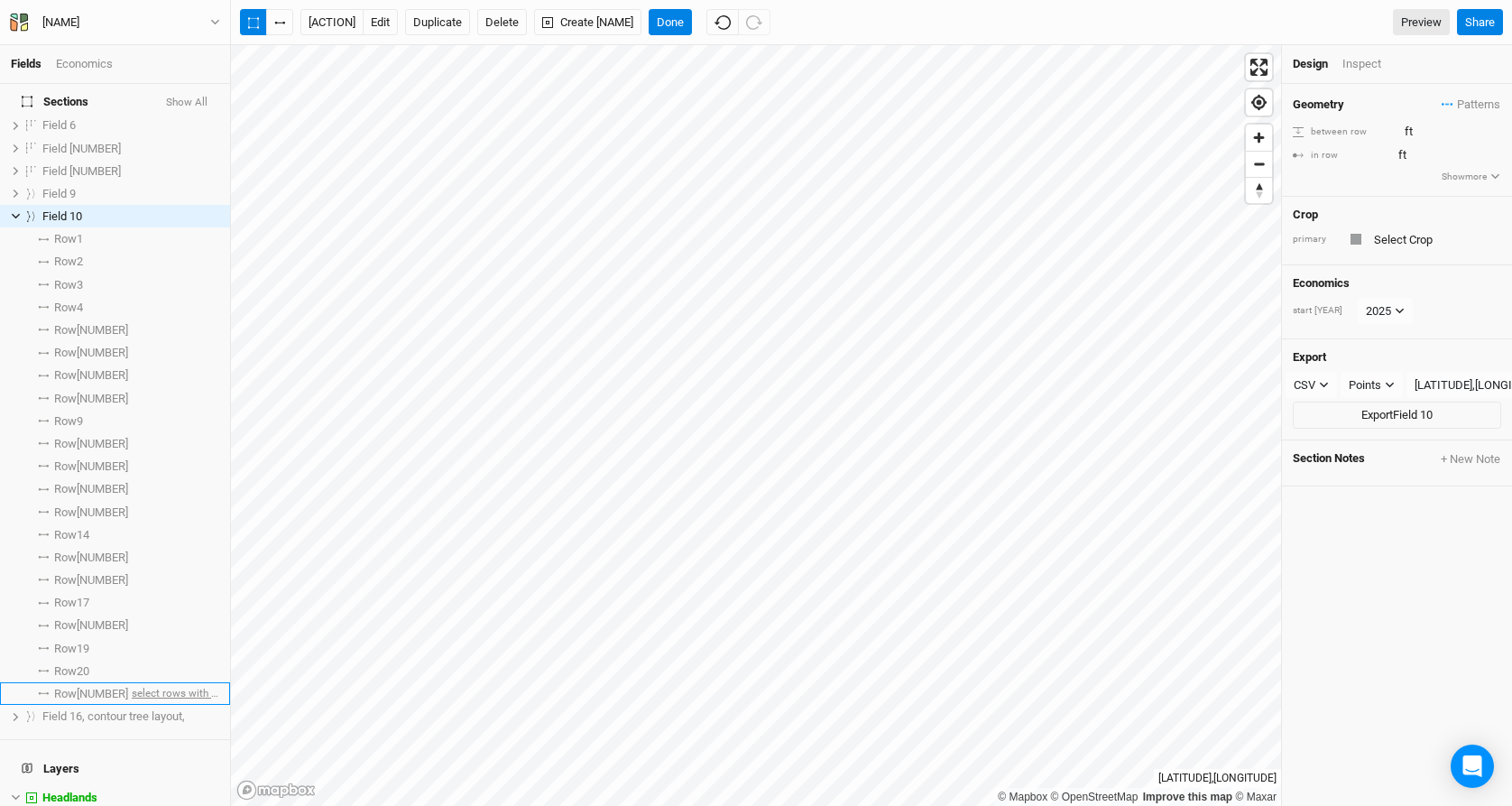 click on "select rows with [NAME]" at bounding box center [173, 693] 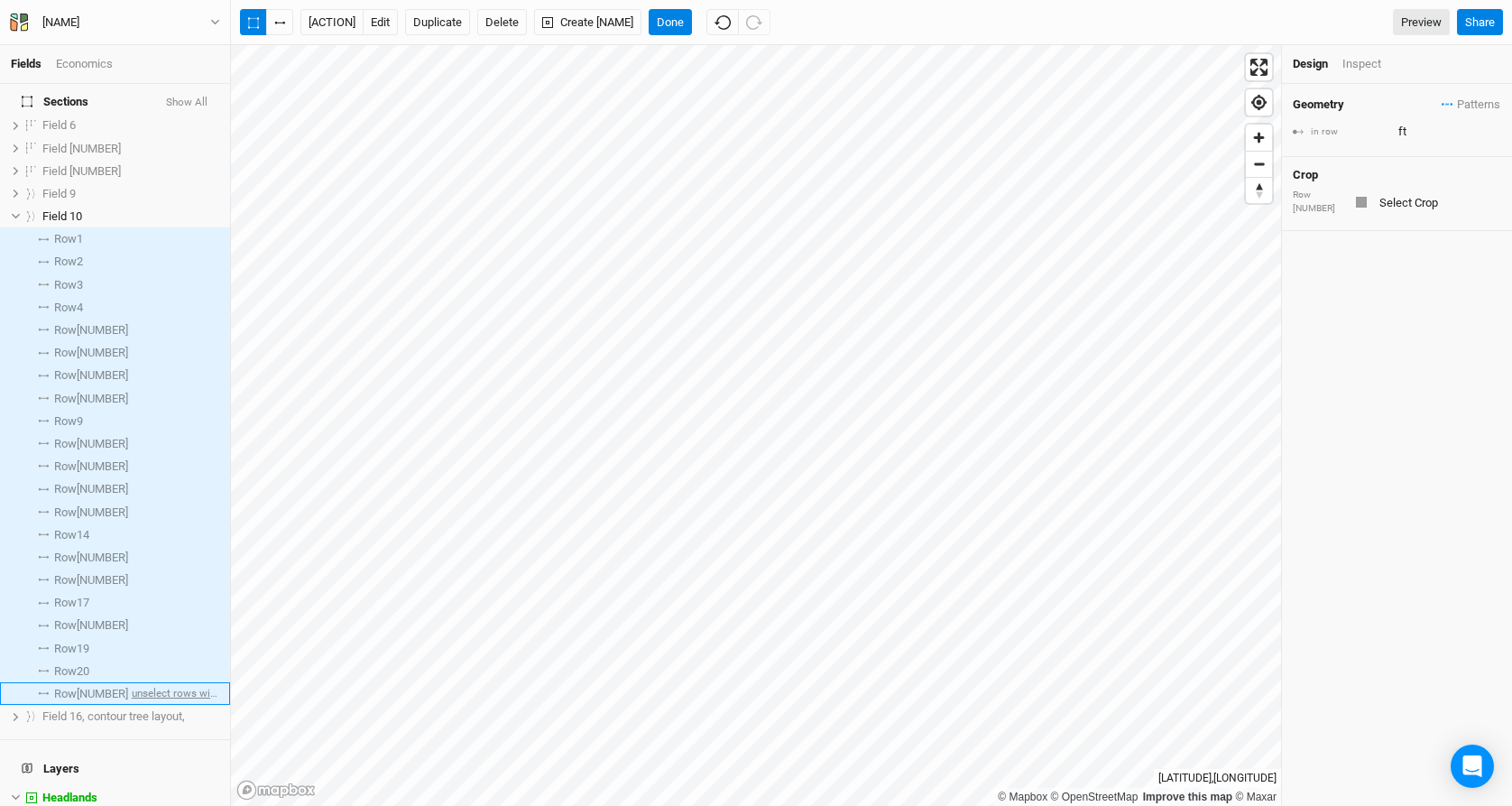 click on "unselect rows with crop" at bounding box center [173, 693] 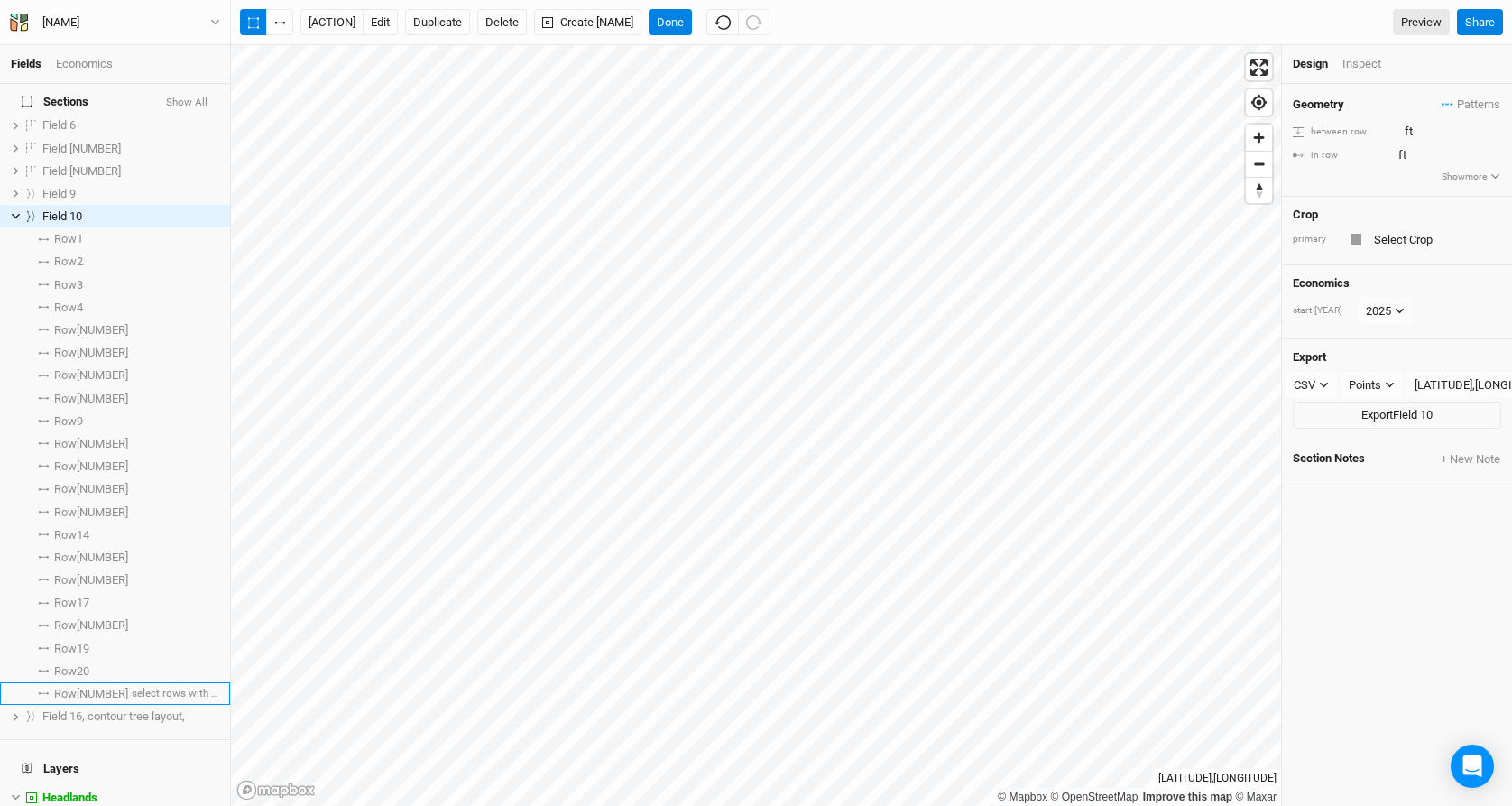 click on "Row  [NUMBER]" at bounding box center (91, 694) 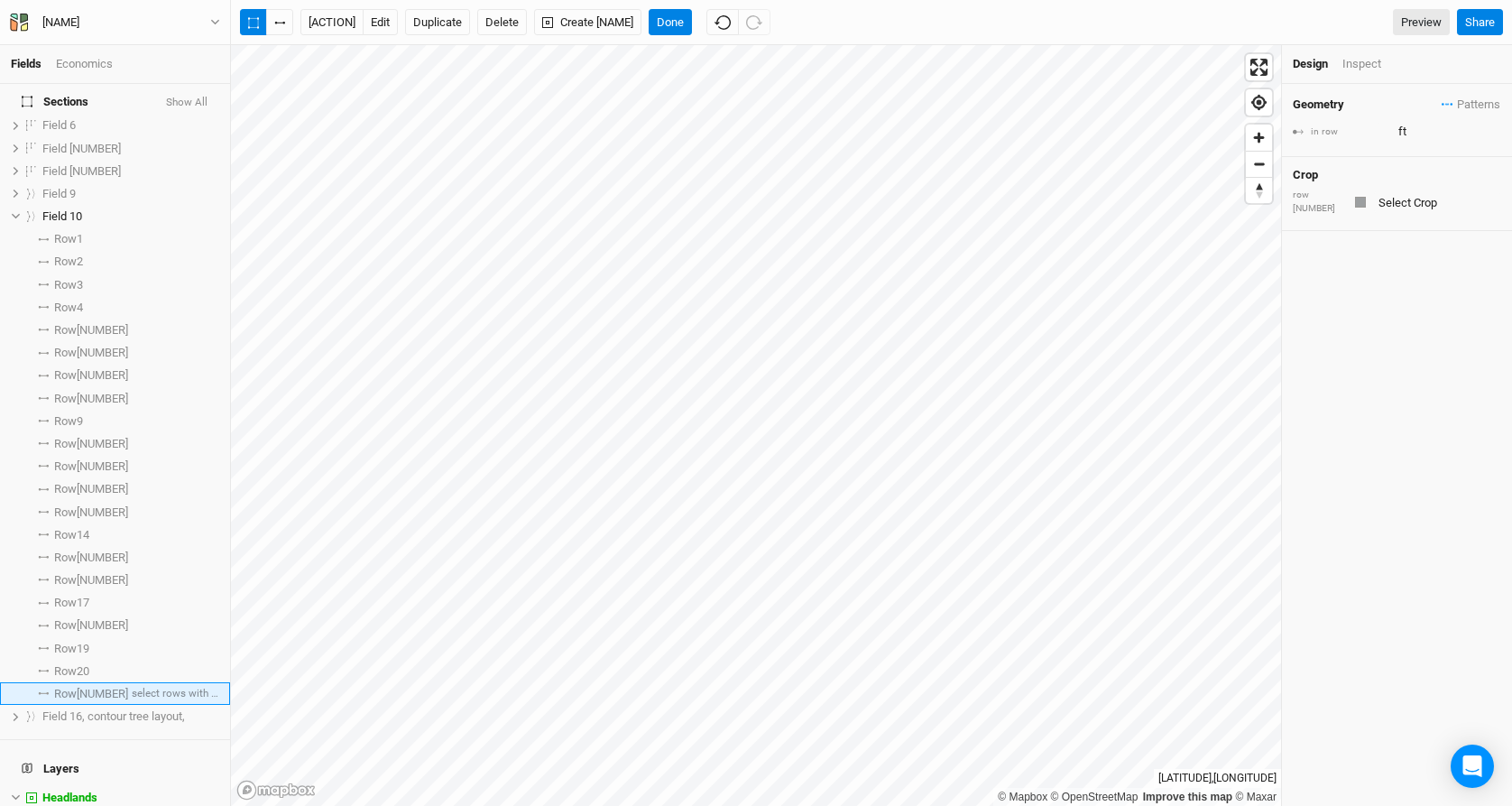 click on "Row [NUMBER] select rows with crop" at bounding box center [115, 693] 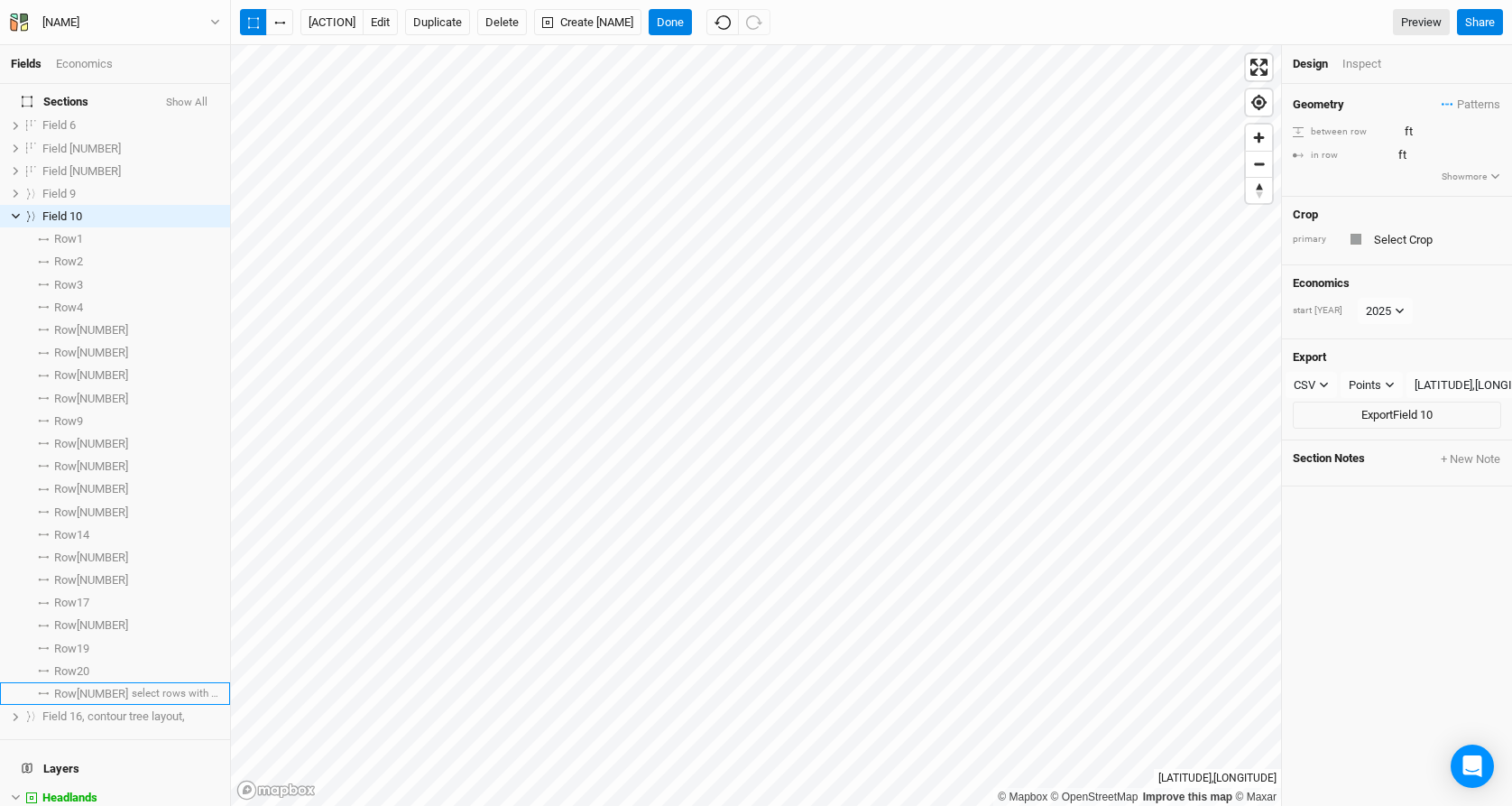 click on "Row  [NUMBER]" at bounding box center (91, 694) 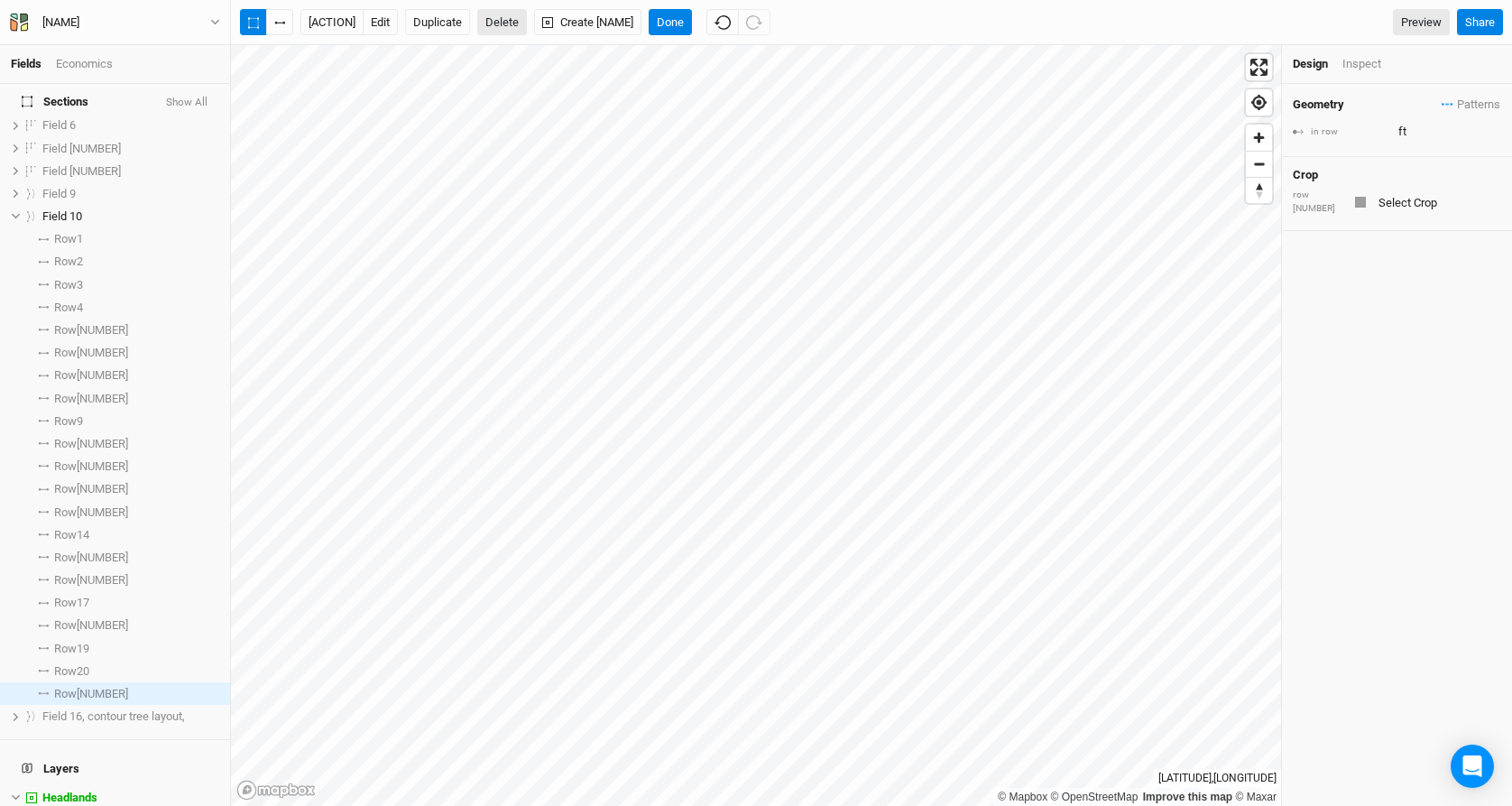click on "Delete" at bounding box center (502, 23) 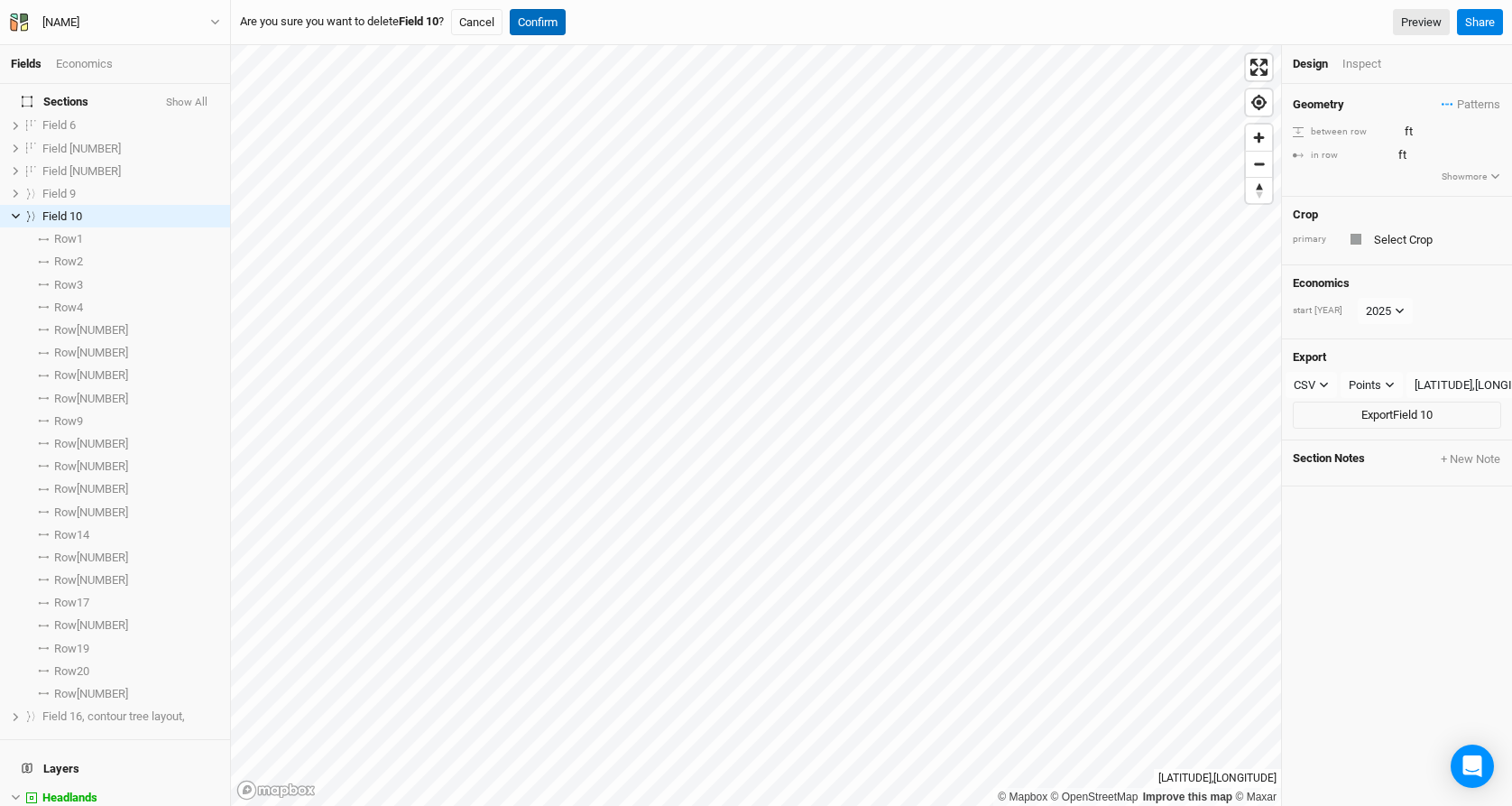 click on "Confirm" at bounding box center (538, 23) 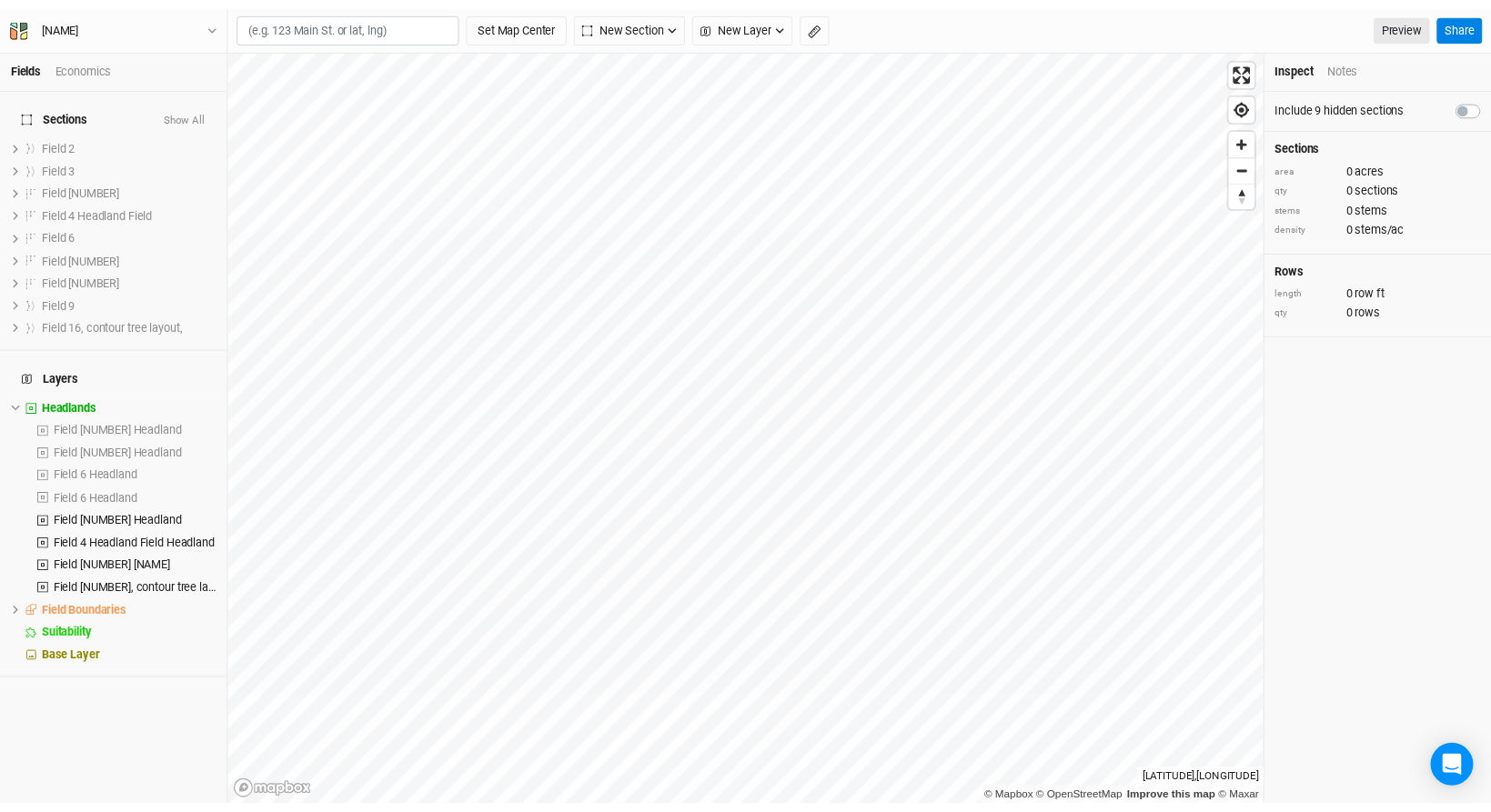 scroll, scrollTop: 0, scrollLeft: 0, axis: both 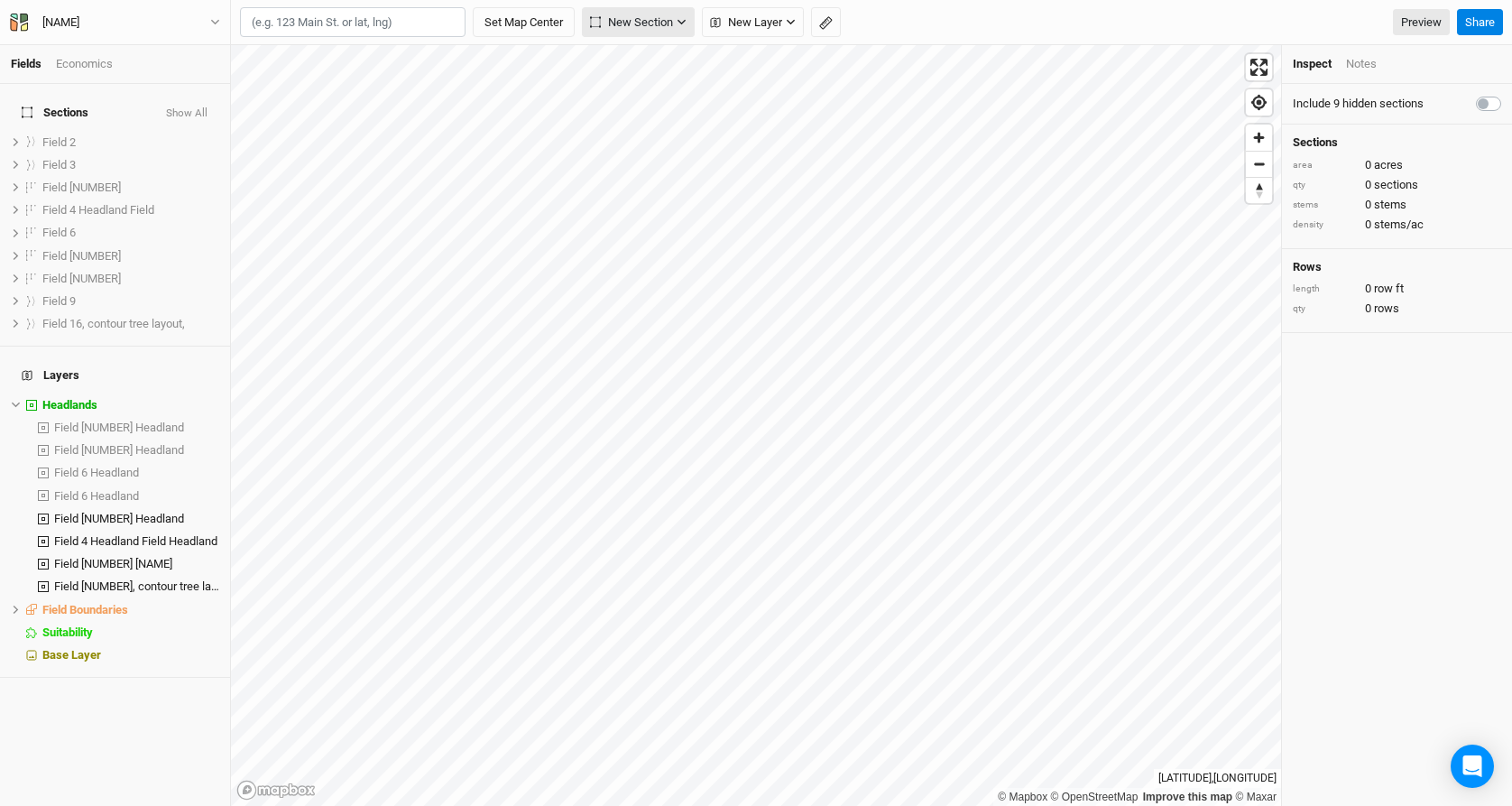 click on "New Section" at bounding box center [632, 23] 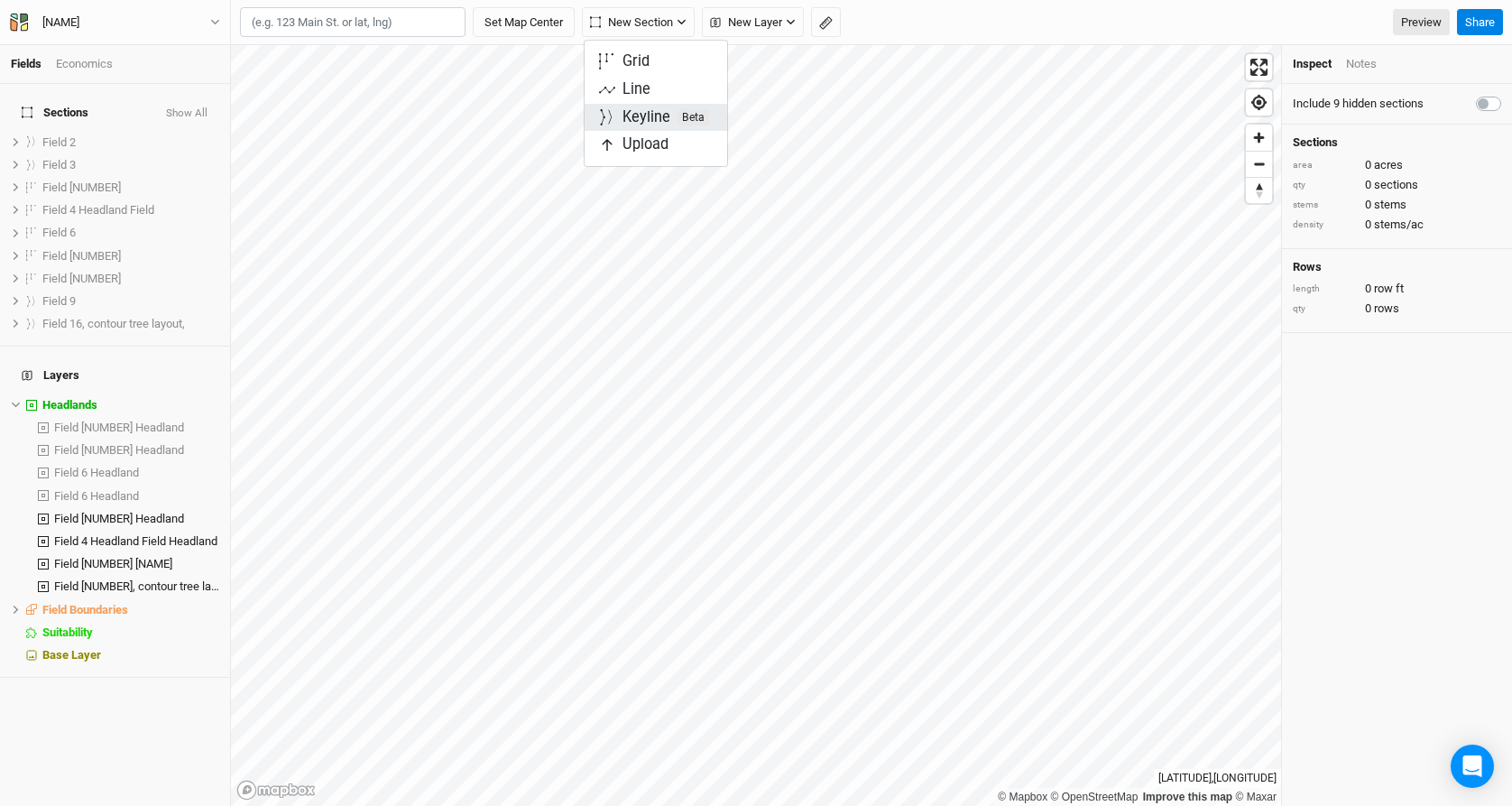 click on "Keyline Beta" at bounding box center [666, 117] 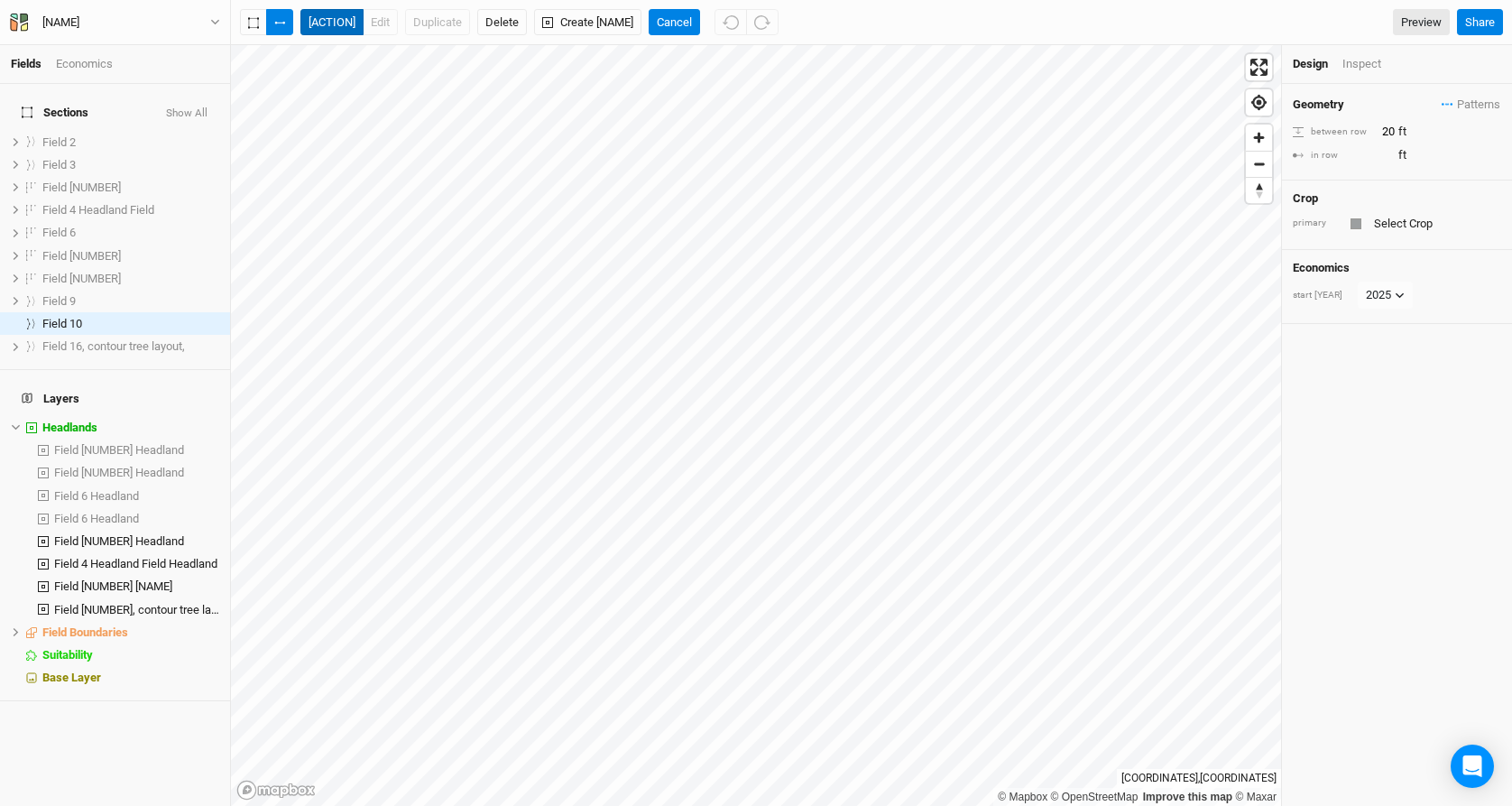 click on "[ACTION]" at bounding box center [332, 23] 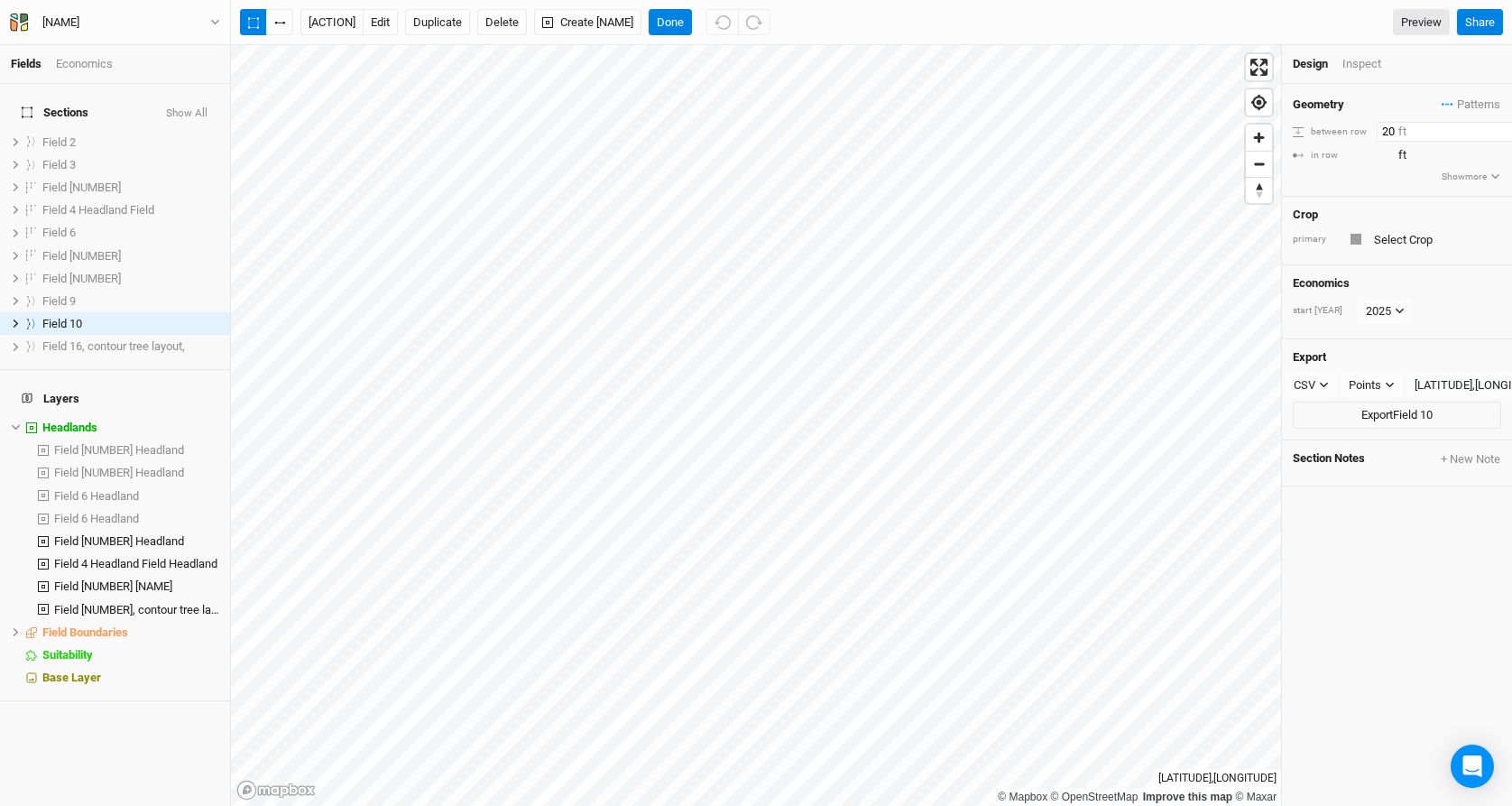 click on "20" at bounding box center [1455, 132] 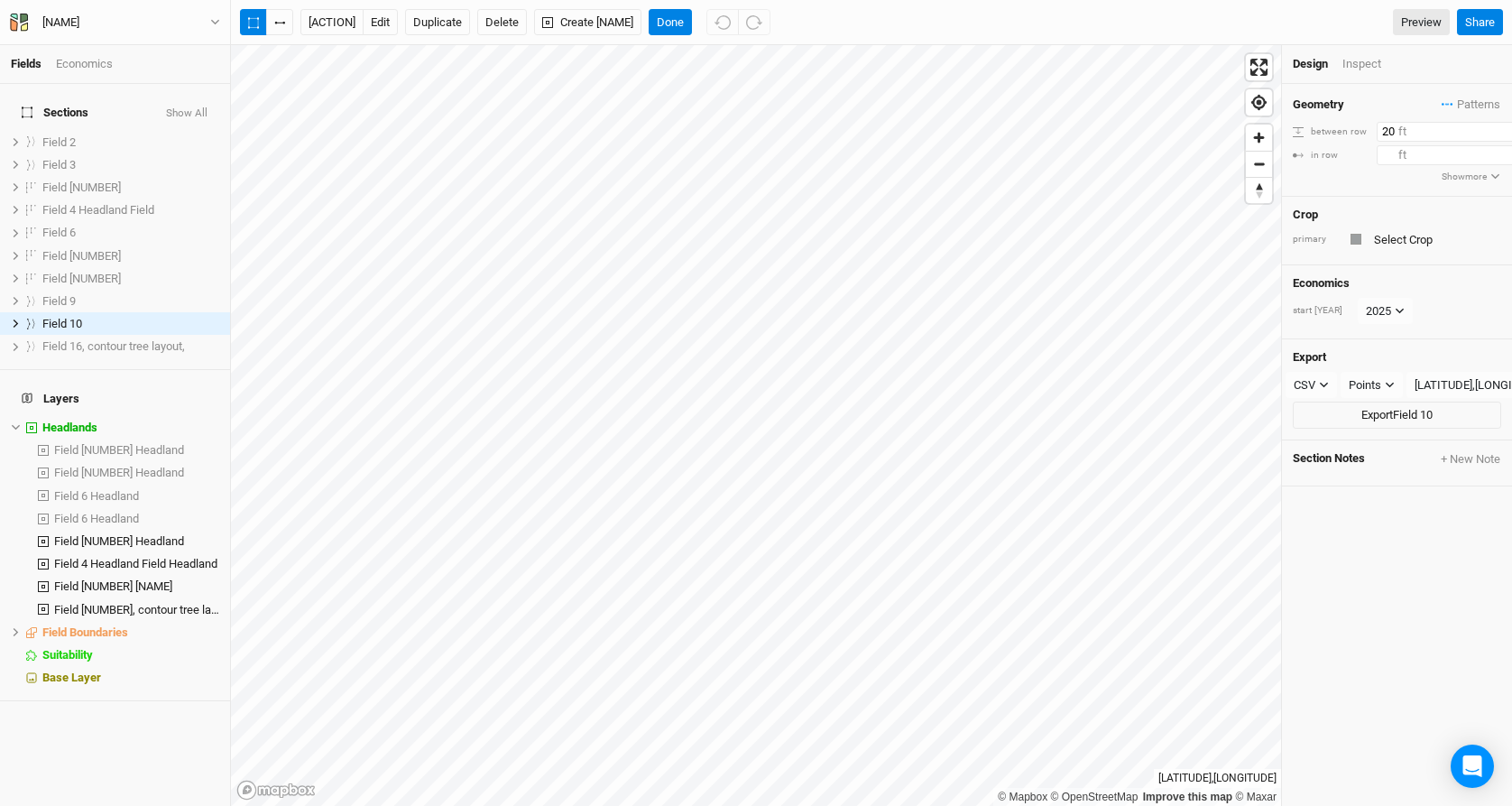 type on "2" 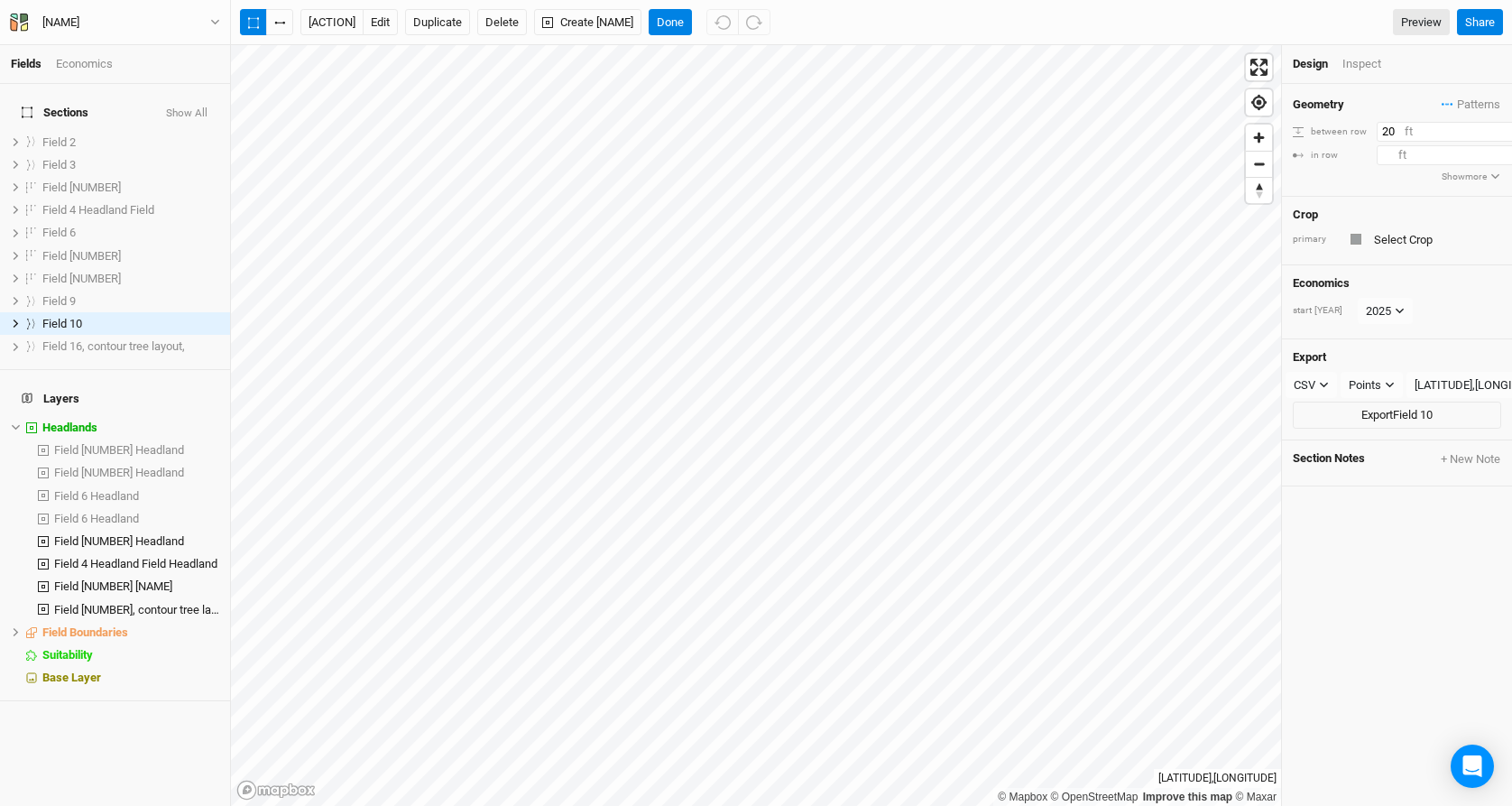type on "[NUMBER]" 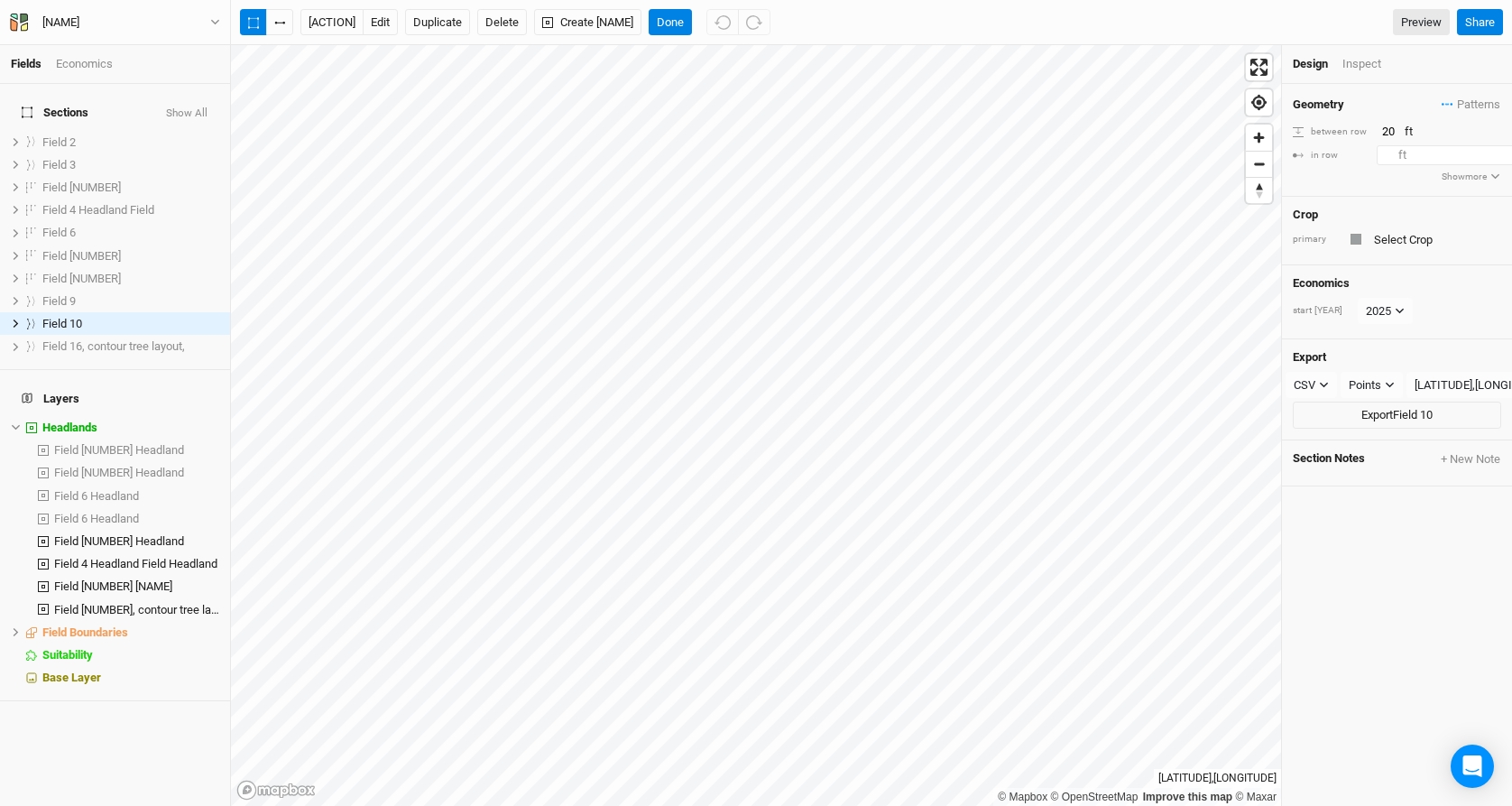 click on "[NUMBER]" at bounding box center [1455, 155] 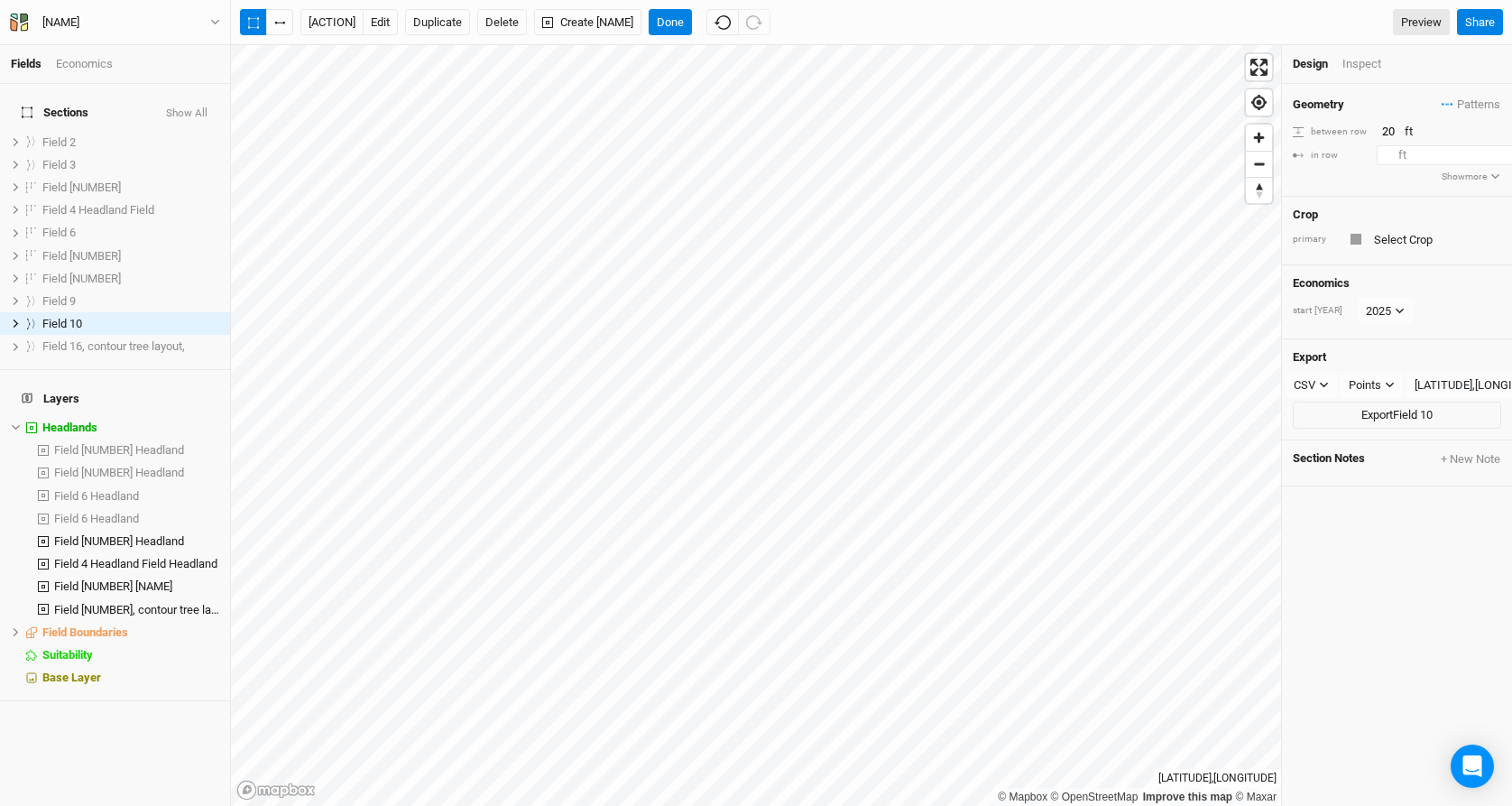 type on "3" 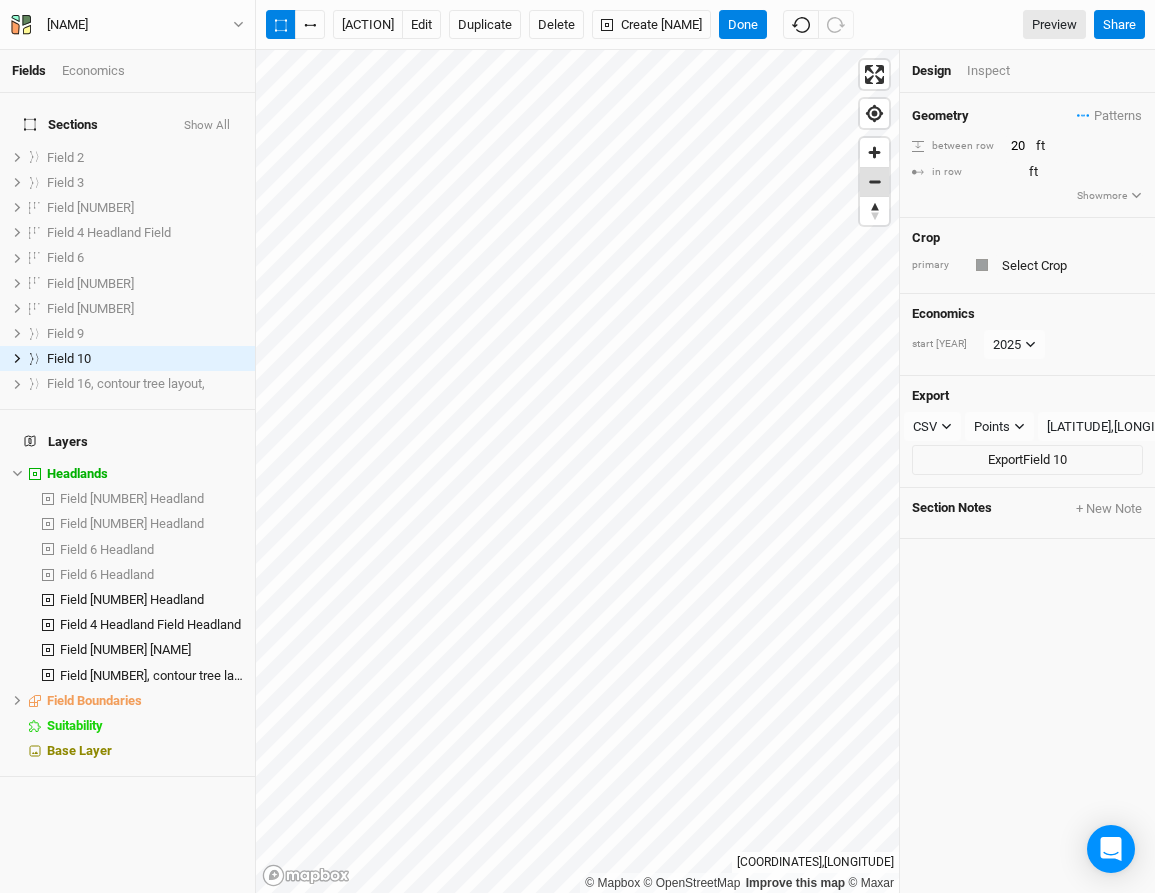 click at bounding box center (874, 182) 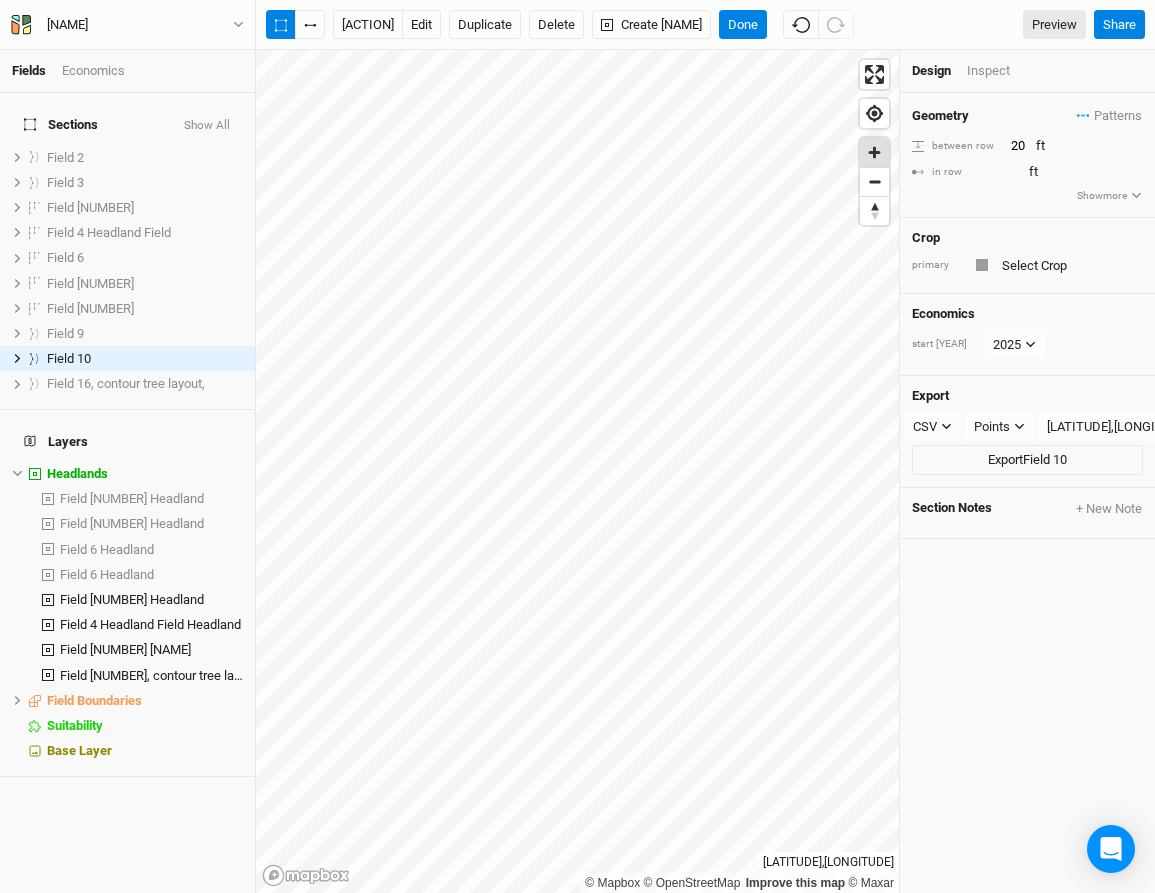click at bounding box center [874, 152] 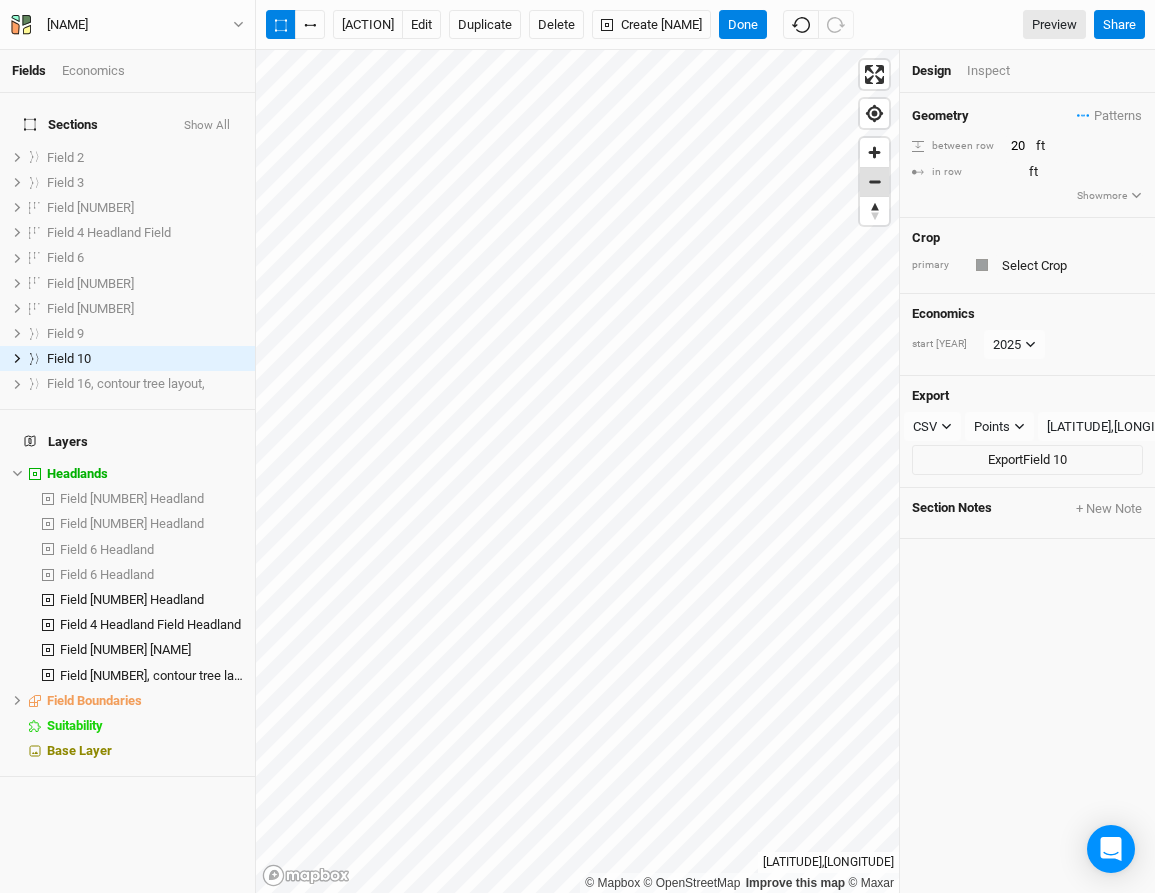 click at bounding box center (874, 182) 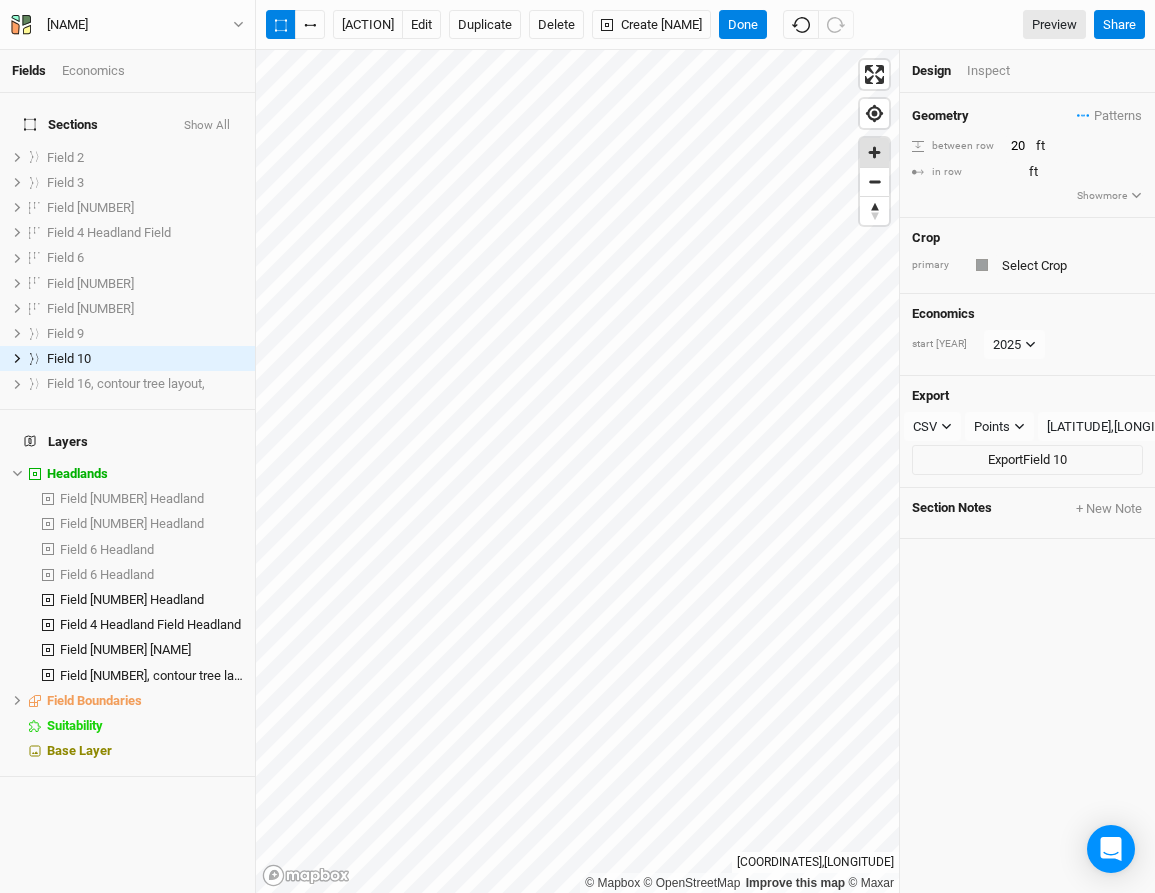 click at bounding box center [874, 152] 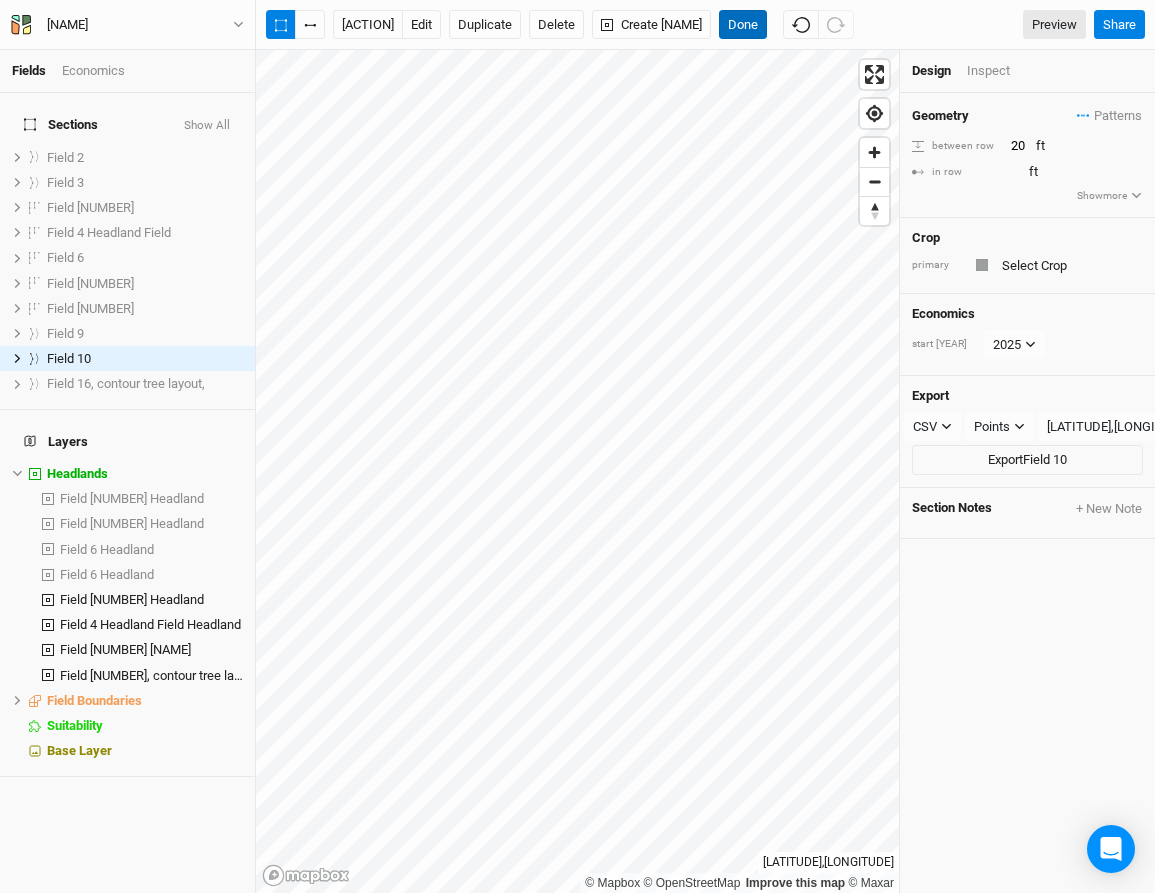 click on "Done" at bounding box center [743, 25] 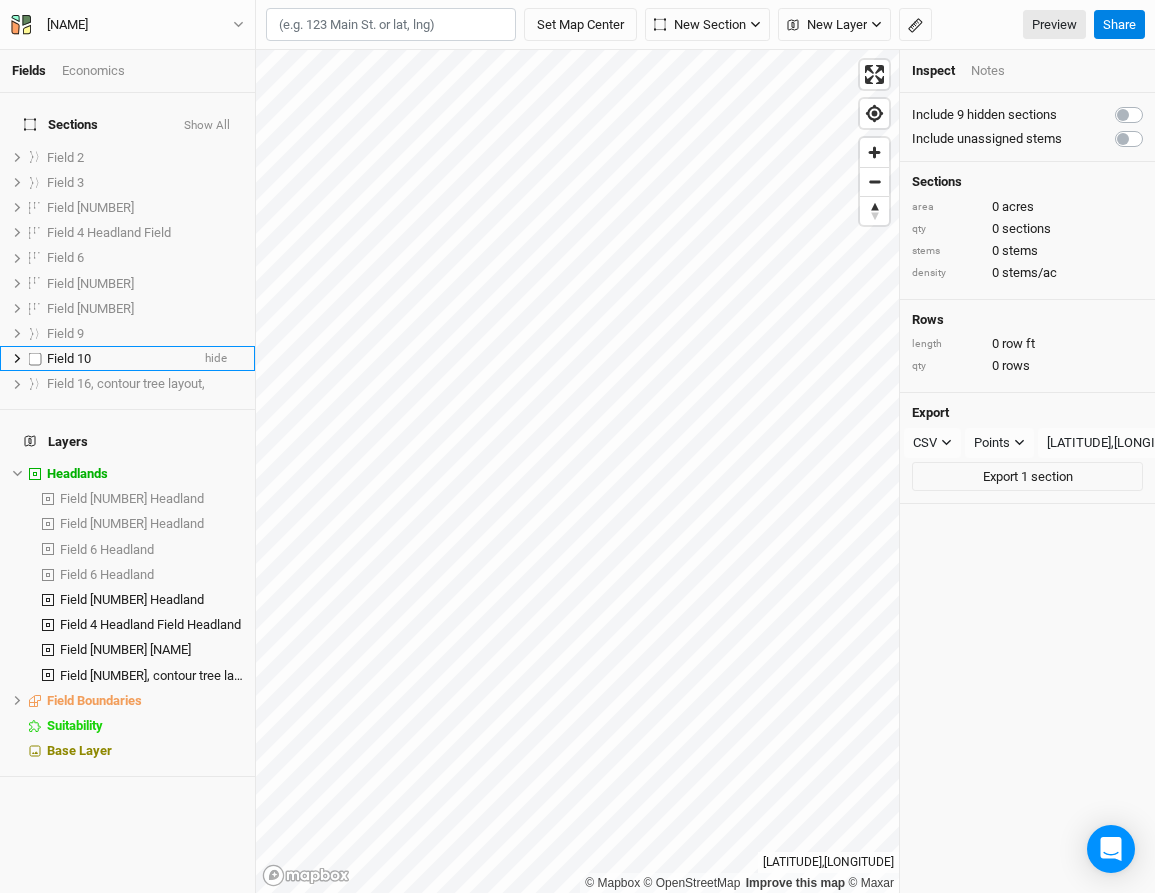 click on "Field 10" at bounding box center [69, 358] 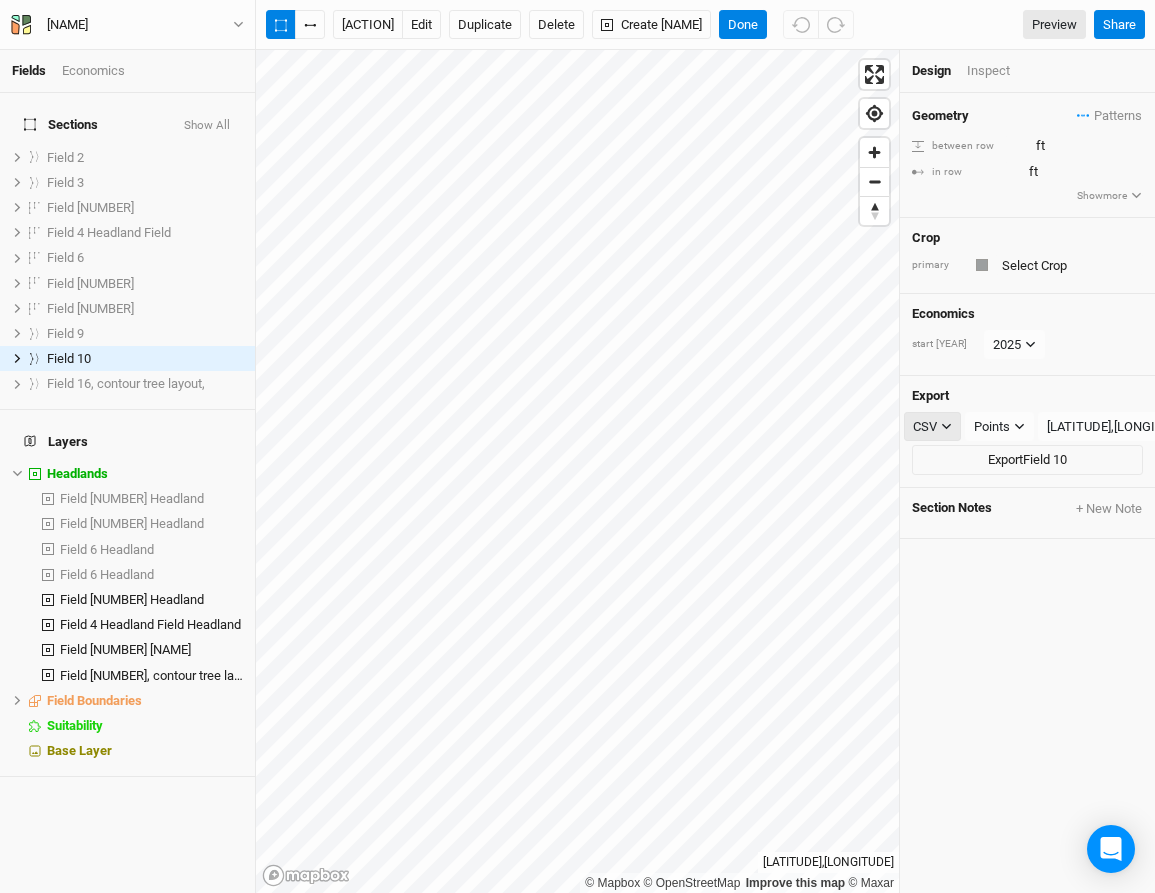 click 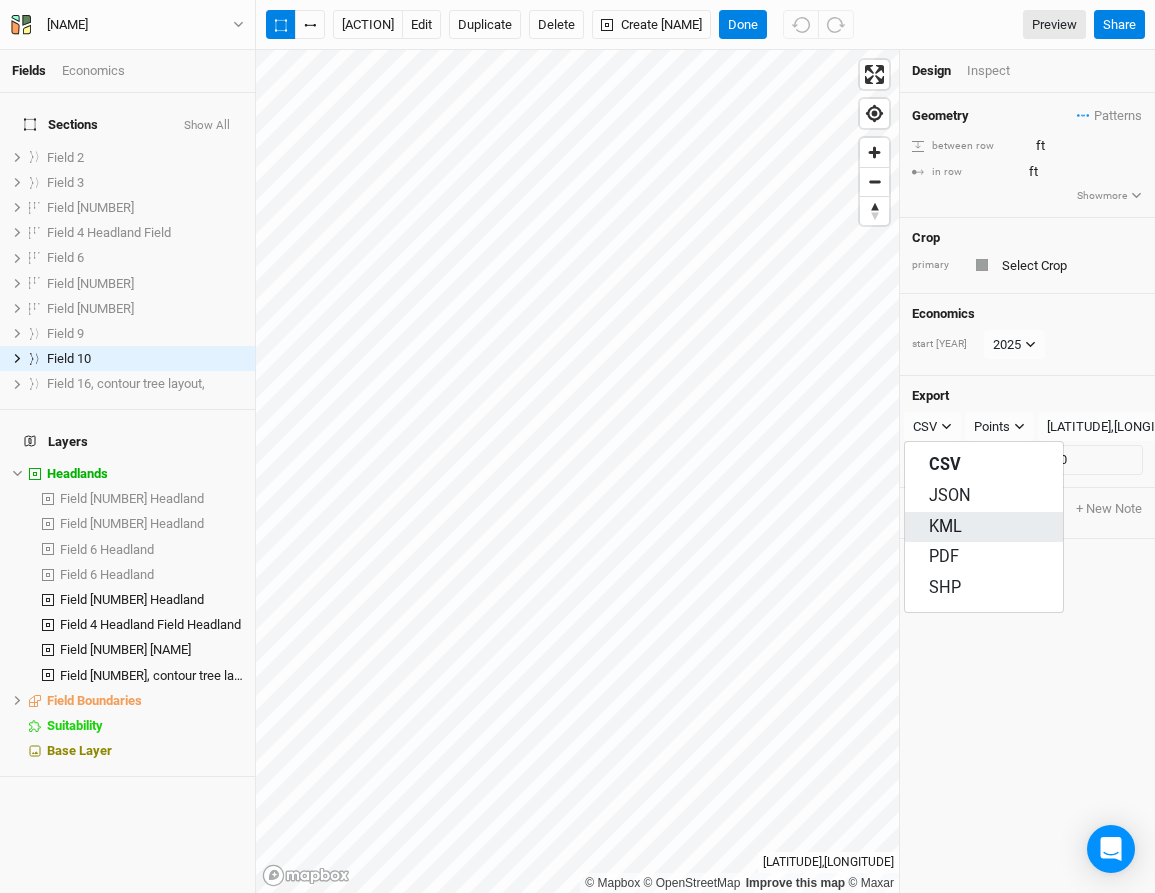 click on "KML" at bounding box center [945, 527] 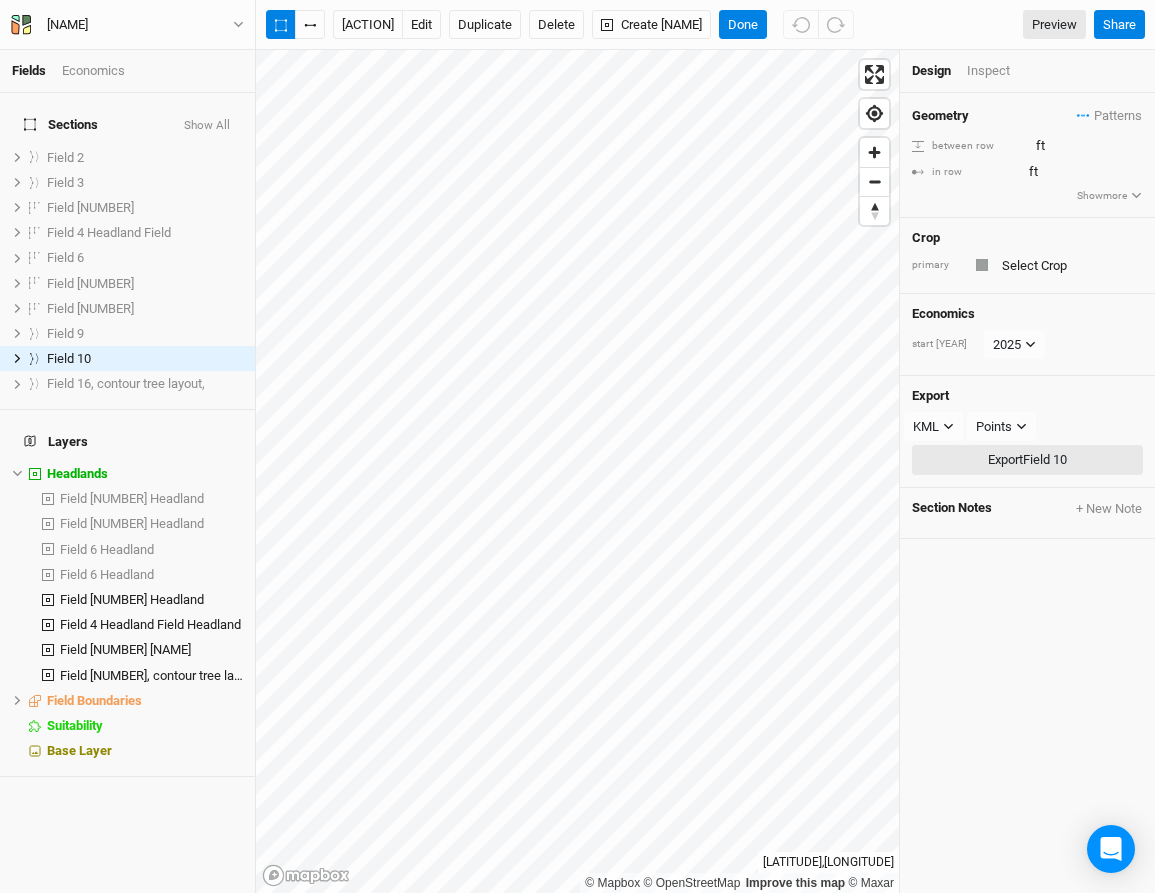 click on "Export  Field 10" at bounding box center (1027, 460) 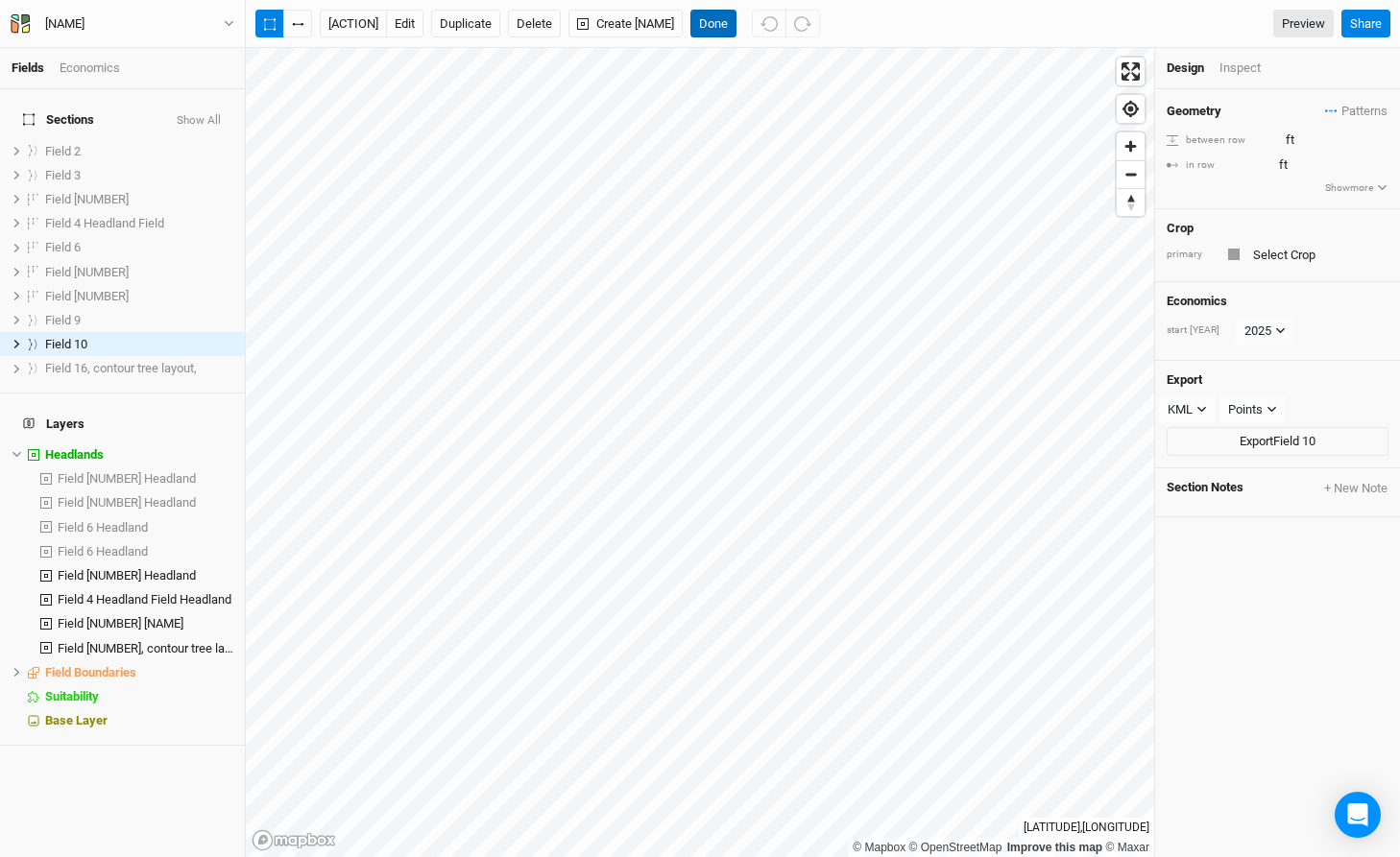 click on "Done" at bounding box center (713, 24) 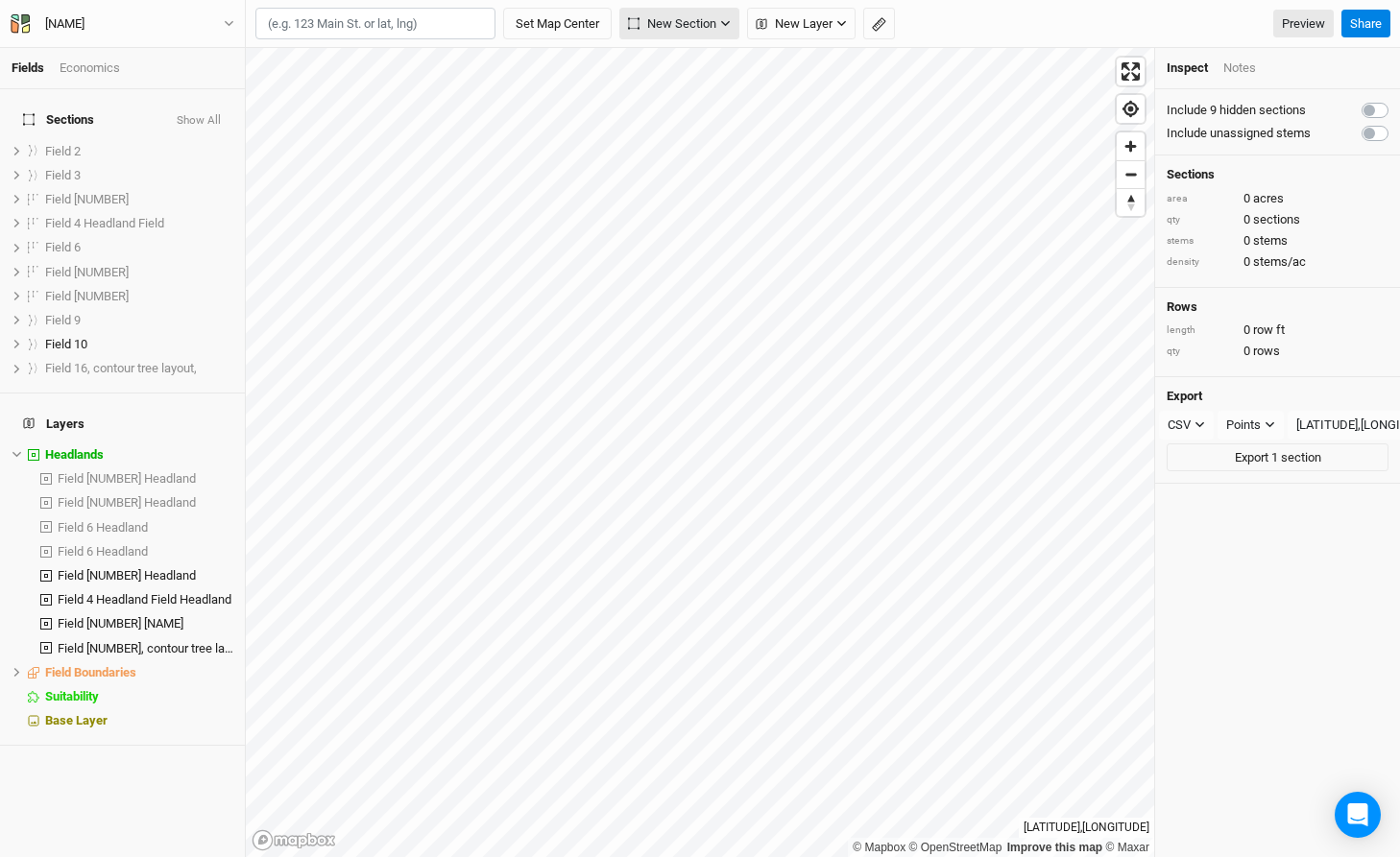 click on "New Section" at bounding box center [672, 24] 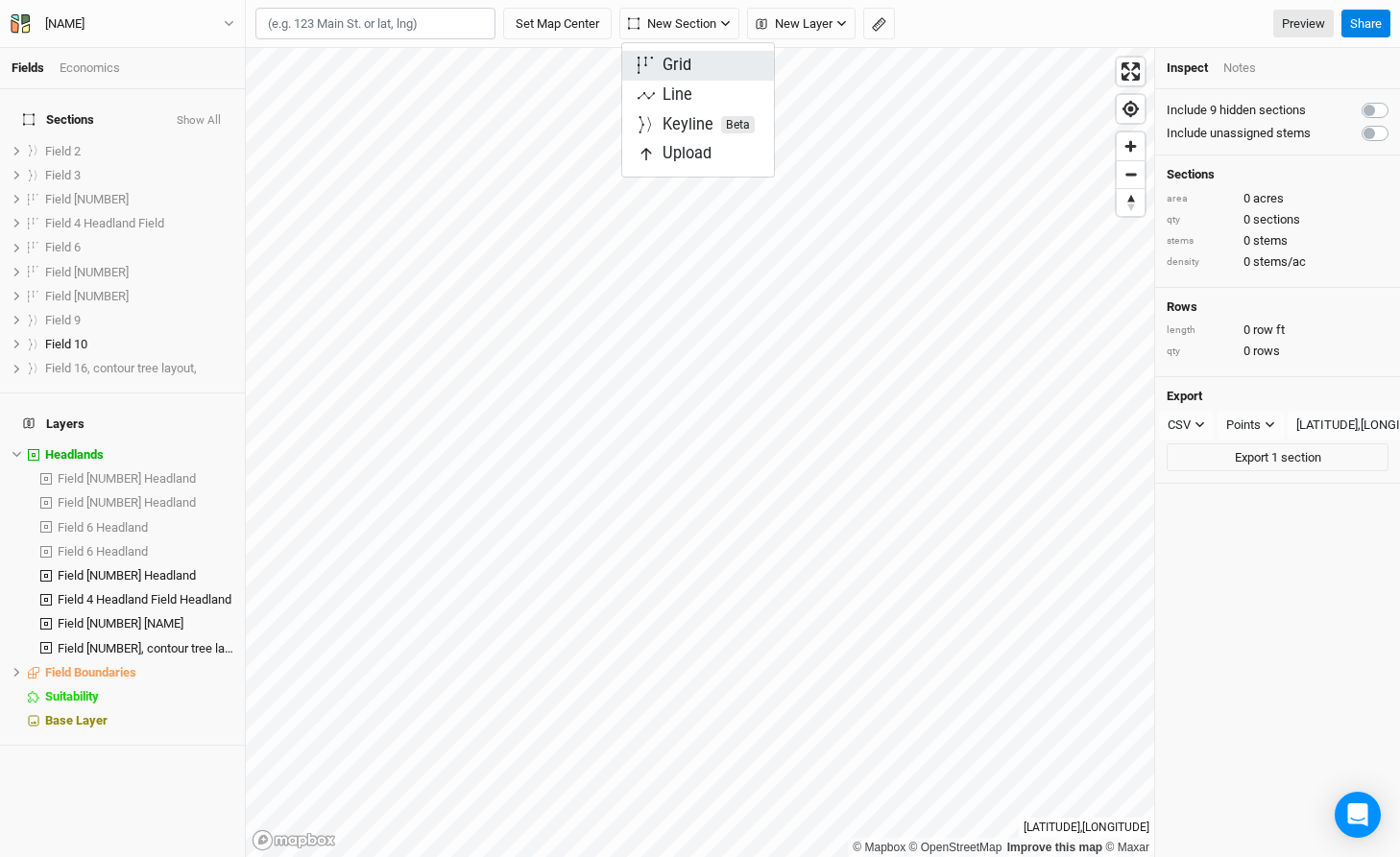 click on "Grid" at bounding box center [664, 65] 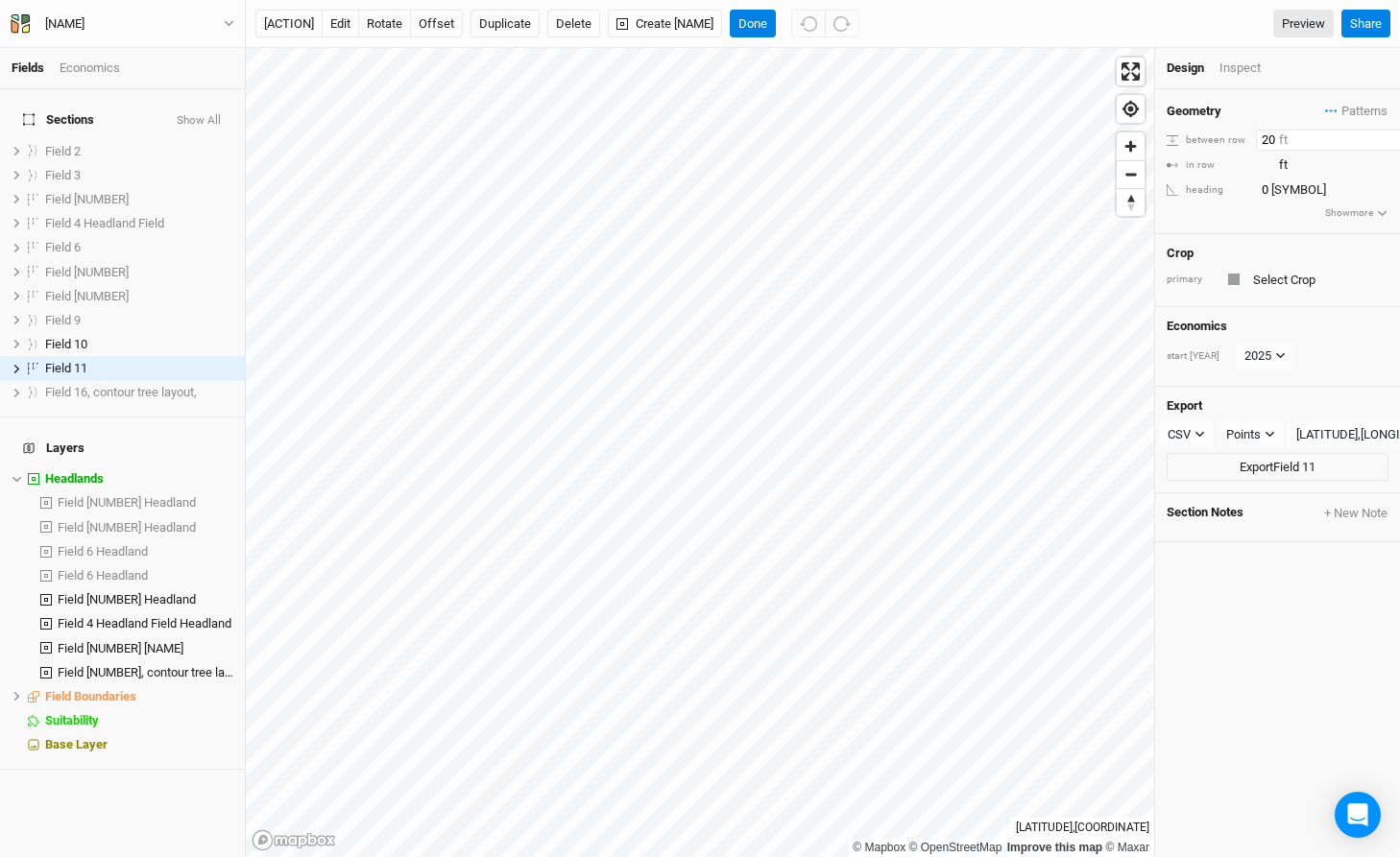 click on "20" at bounding box center (1340, 140) 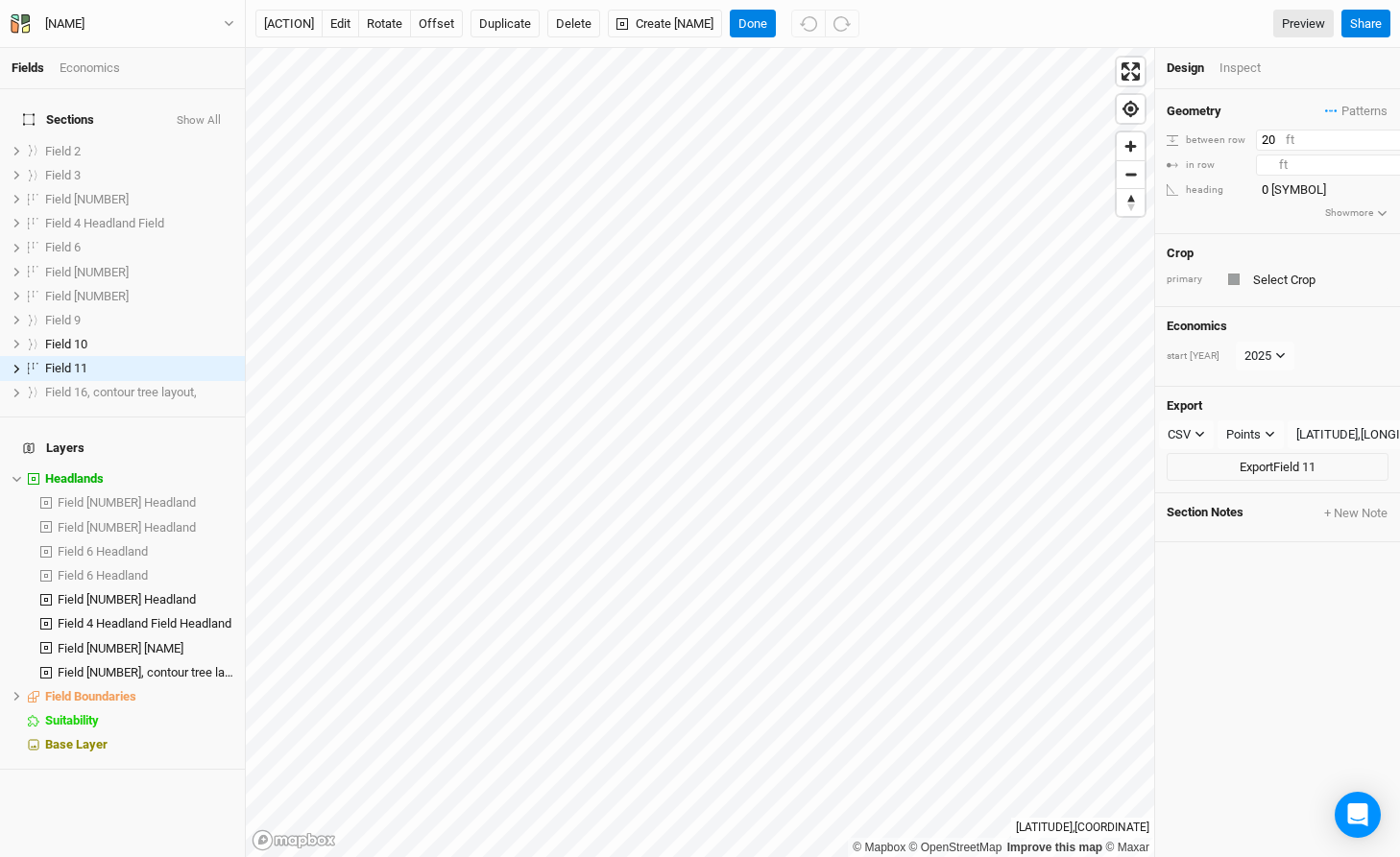 type on "[NUMBER]" 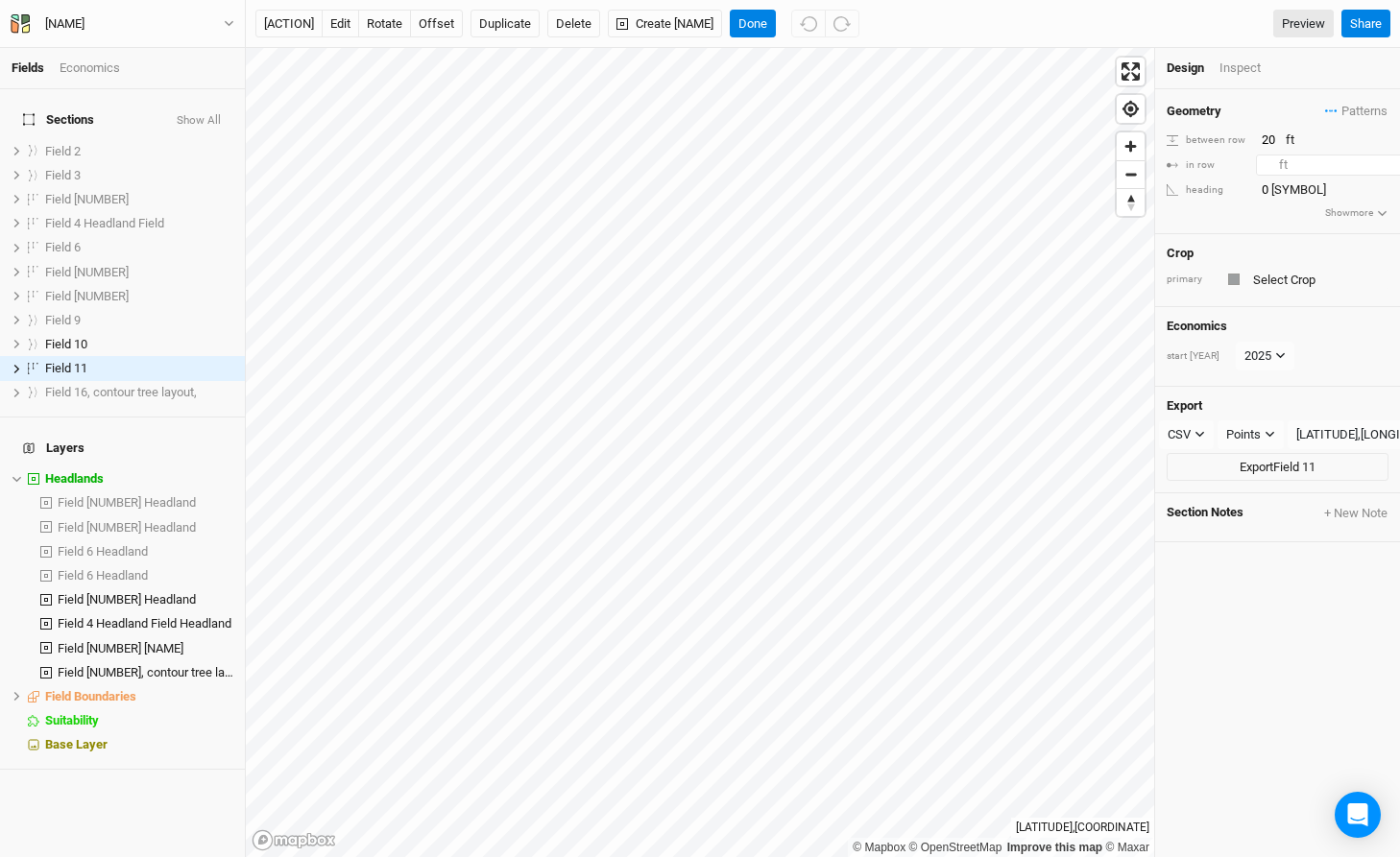 click on "[NUMBER]" at bounding box center [1340, 165] 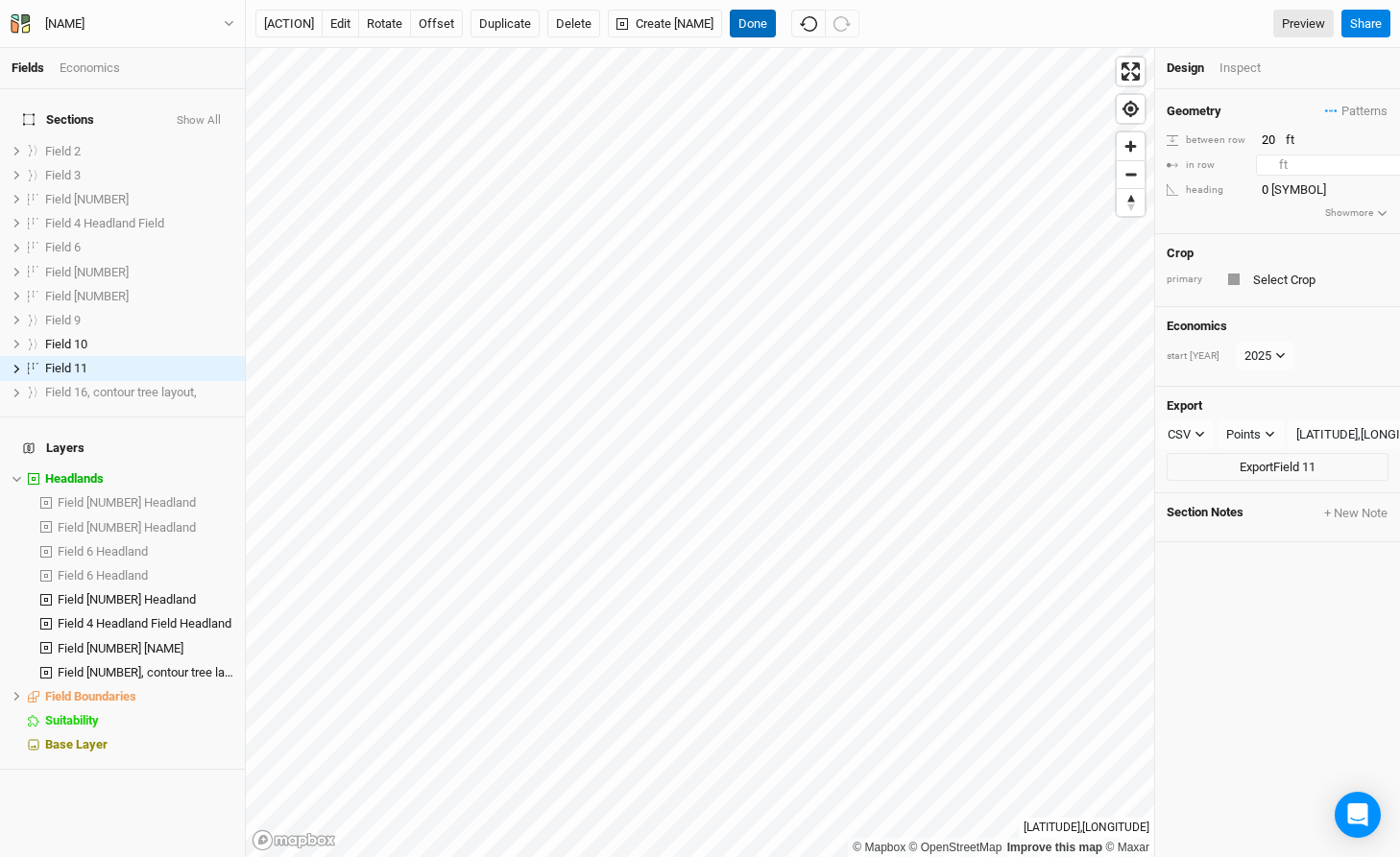type on "[NUMBER]" 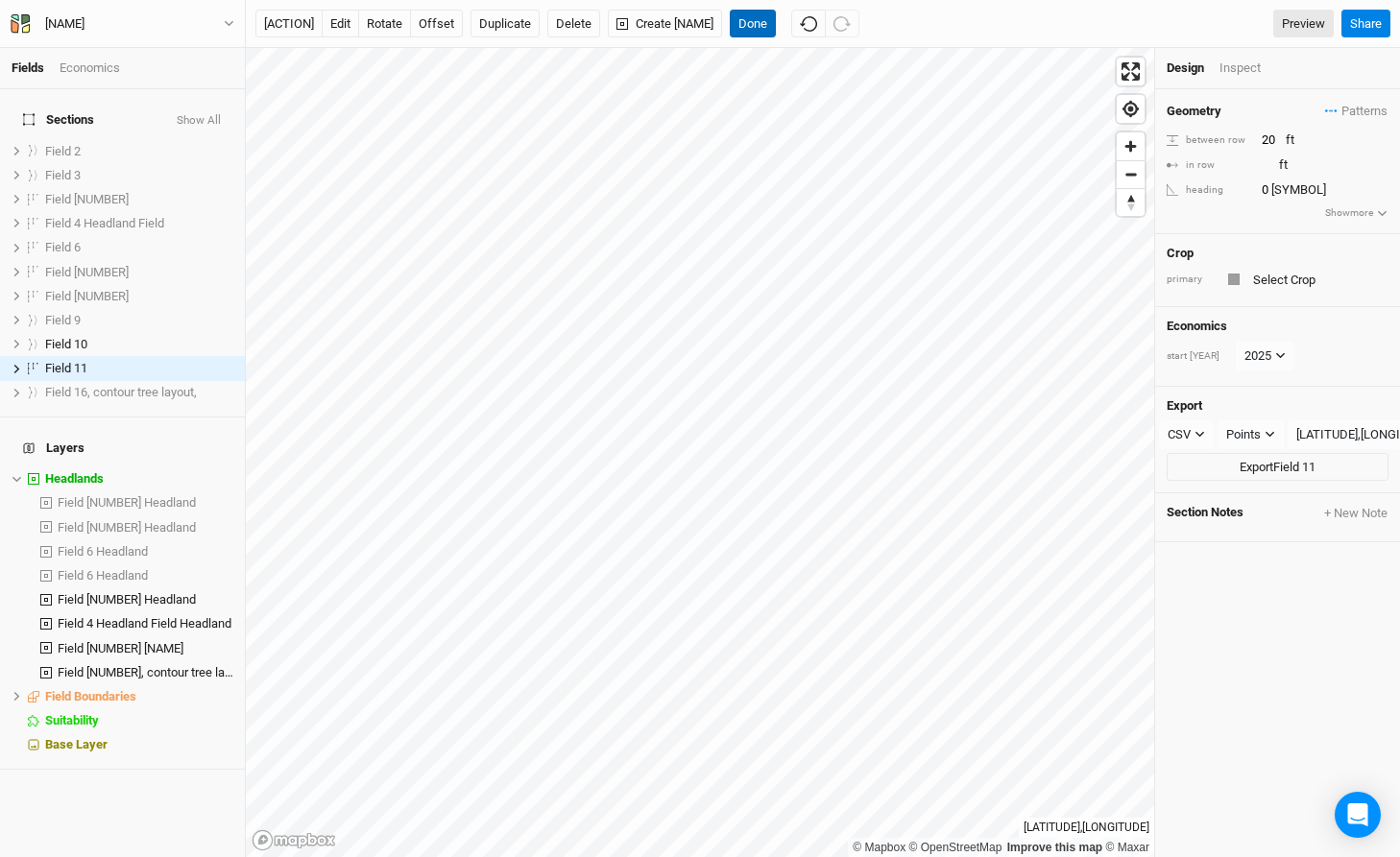 click on "Done" at bounding box center (753, 24) 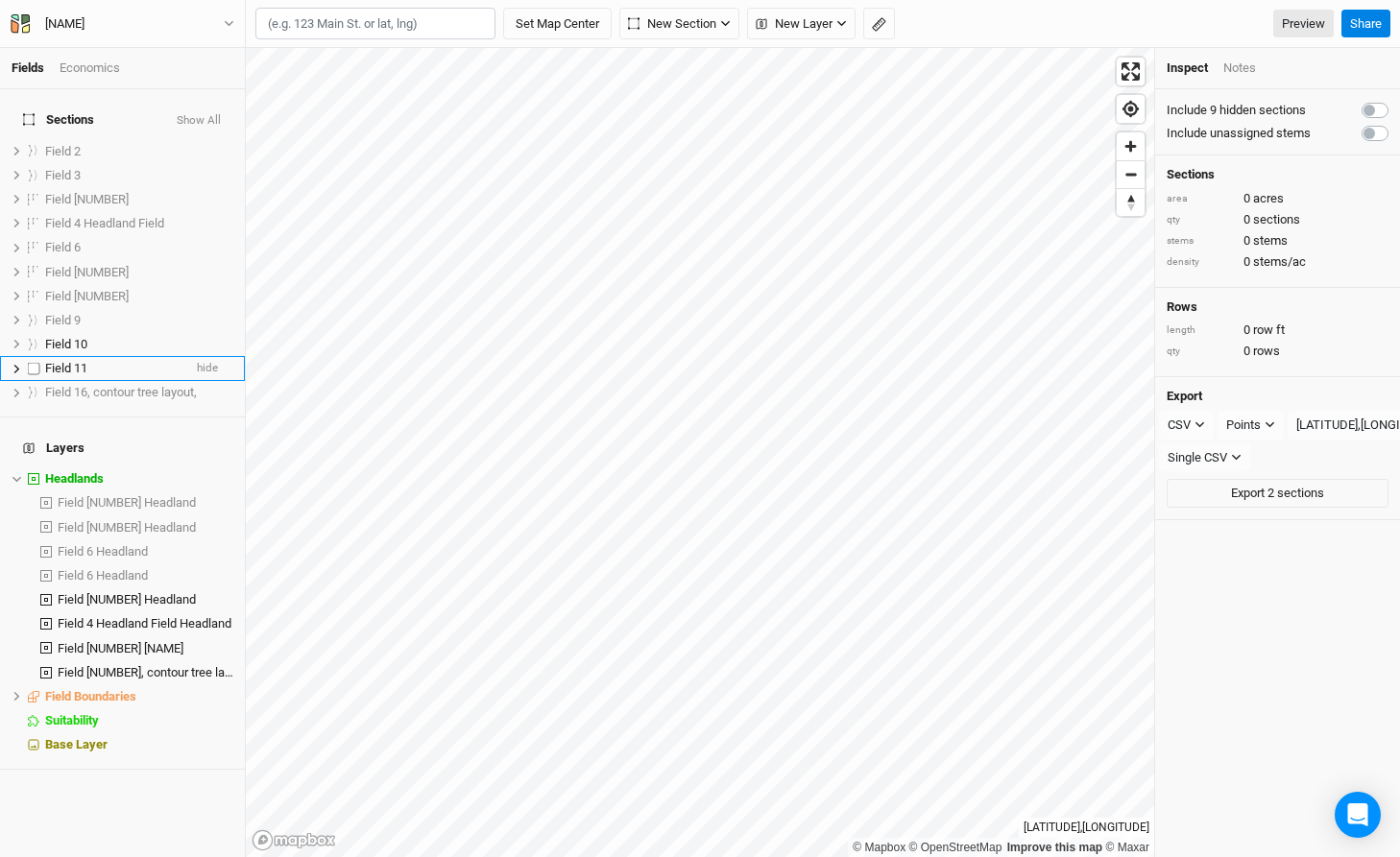 click on "Field [NUMBER] hide" at bounding box center [122, 368] 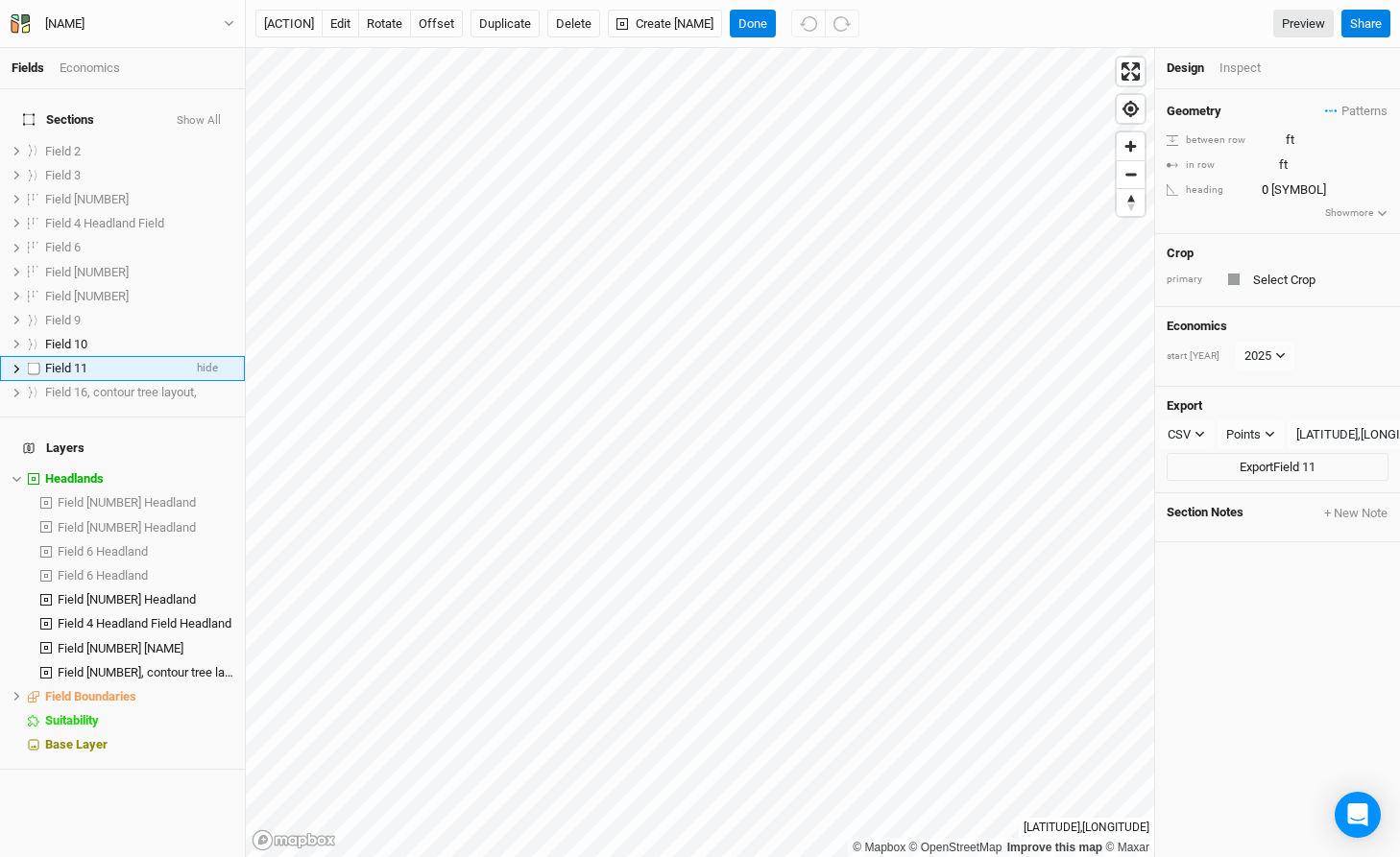 click 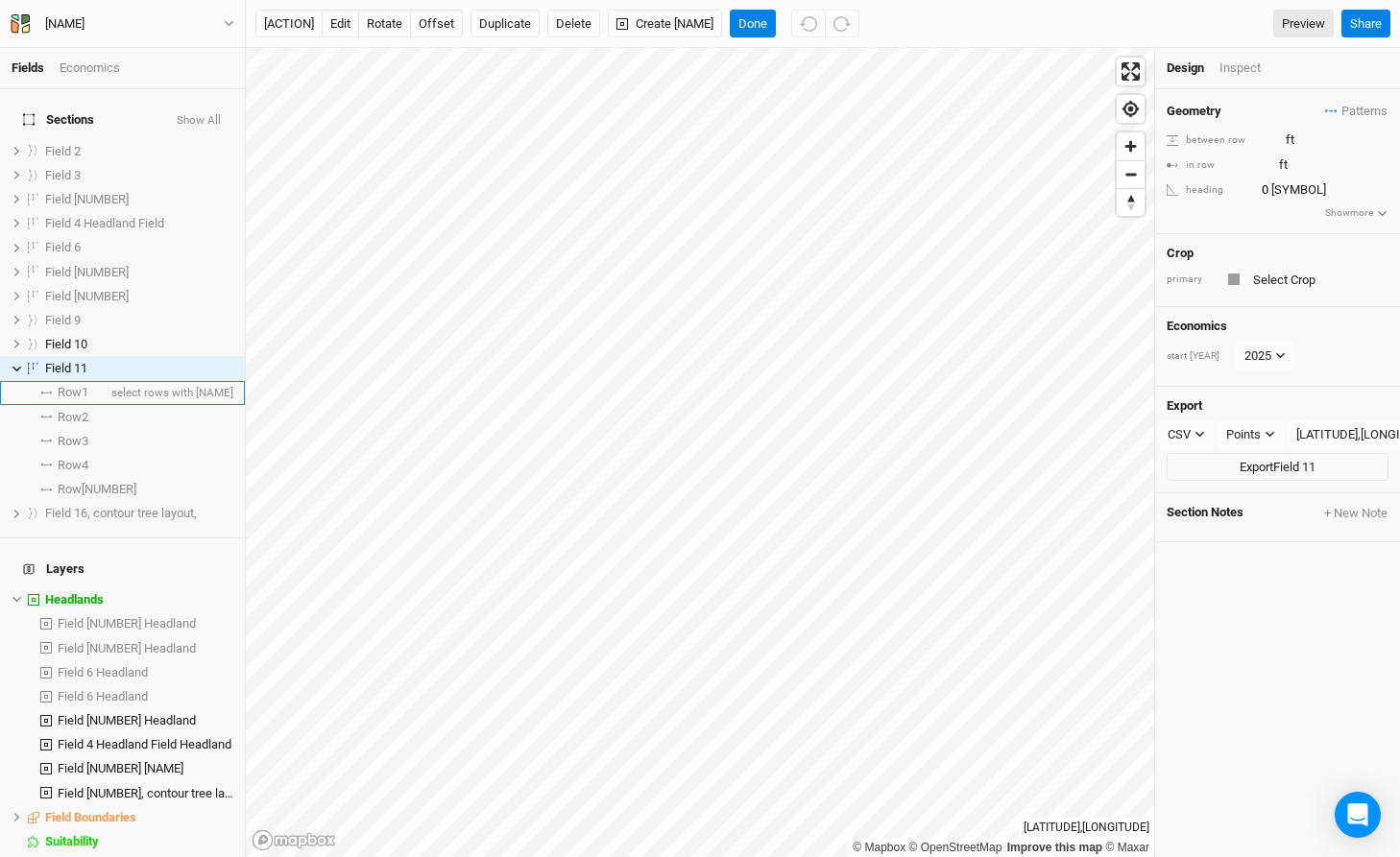 click at bounding box center (35, 393) 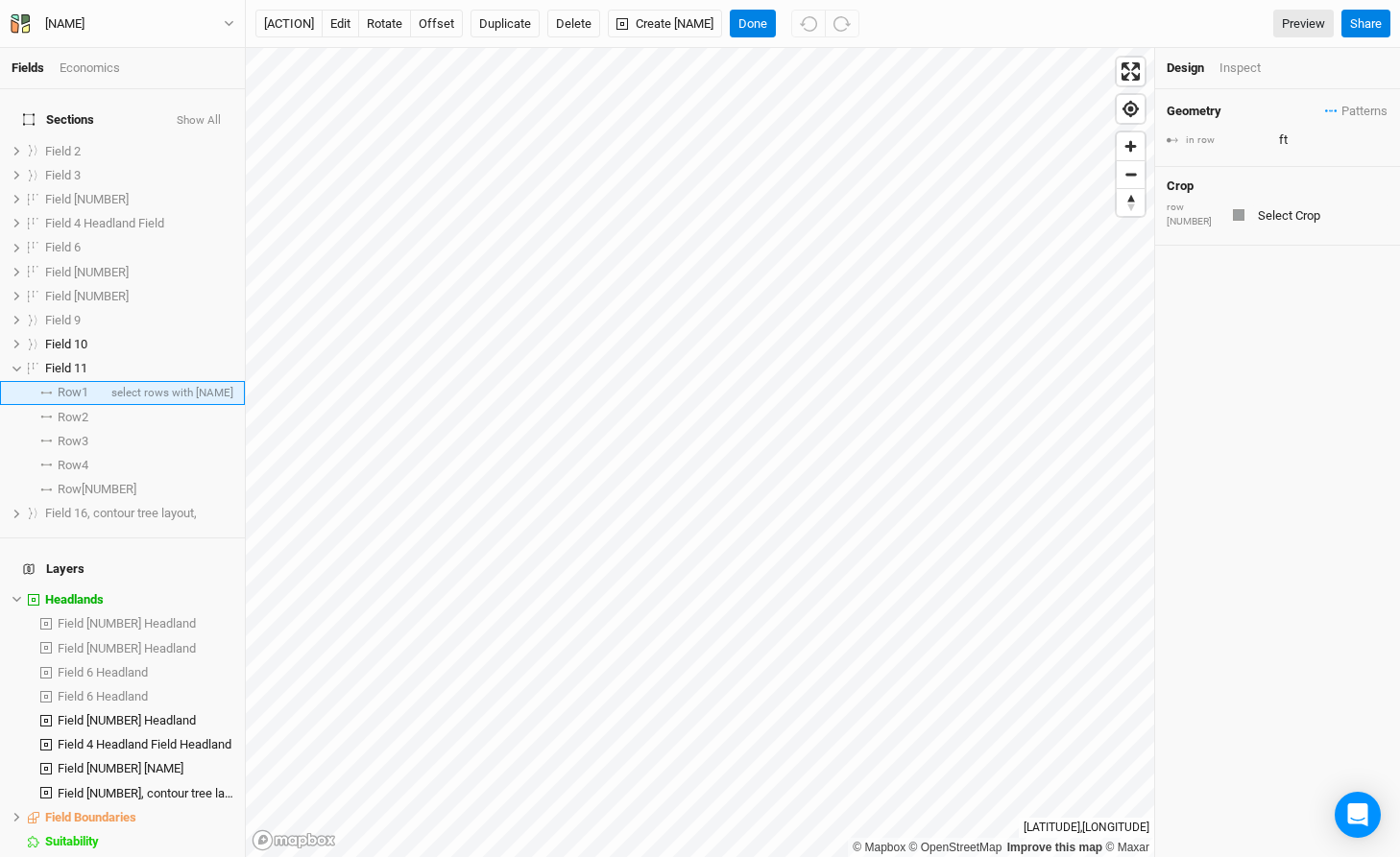 click on "Row  1" at bounding box center [73, 393] 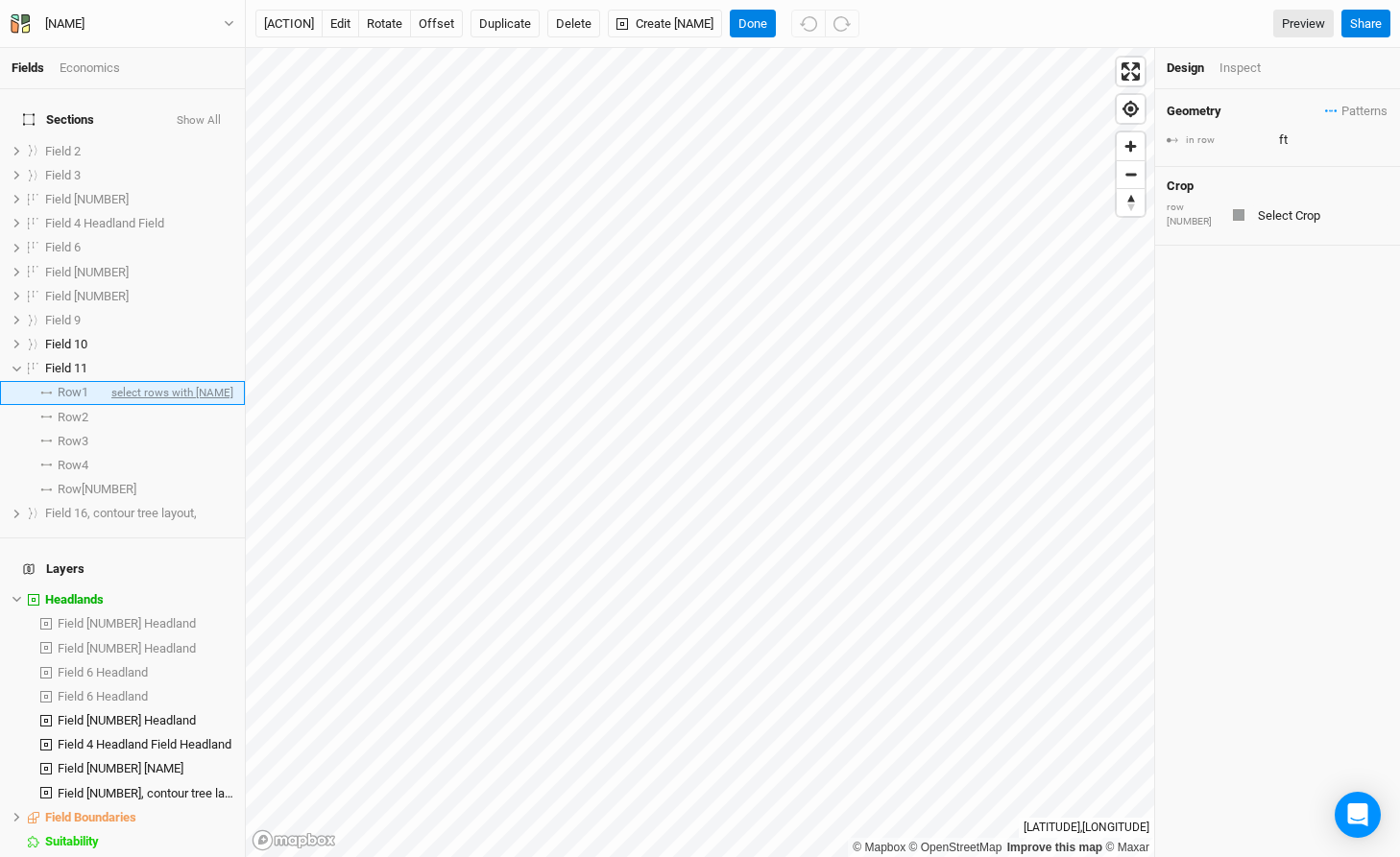 click on "select rows with [NAME]" at bounding box center [170, 393] 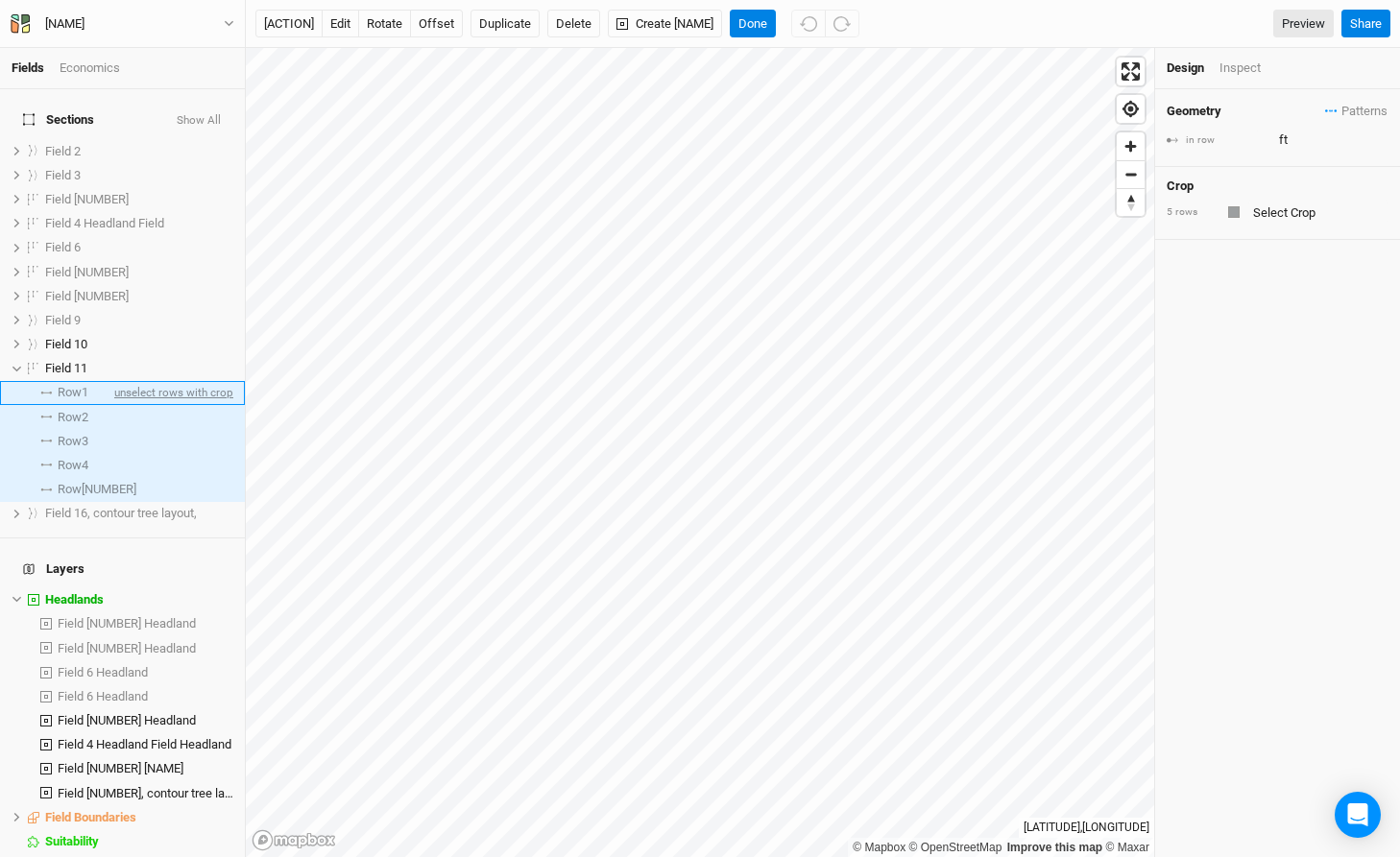click on "unselect rows with crop" at bounding box center (172, 393) 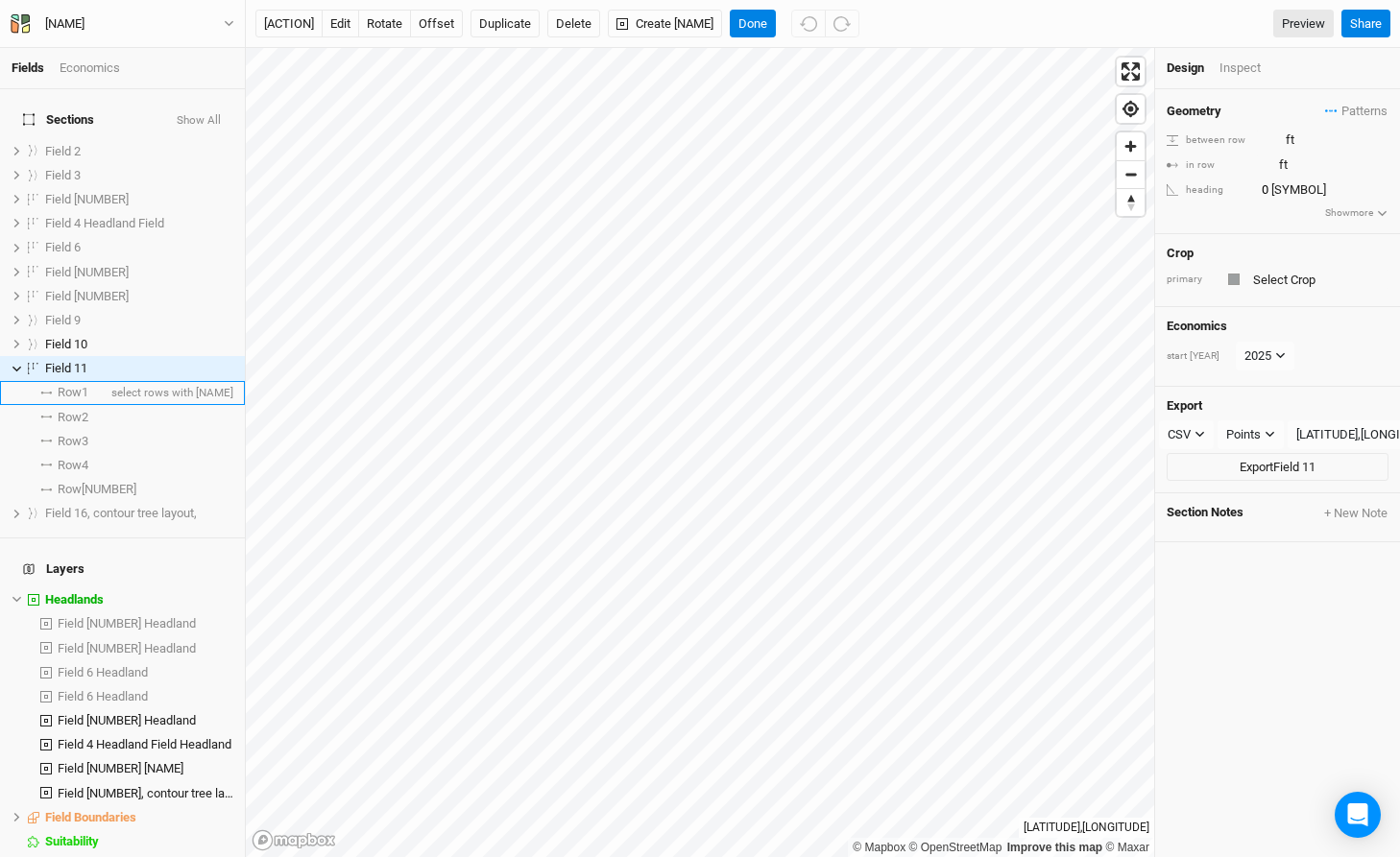 click on "Row  1" at bounding box center [73, 393] 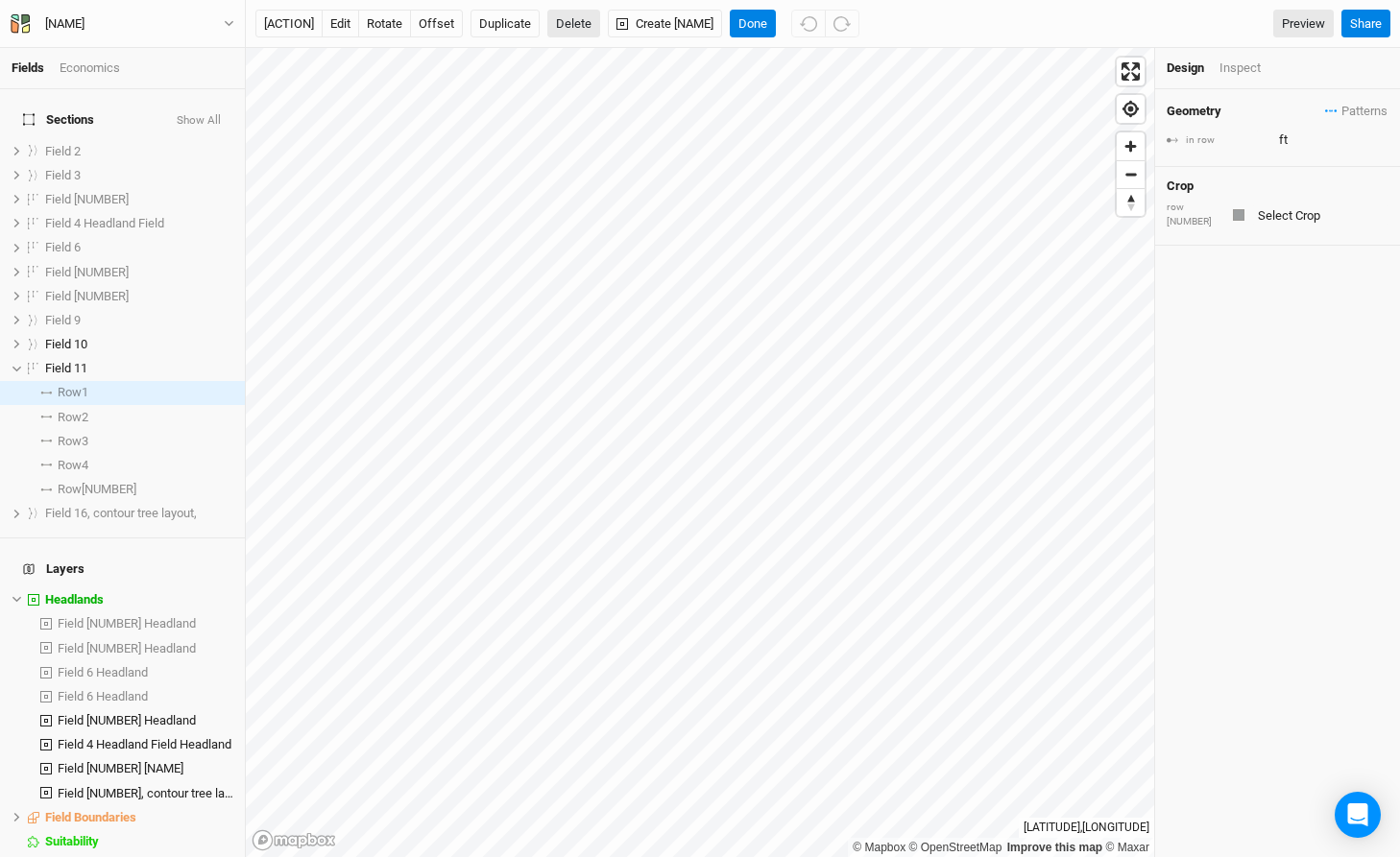 click on "Delete" at bounding box center [573, 24] 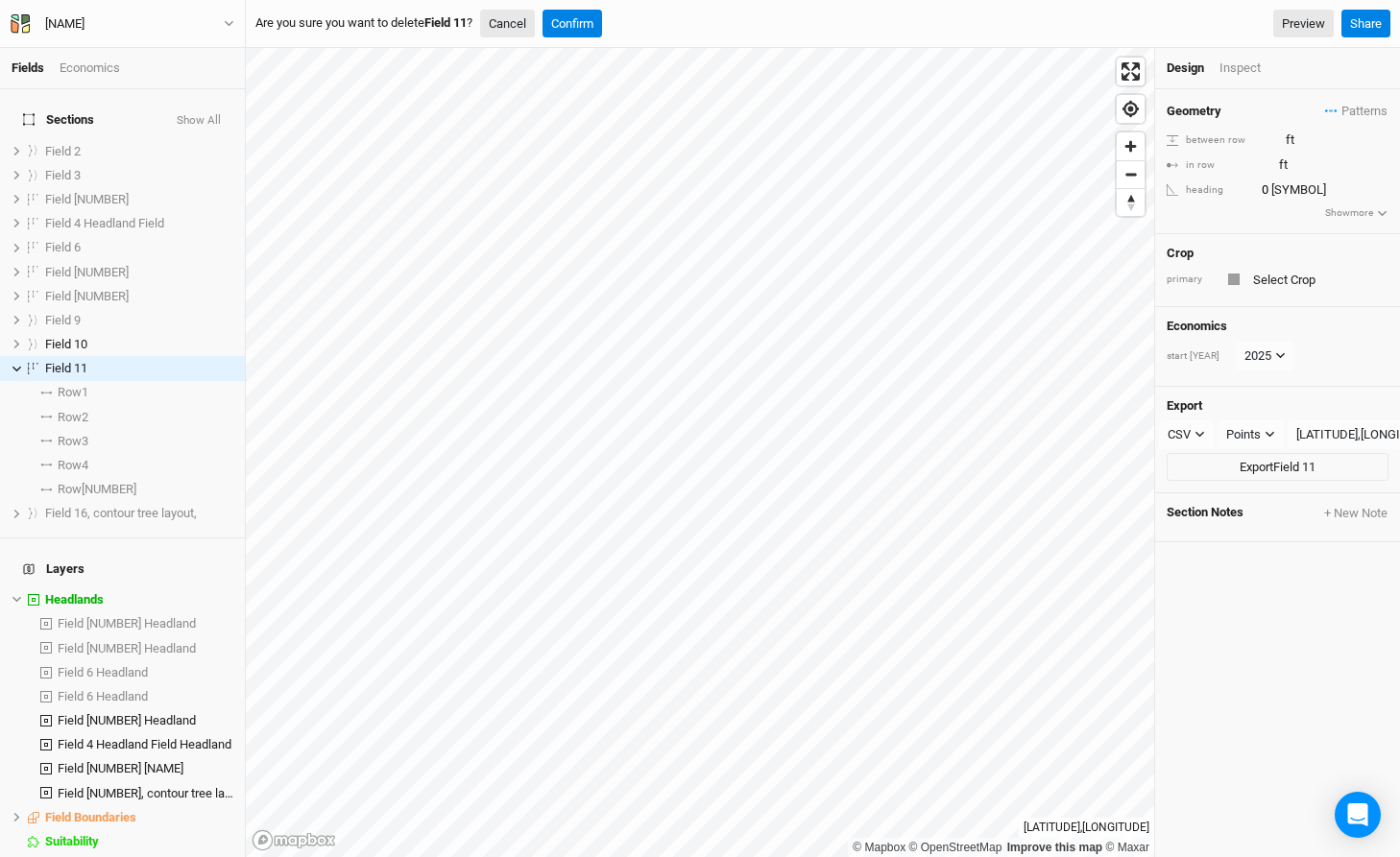 click on "Cancel" at bounding box center [507, 24] 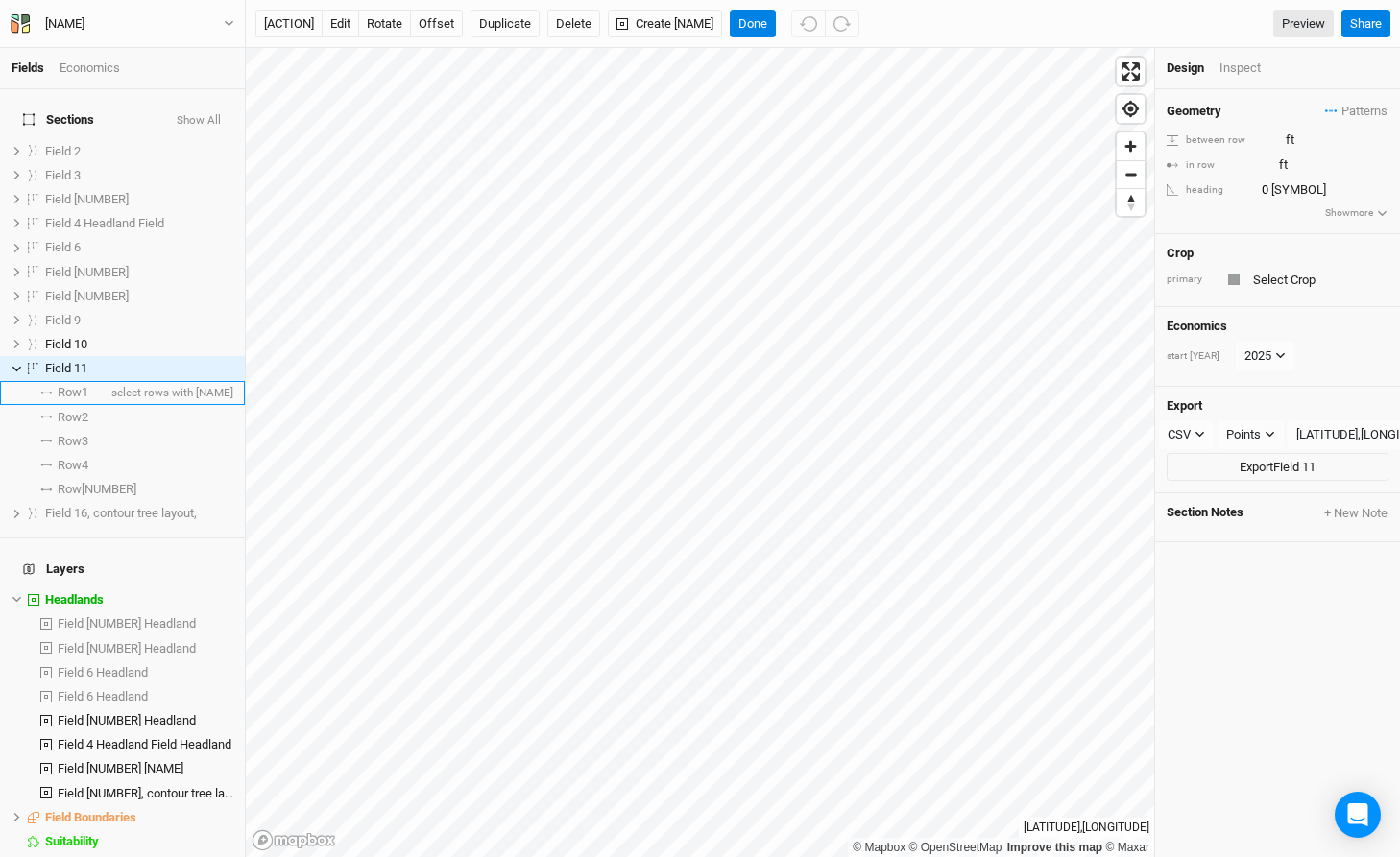 click at bounding box center [46, 393] 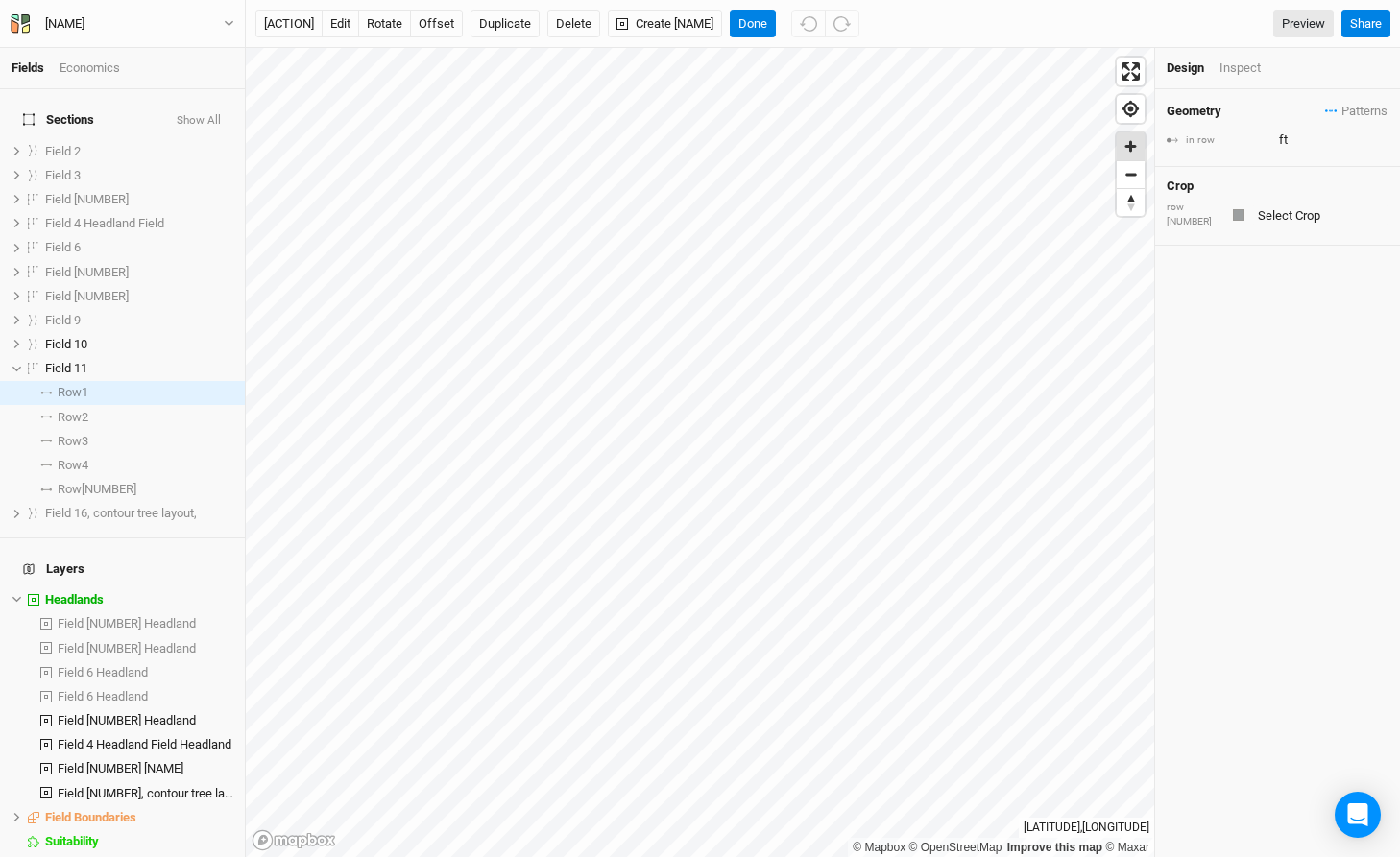 click at bounding box center [1130, 146] 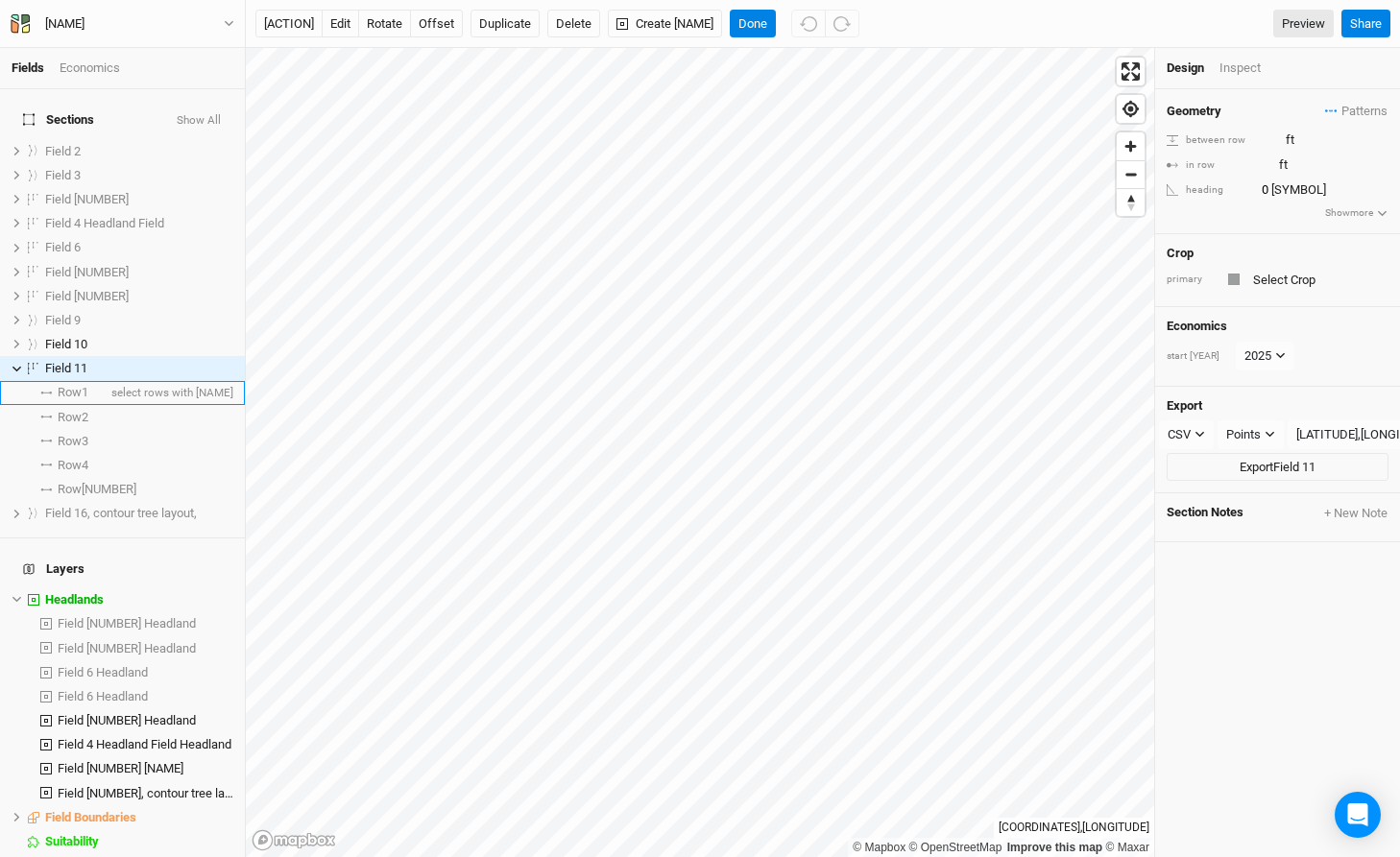 click on "Row  1" at bounding box center (73, 393) 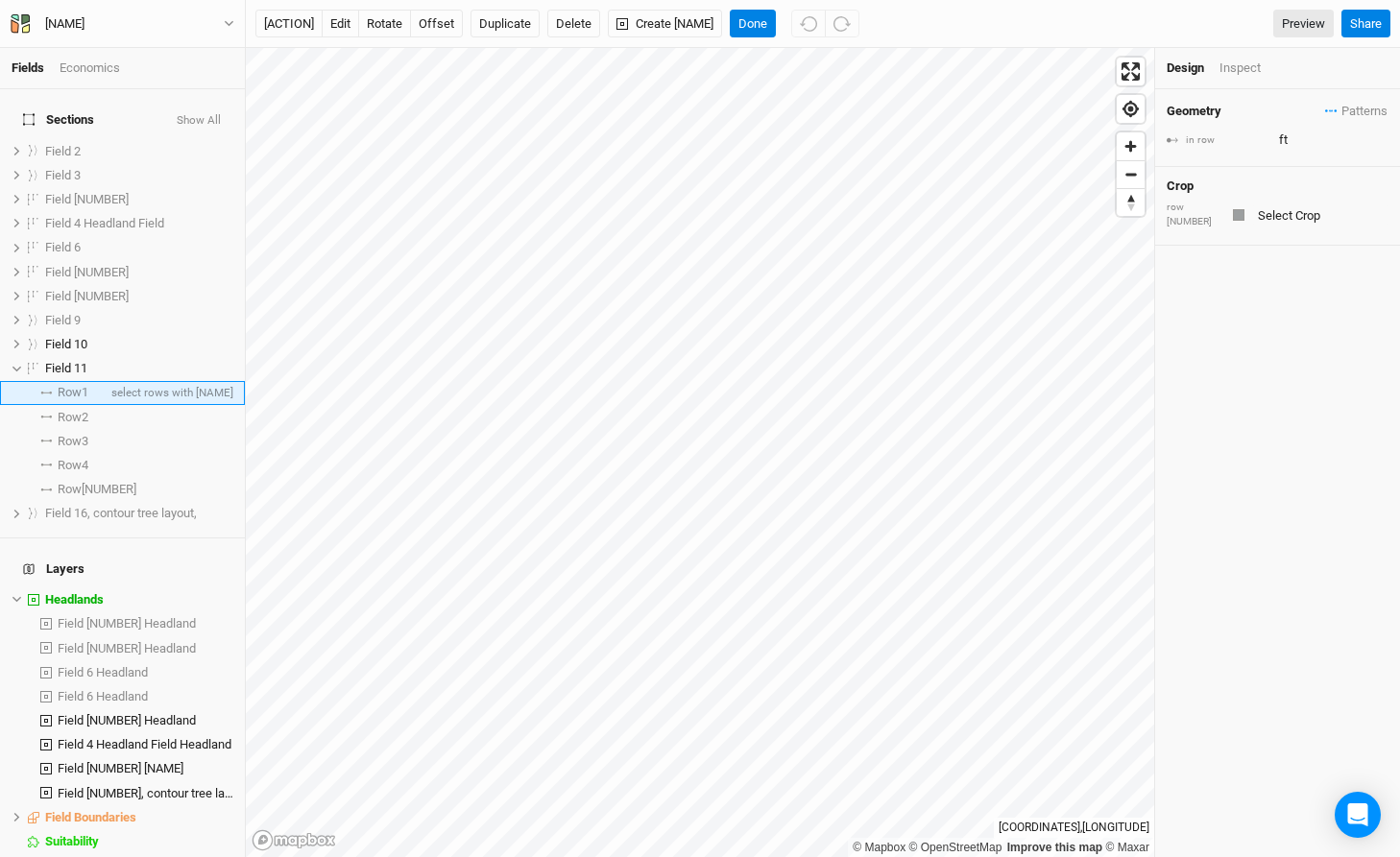 click on "Row  1 select rows with crop" at bounding box center (122, 393) 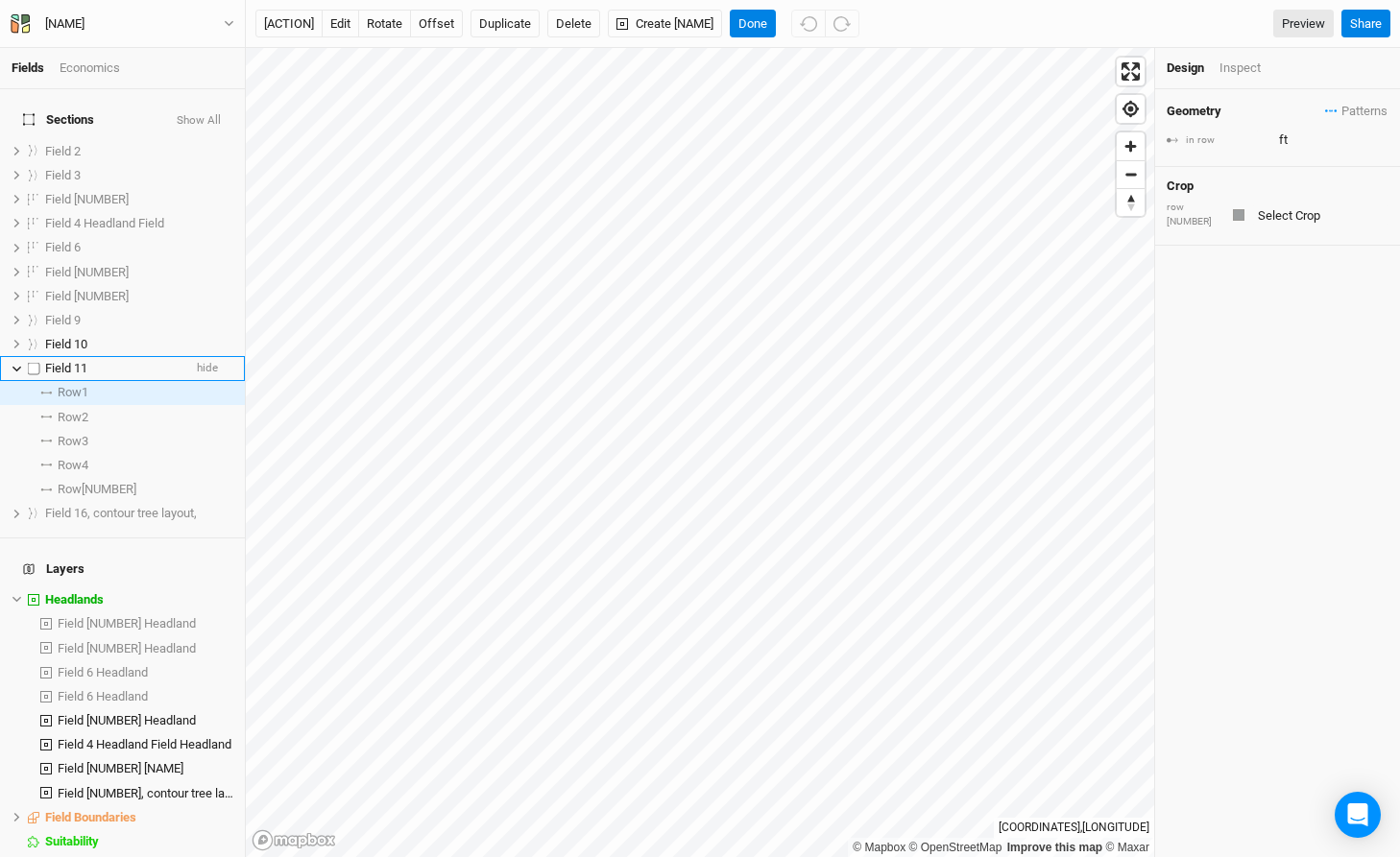 click 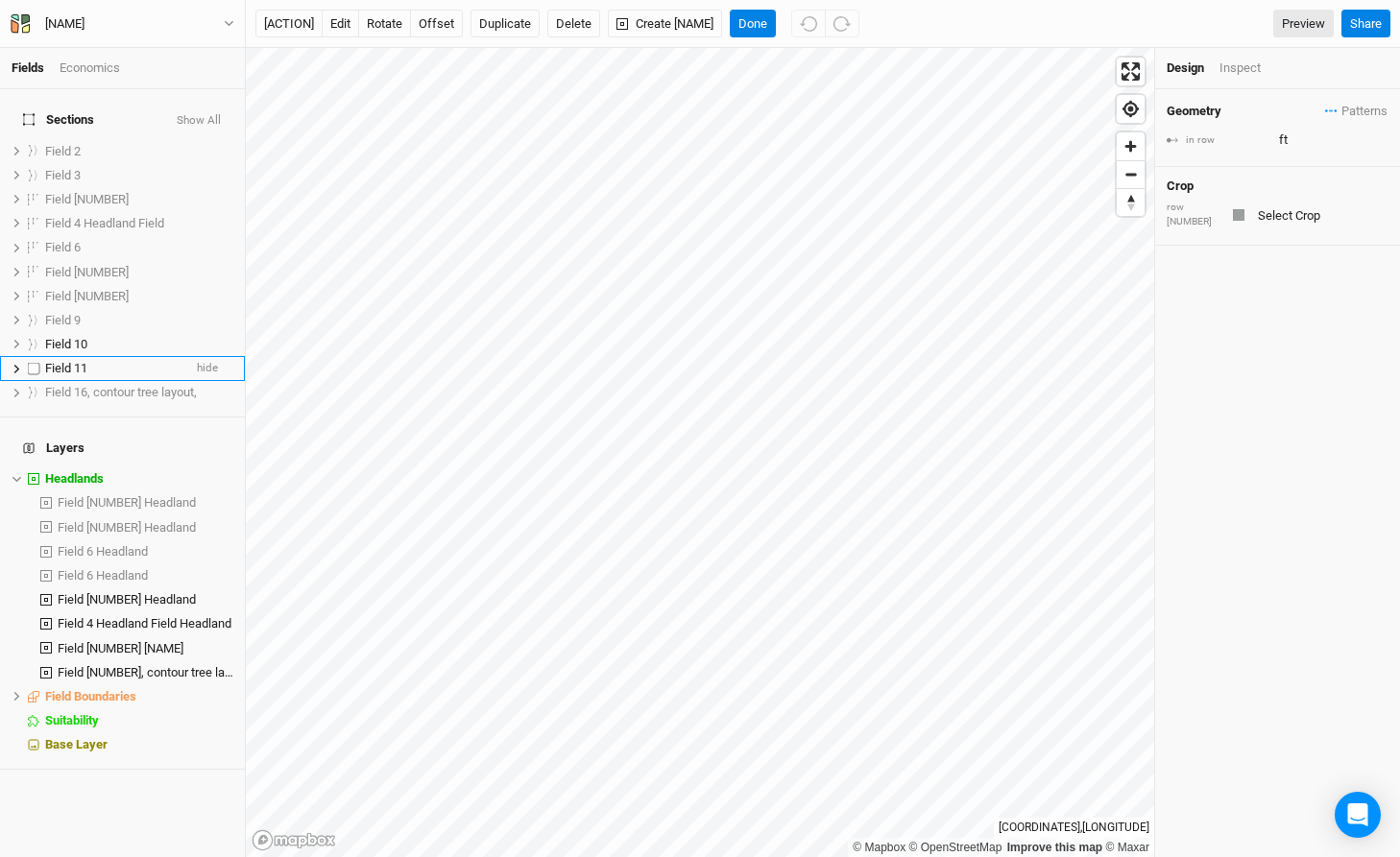 click 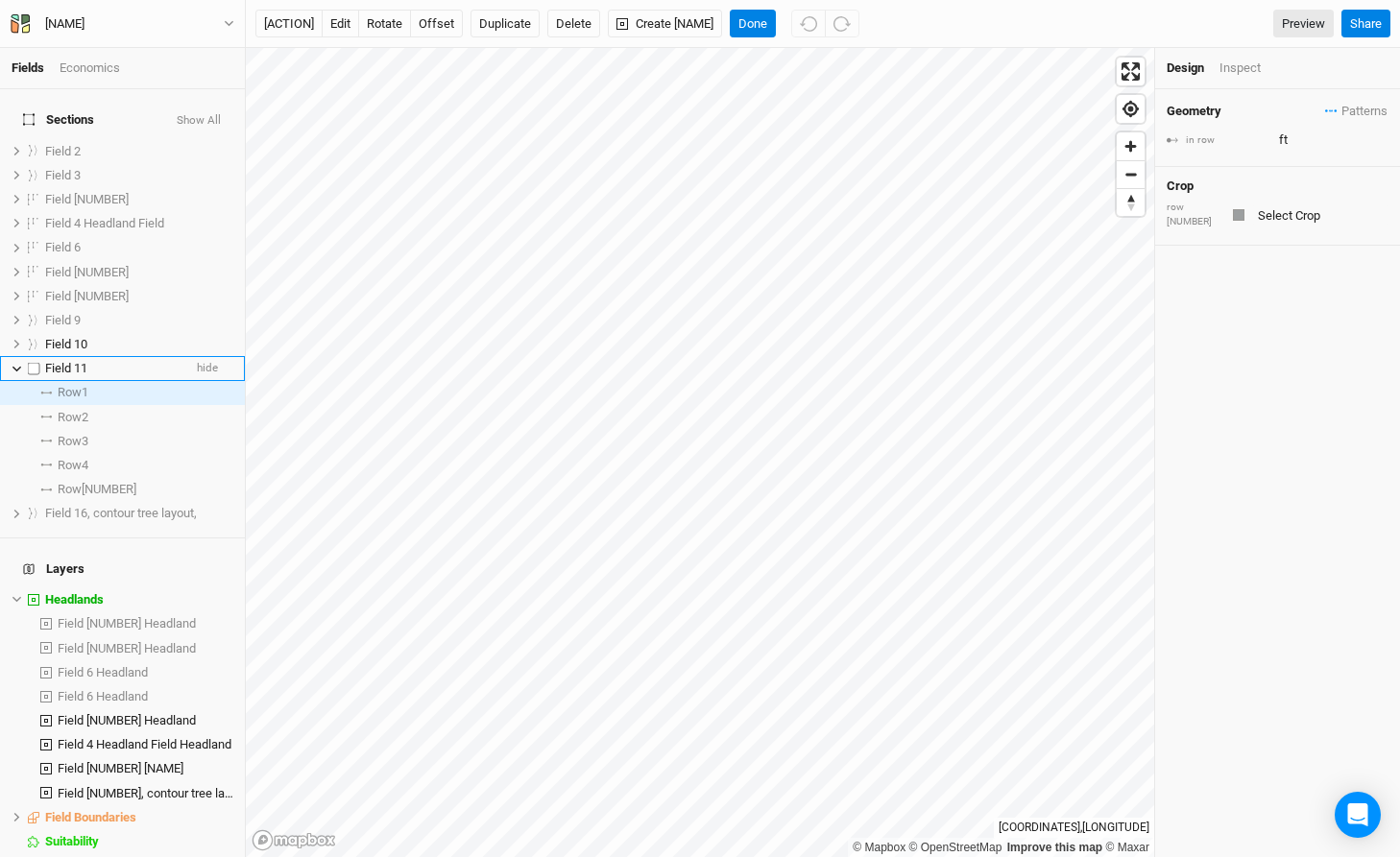 click at bounding box center (34, 369) 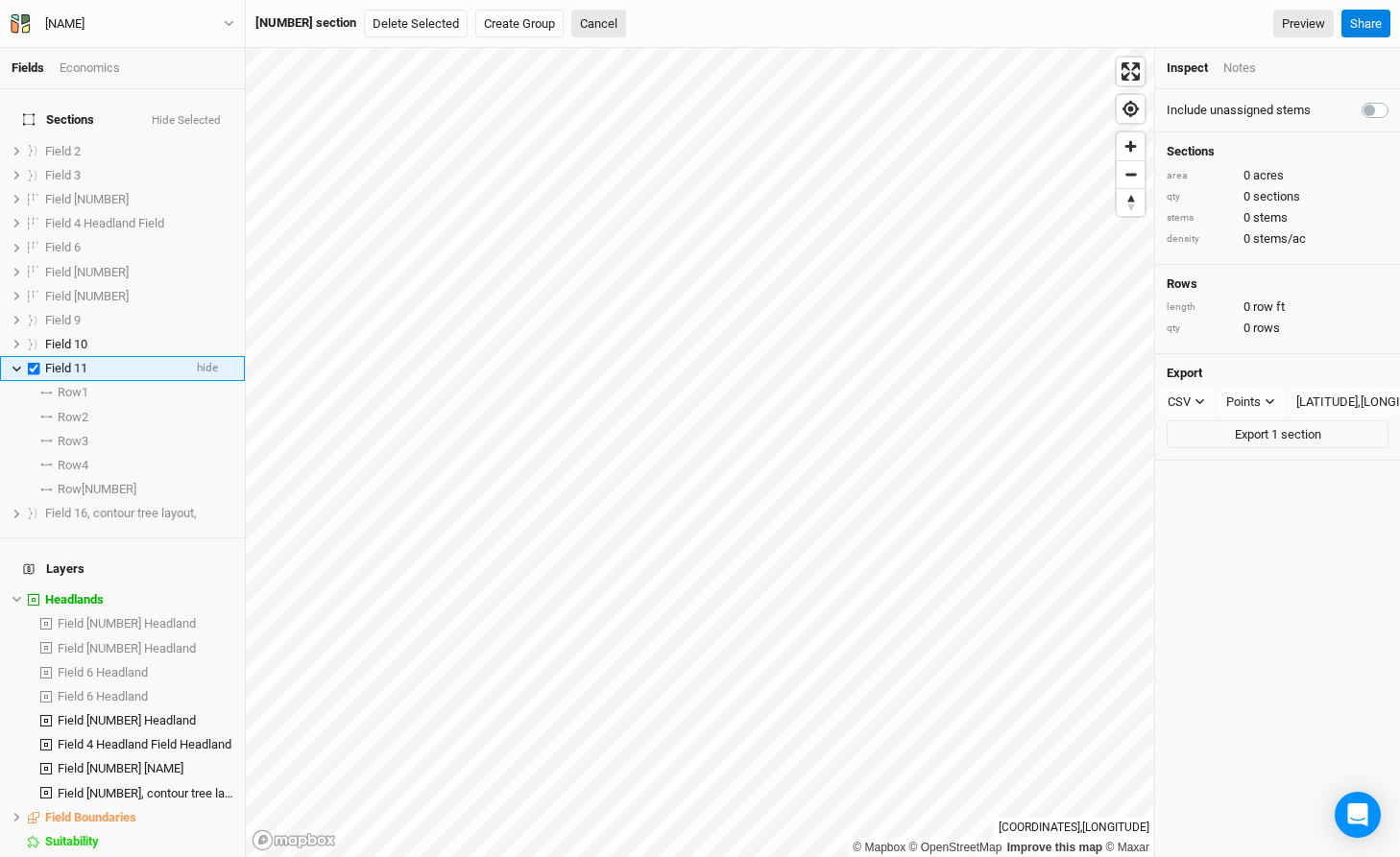 click at bounding box center [34, 369] 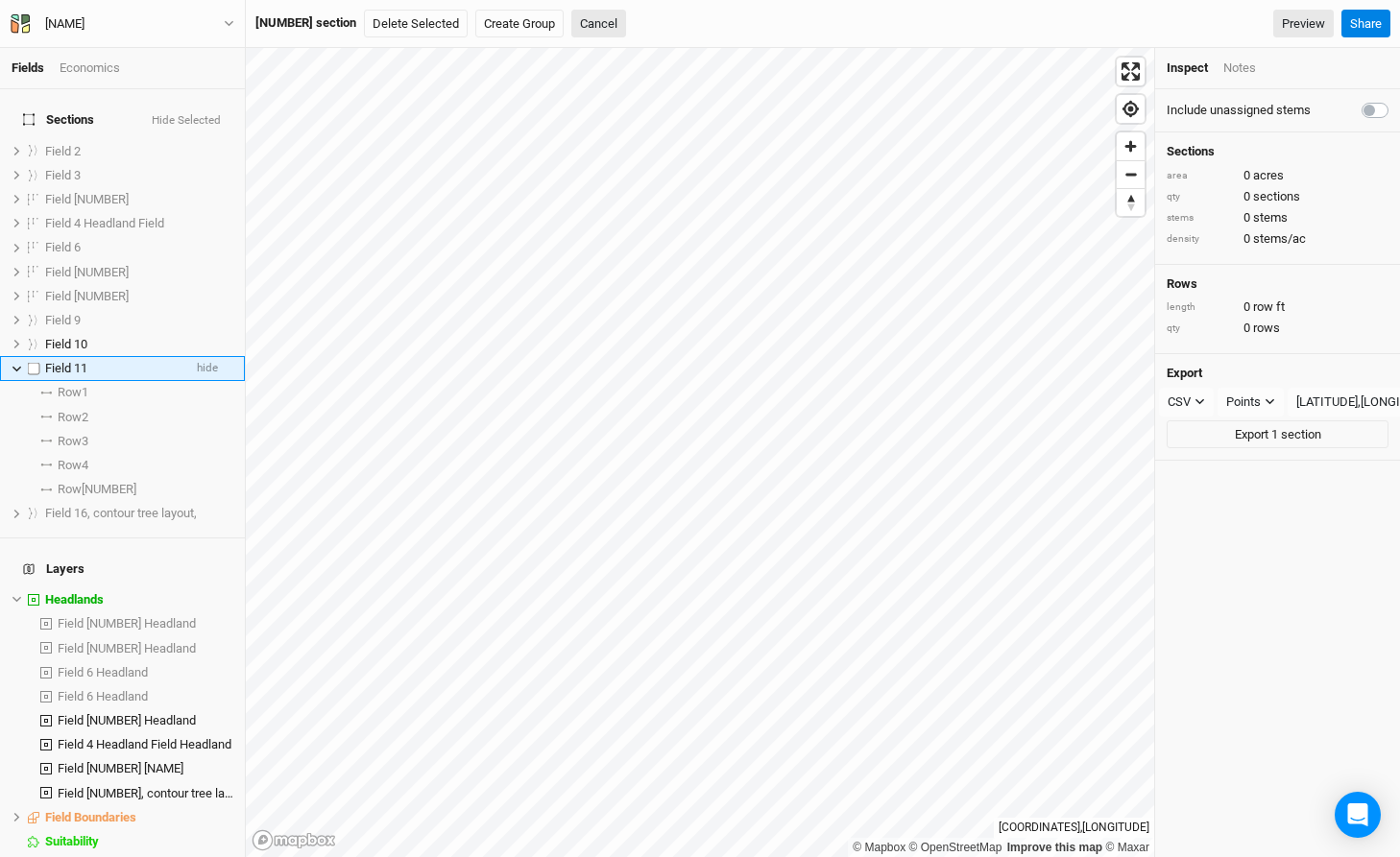 checkbox on "[BOOLEAN]" 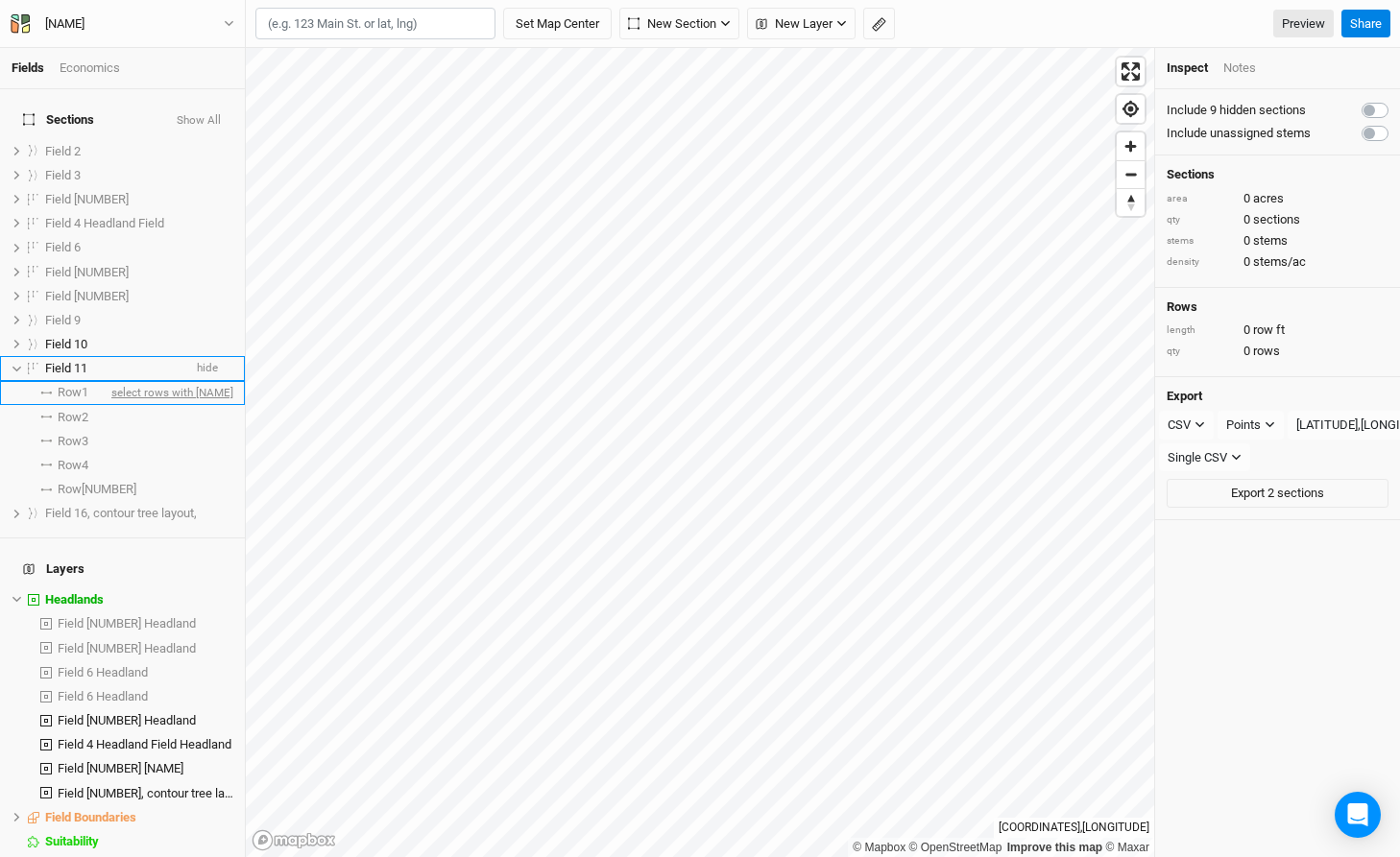 click on "select rows with [NAME]" at bounding box center [170, 393] 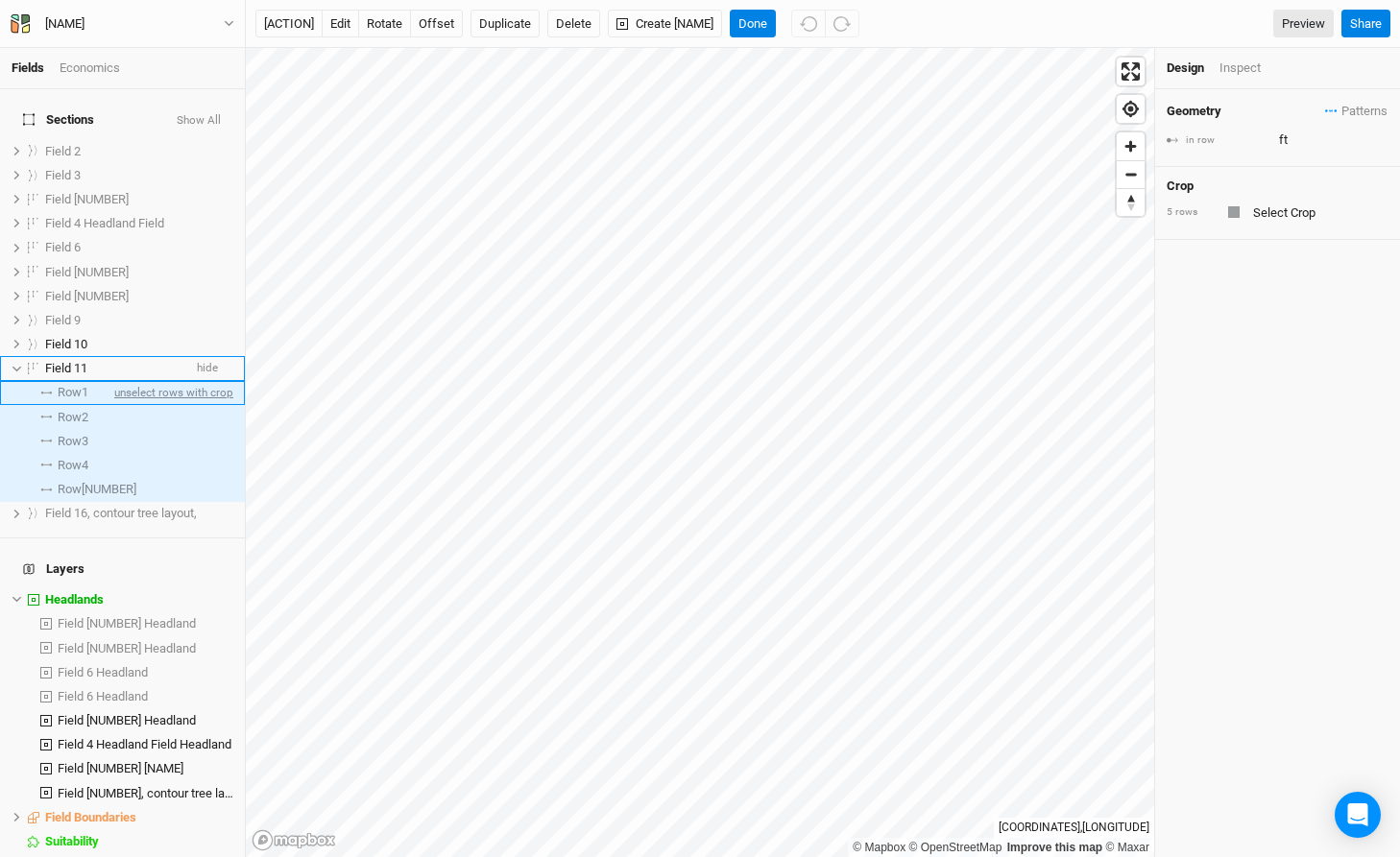 click on "unselect rows with crop" at bounding box center [172, 393] 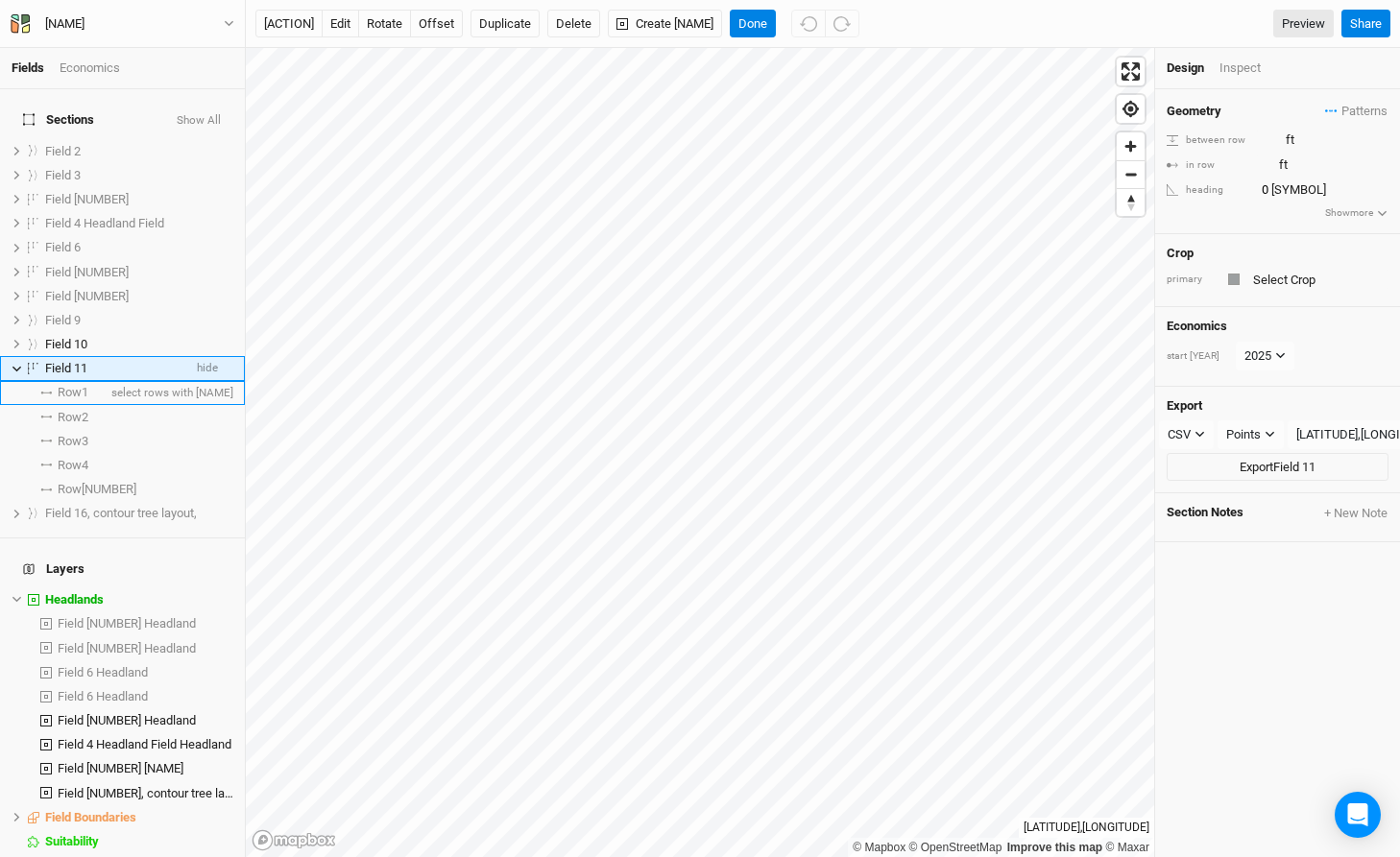 click on "Row  1 select rows with crop" at bounding box center (122, 393) 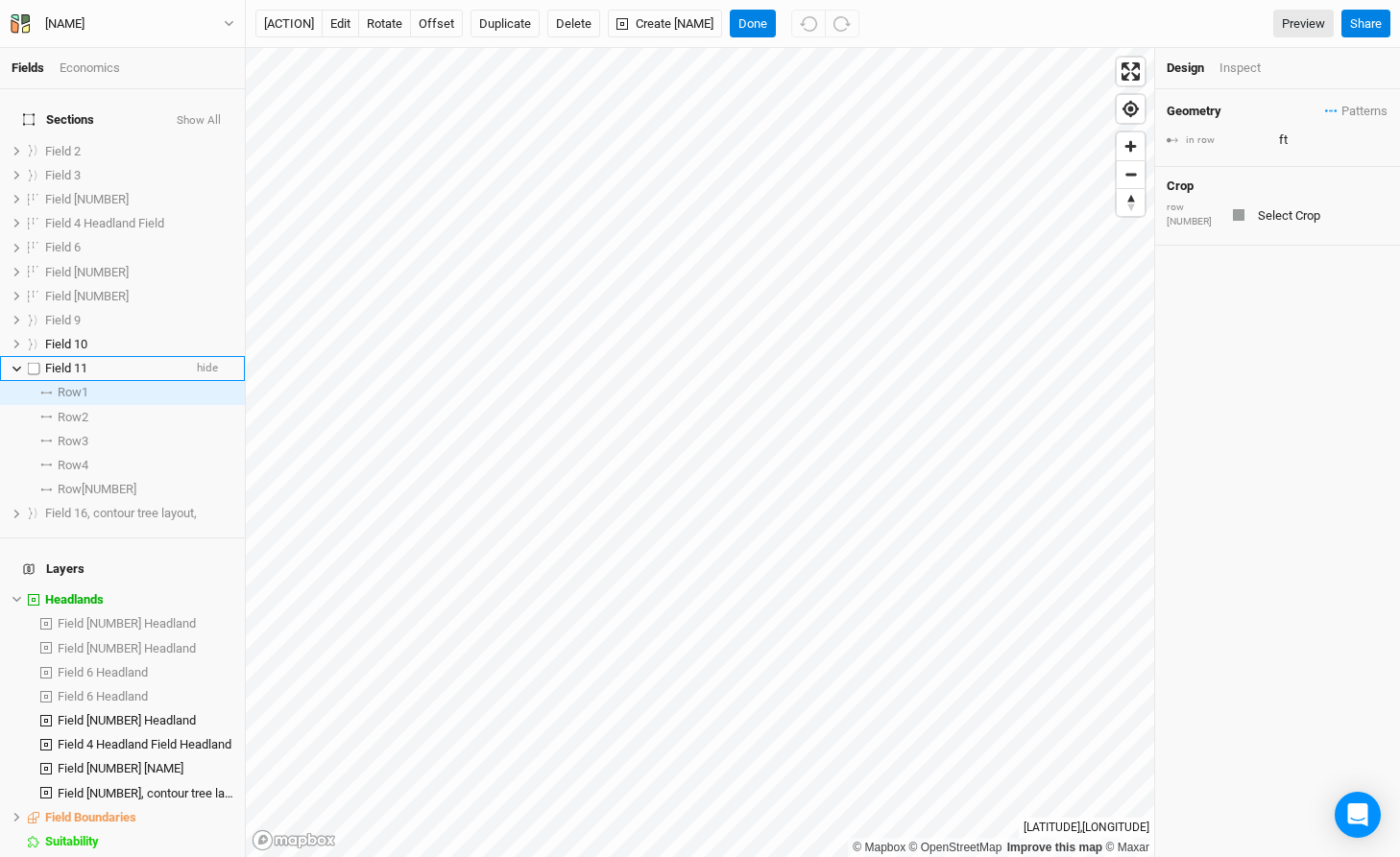 click at bounding box center [34, 369] 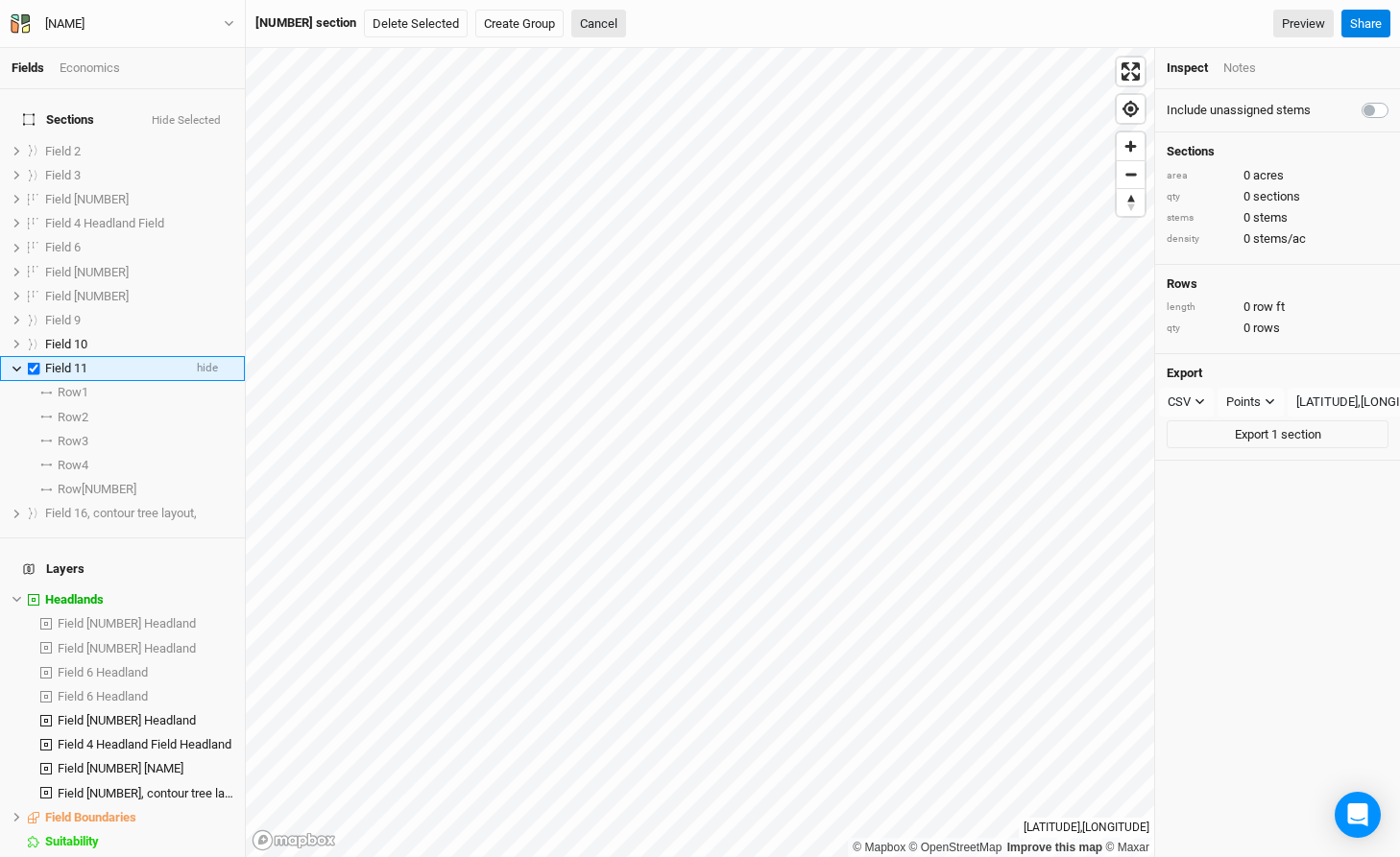 click on "Field 11" at bounding box center [66, 368] 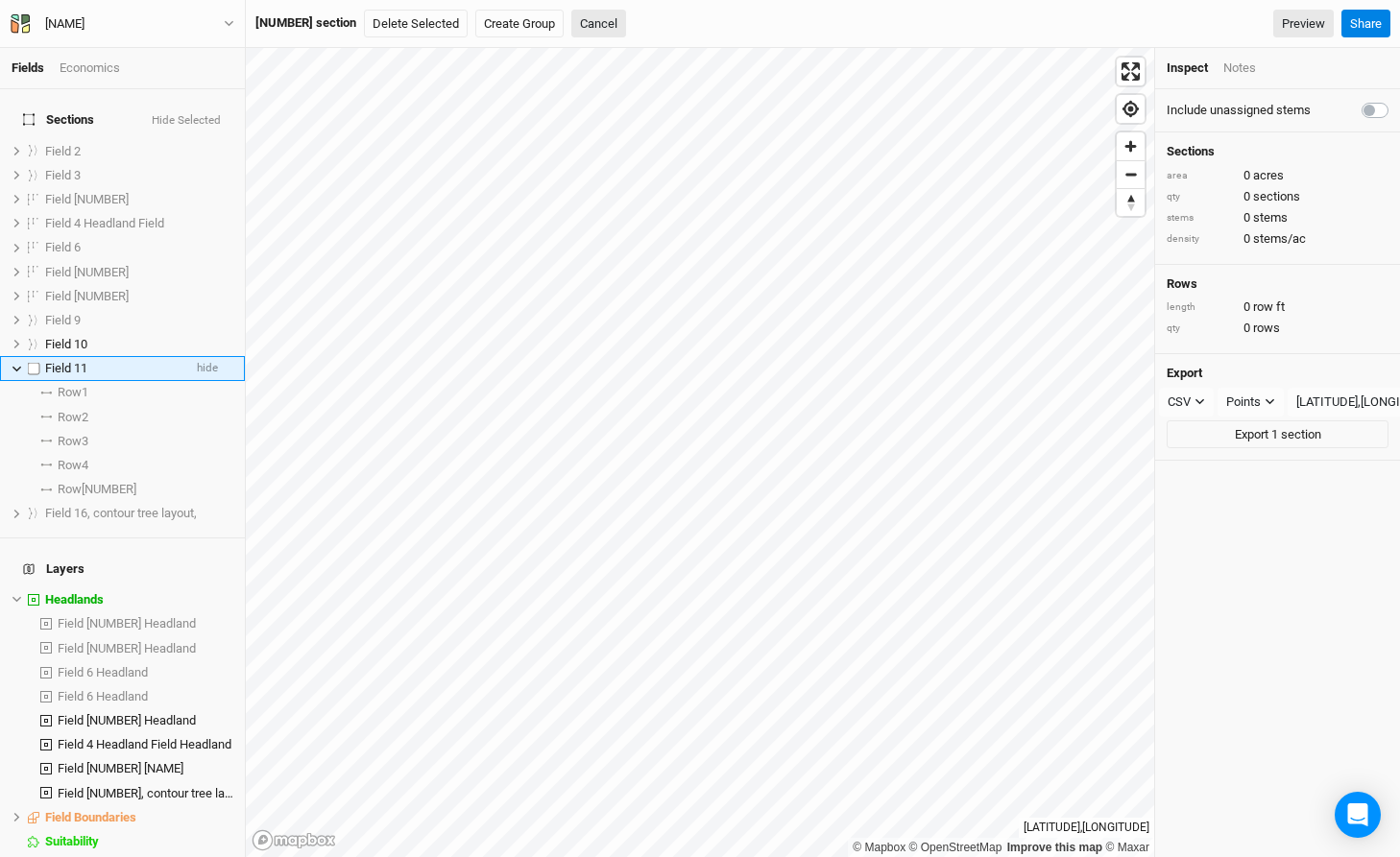 checkbox on "[BOOLEAN]" 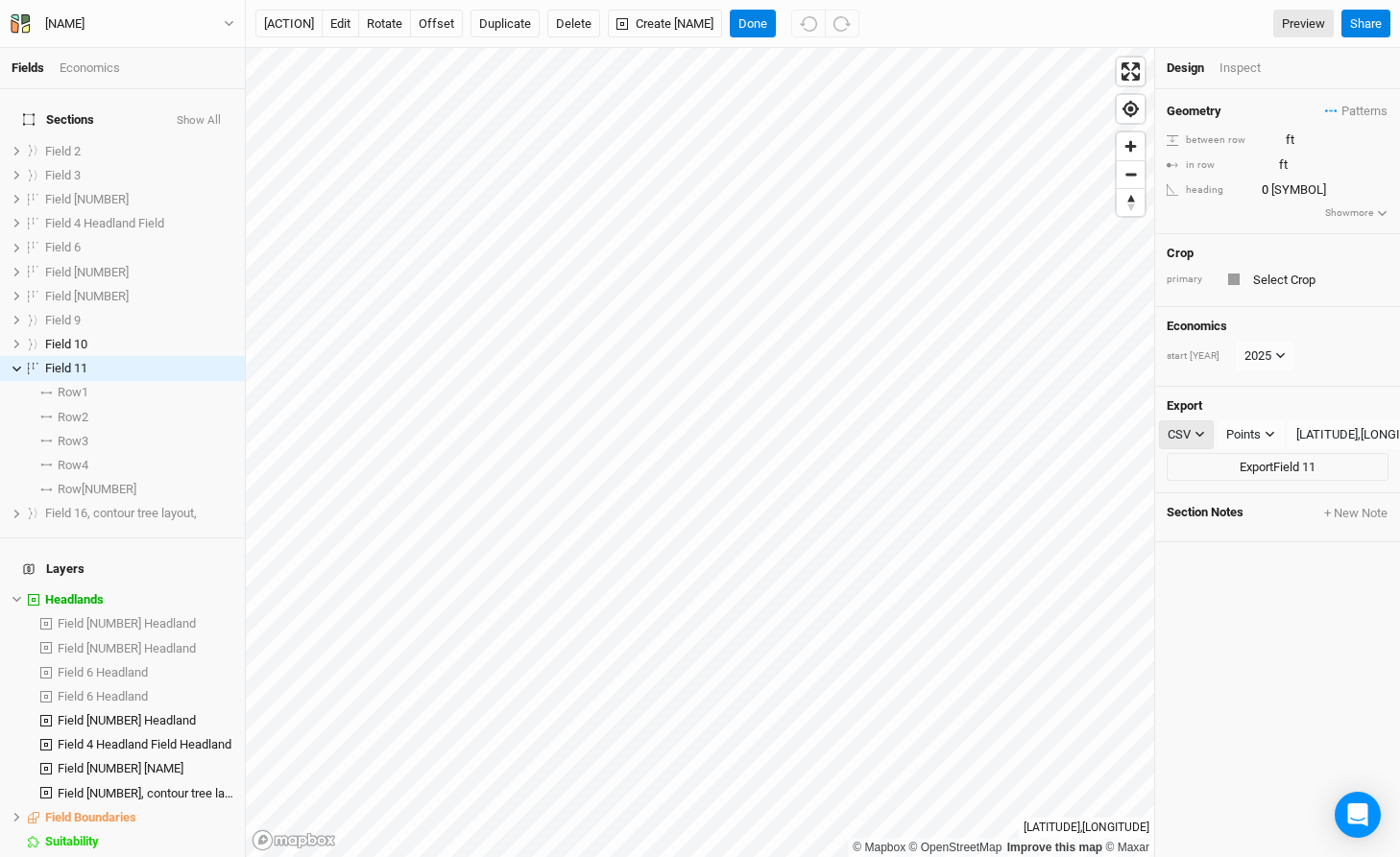 click 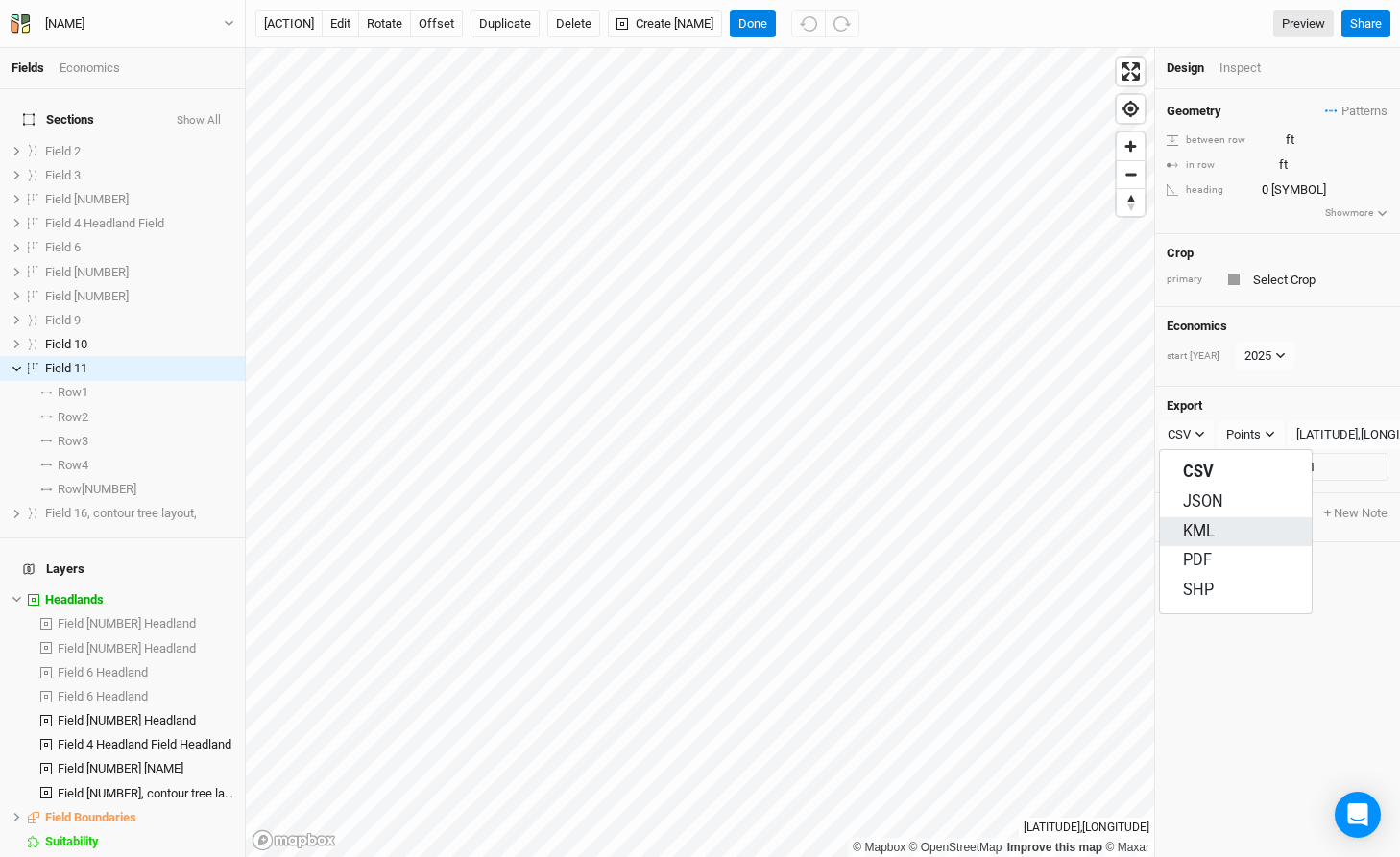 click on "KML" at bounding box center [1198, 532] 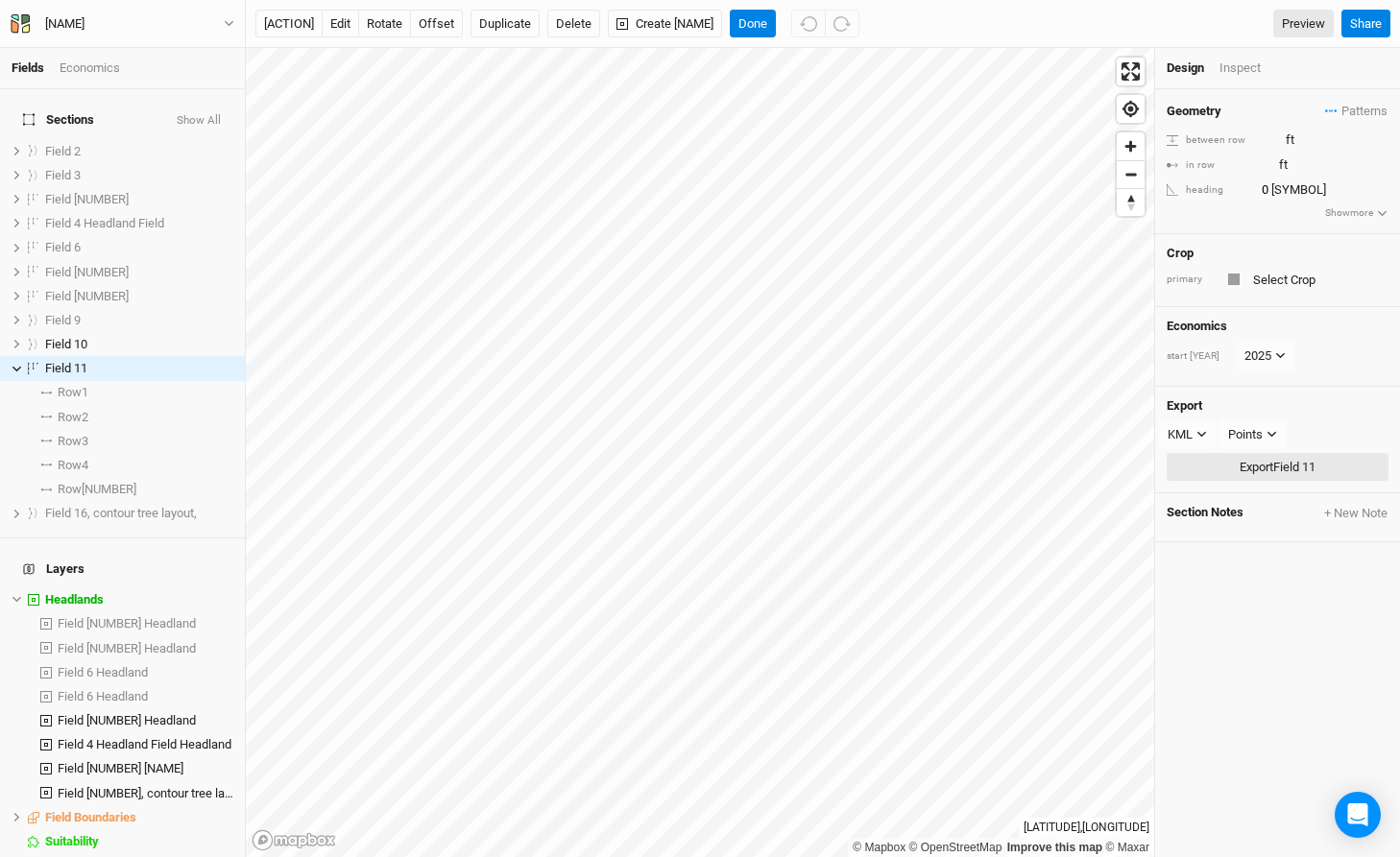 click on "Export  Field 11" at bounding box center (1277, 467) 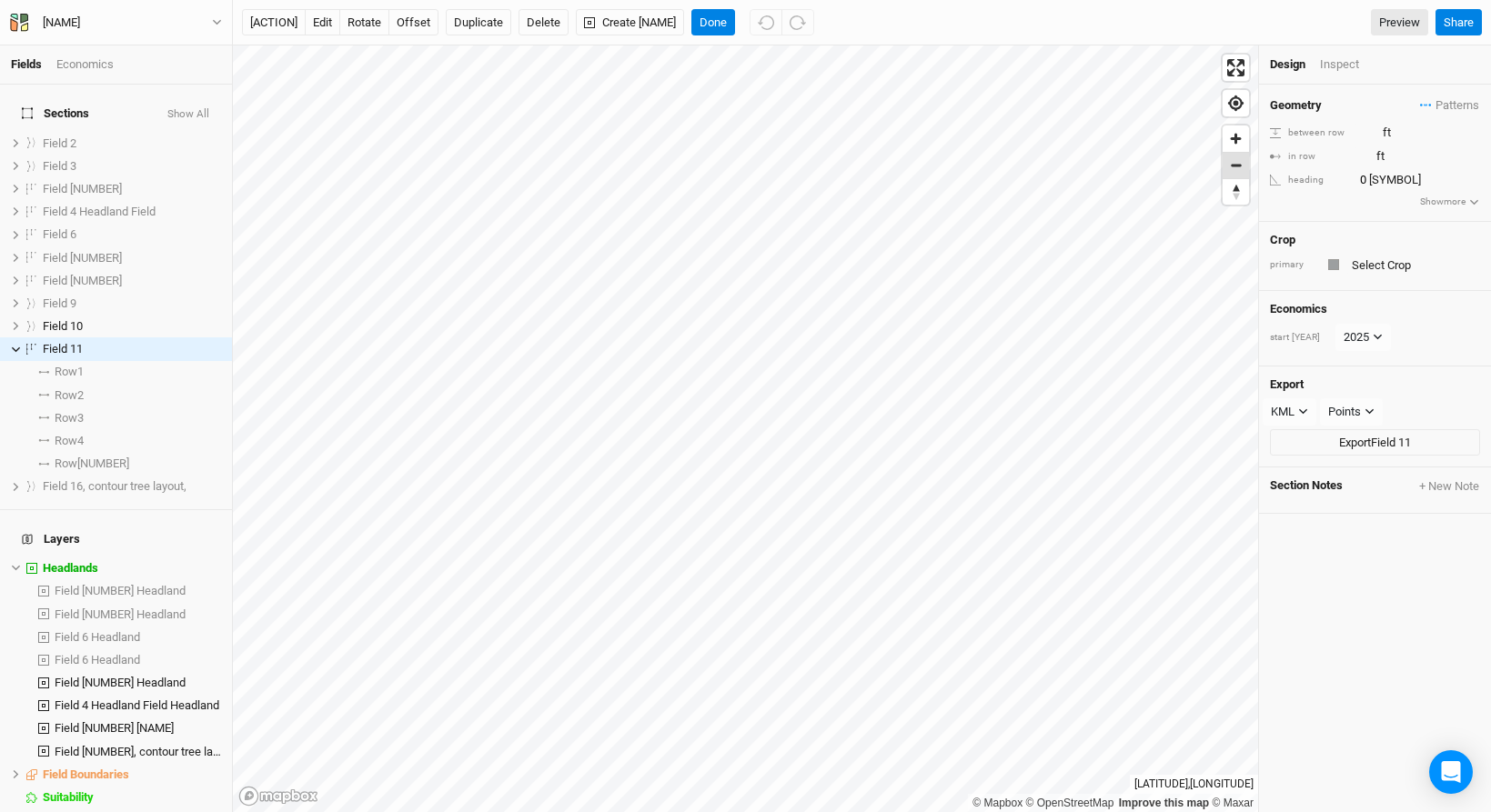 click at bounding box center [1235, 165] 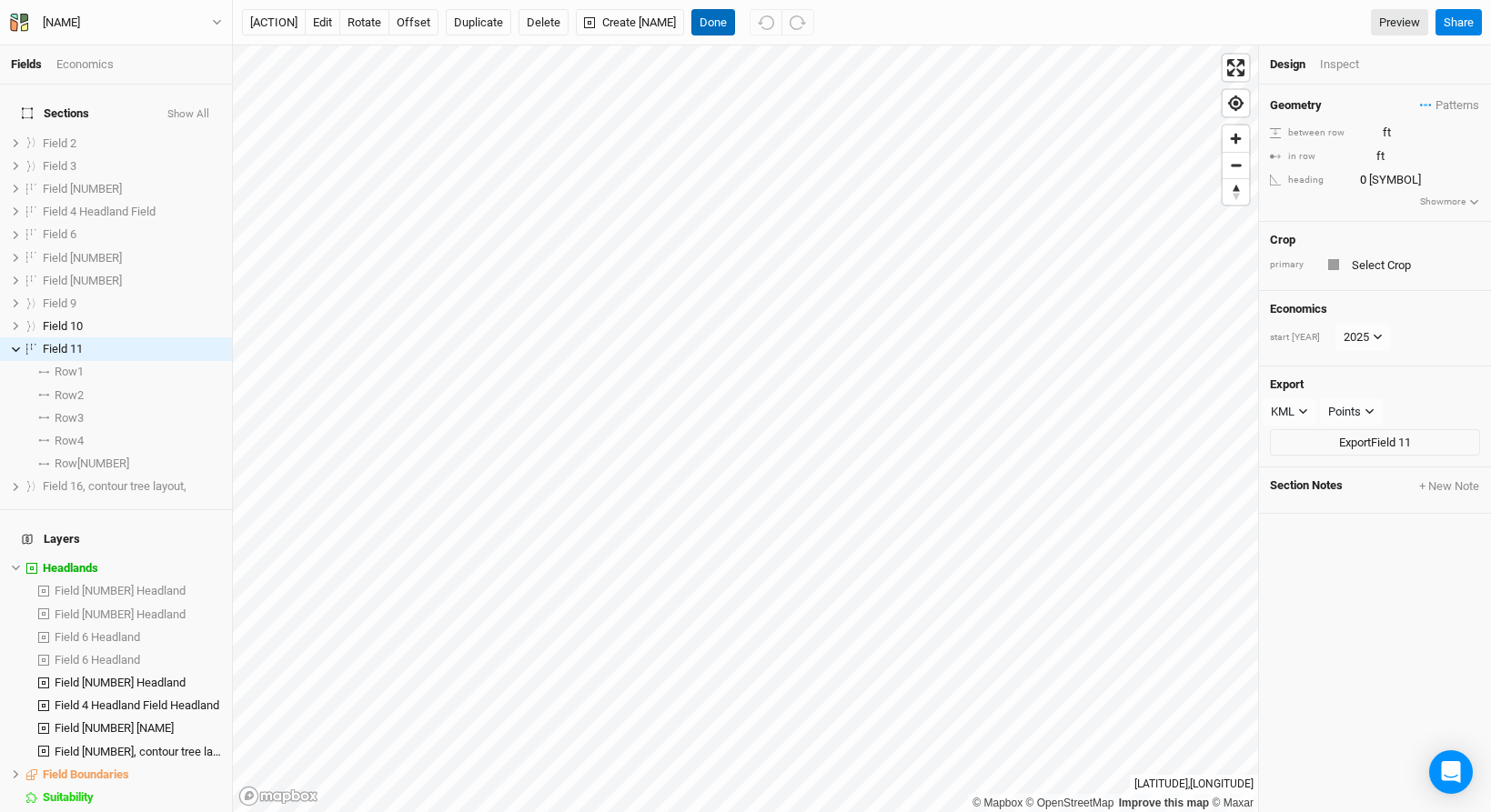 click on "Done" at bounding box center [713, 23] 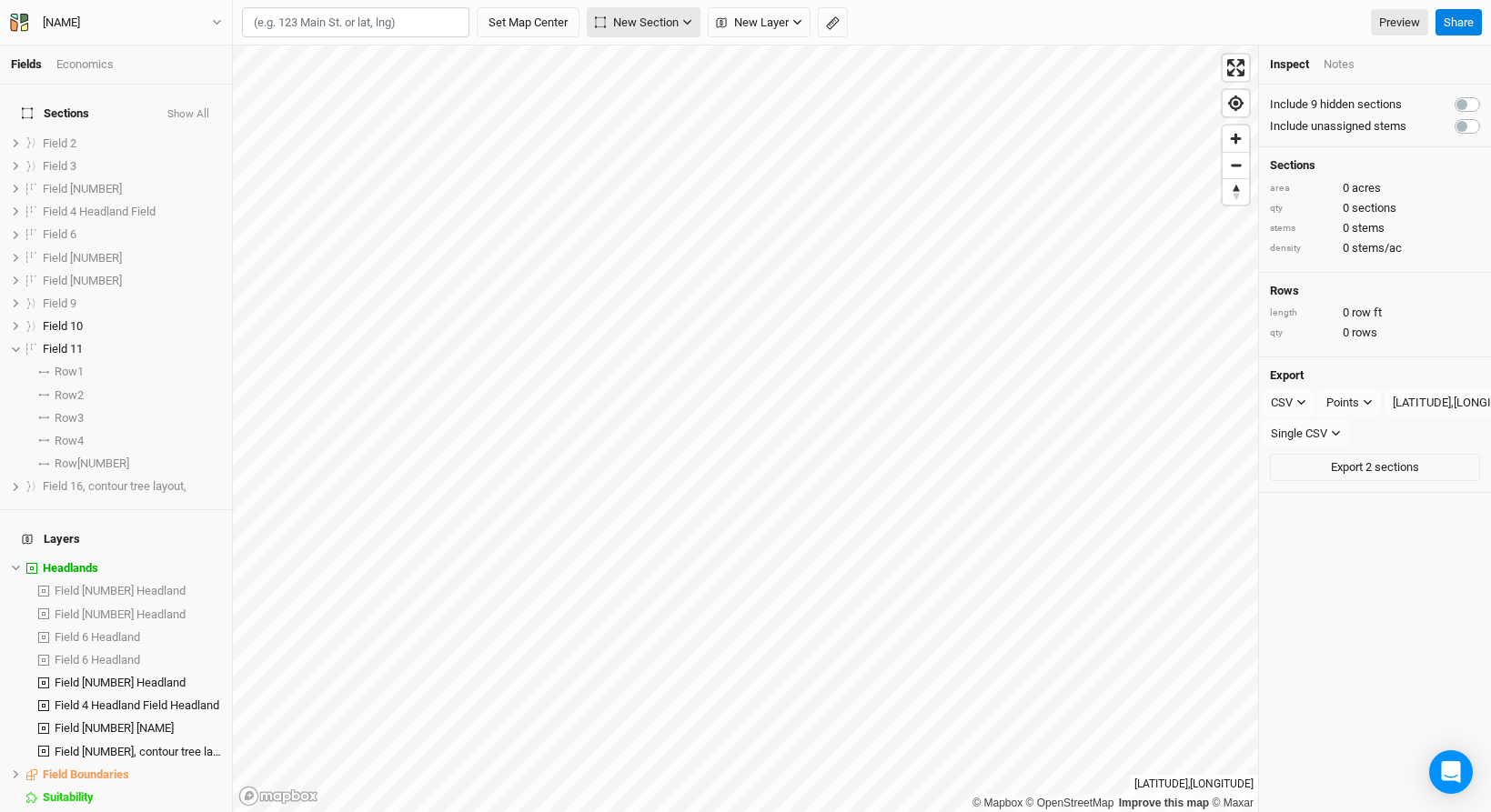 click on "New Section" at bounding box center [637, 23] 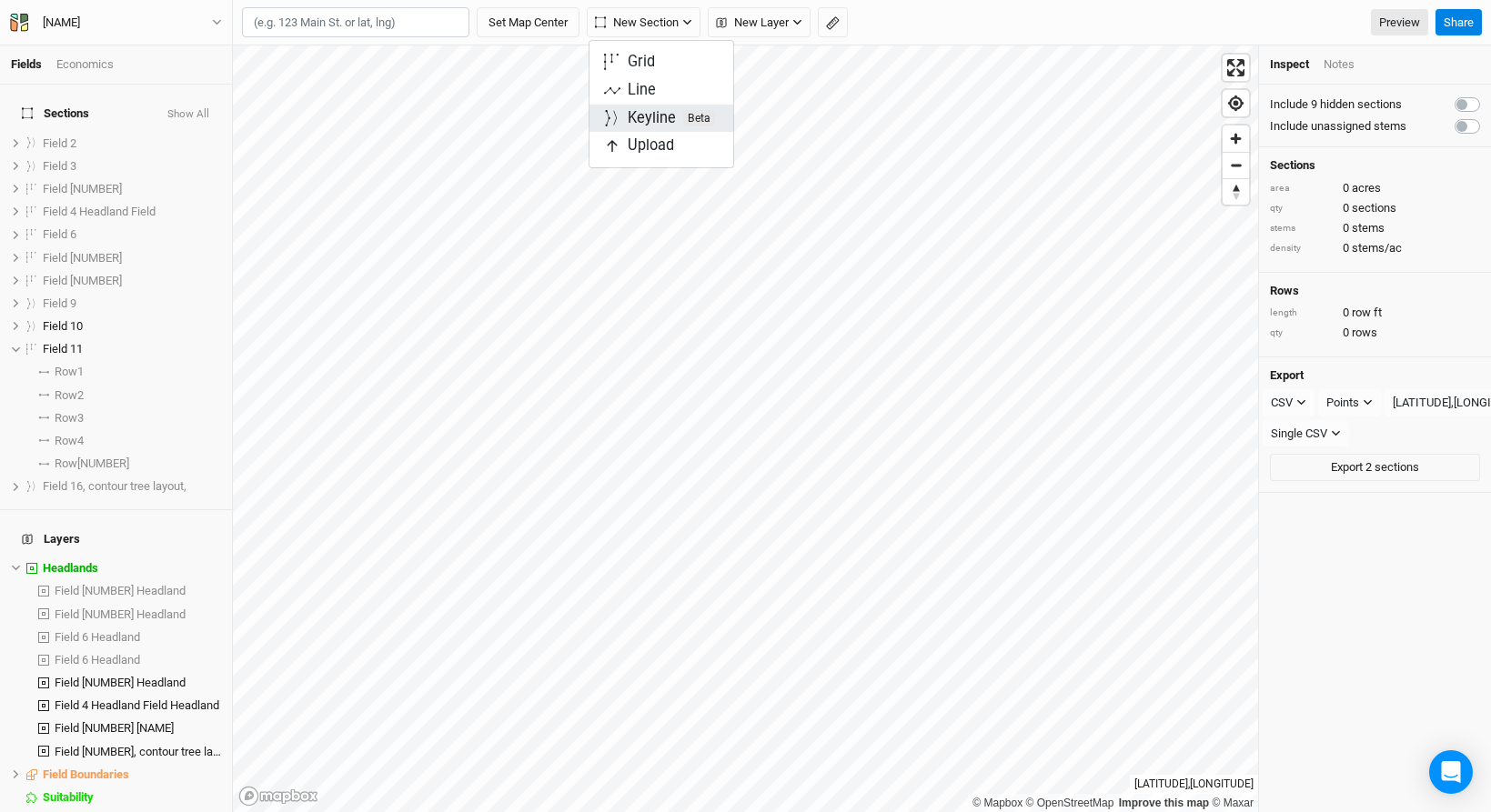 click on "Keyline Beta" at bounding box center [671, 118] 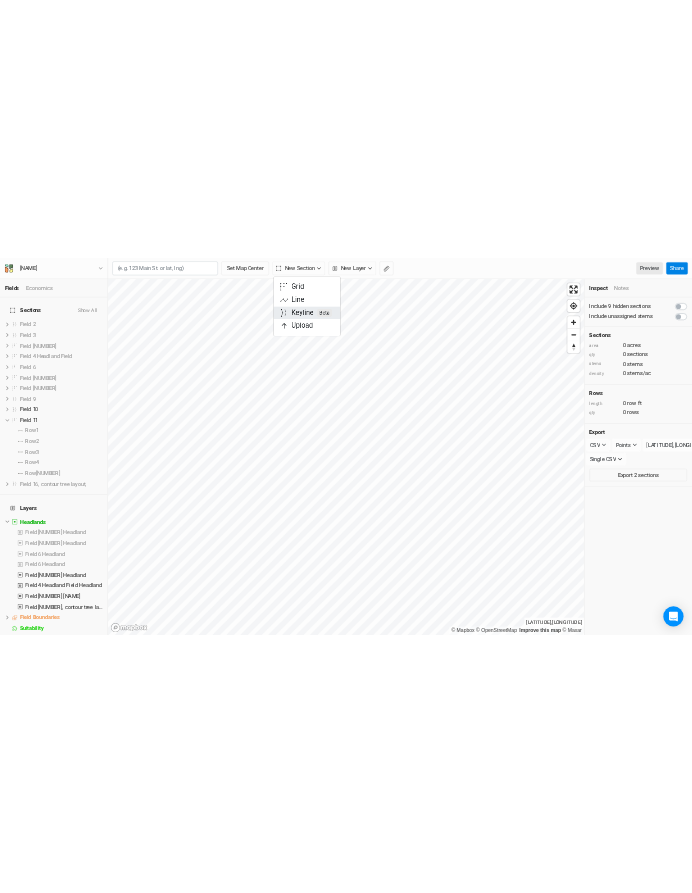 scroll, scrollTop: 30, scrollLeft: 0, axis: vertical 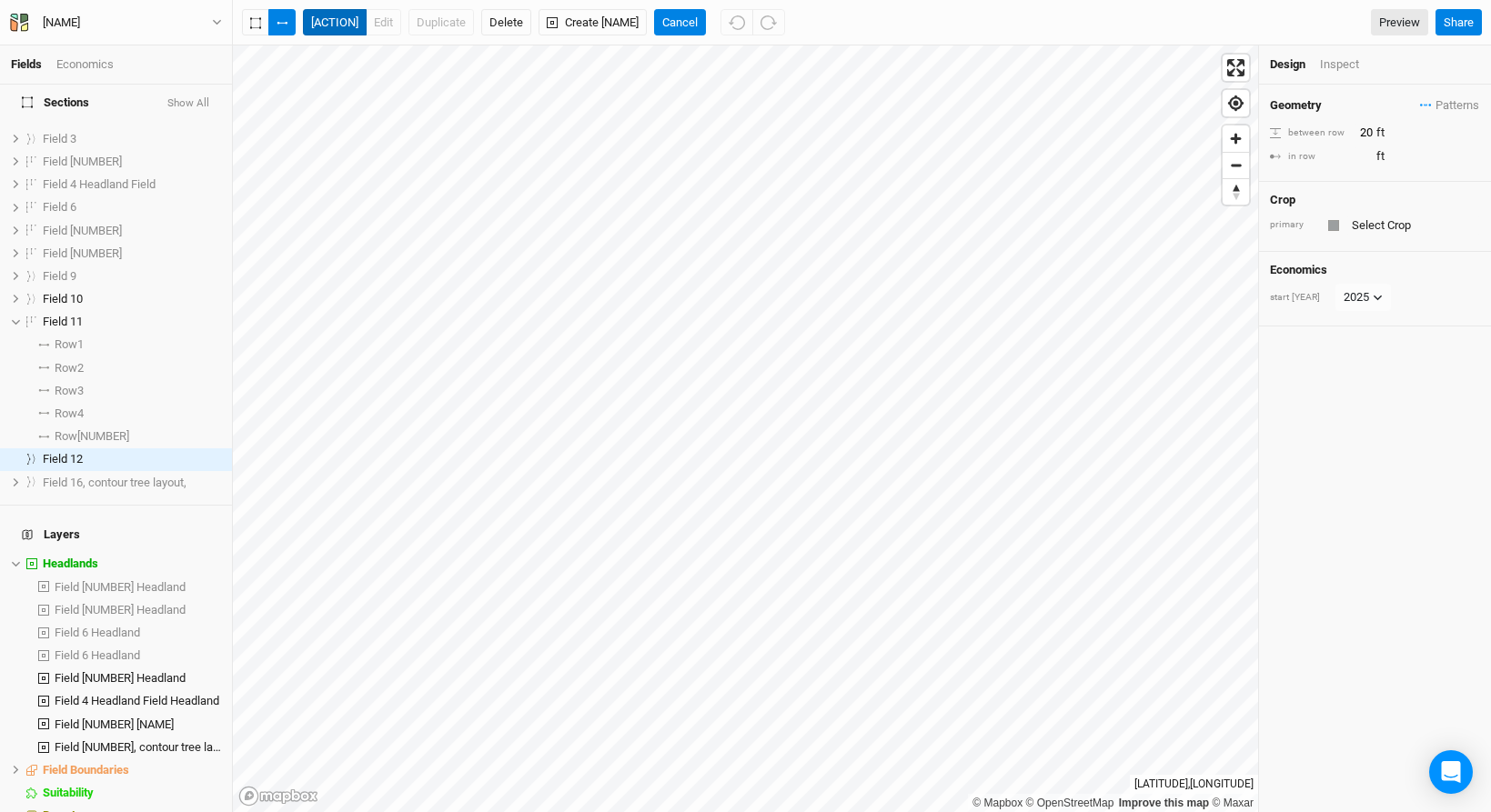 click on "[ACTION]" at bounding box center [335, 23] 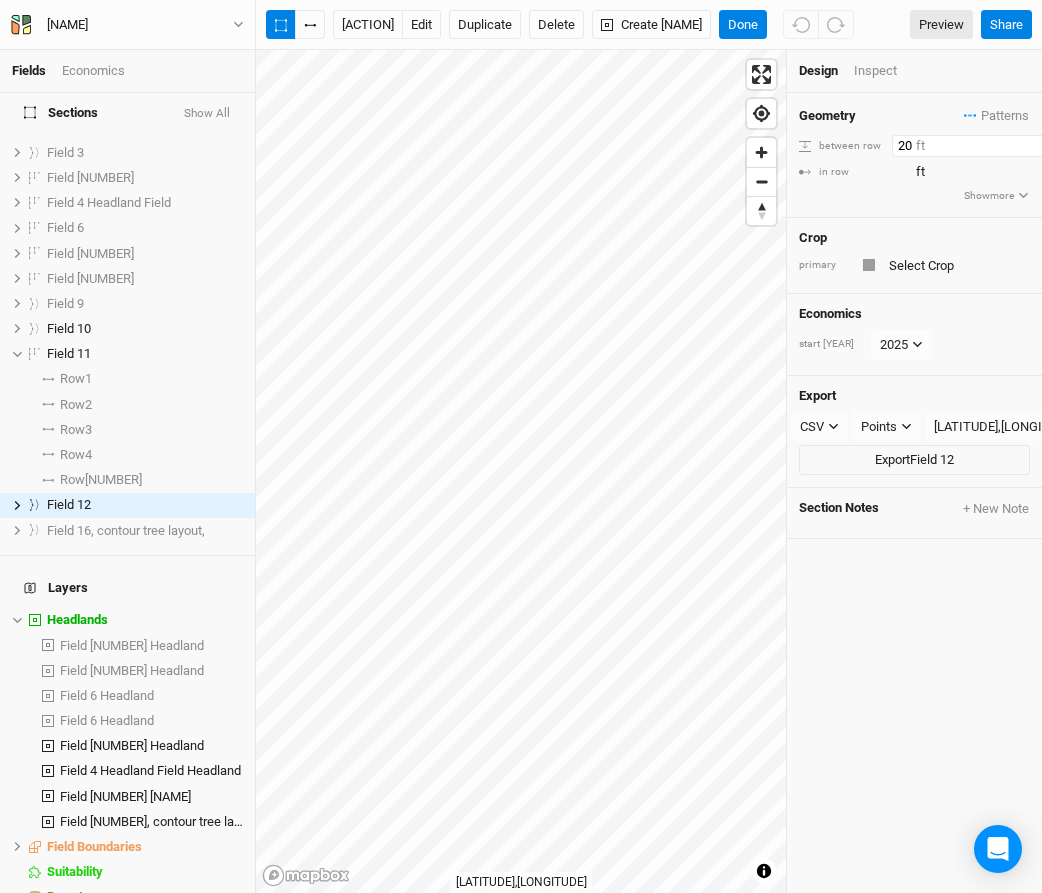 click on "20" at bounding box center (979, 146) 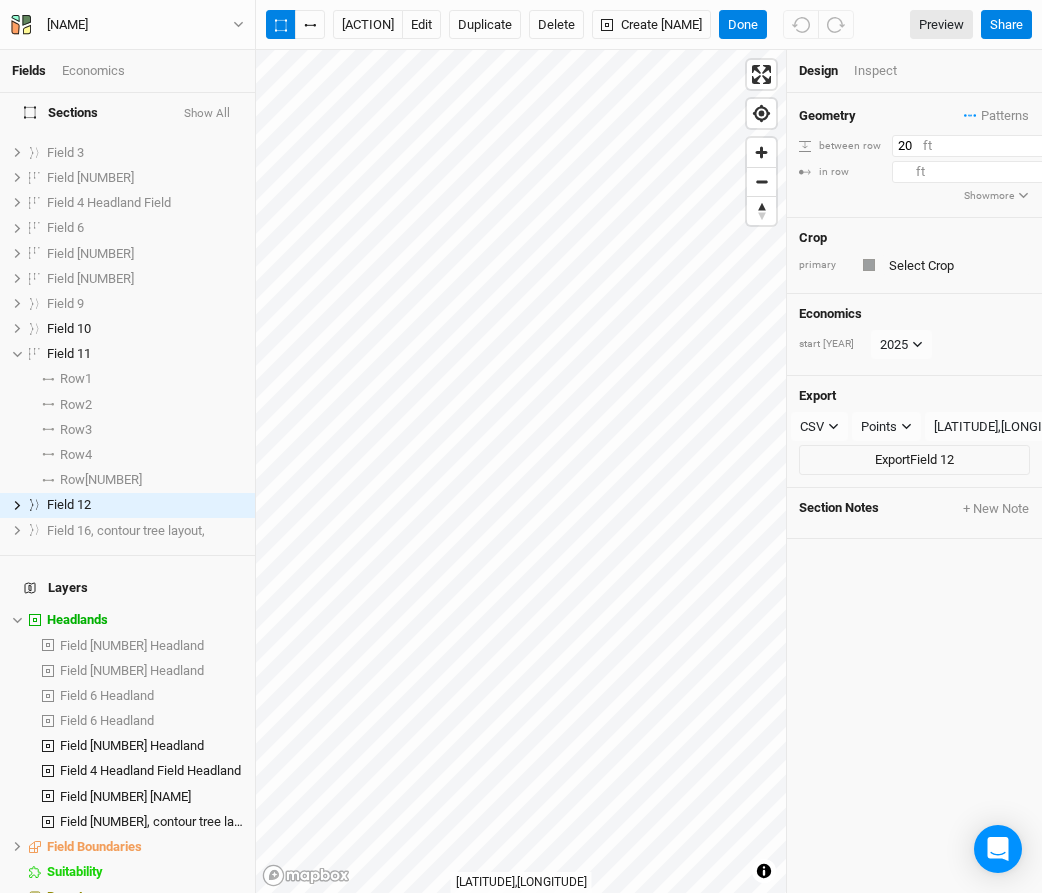 type on "[NUMBER]" 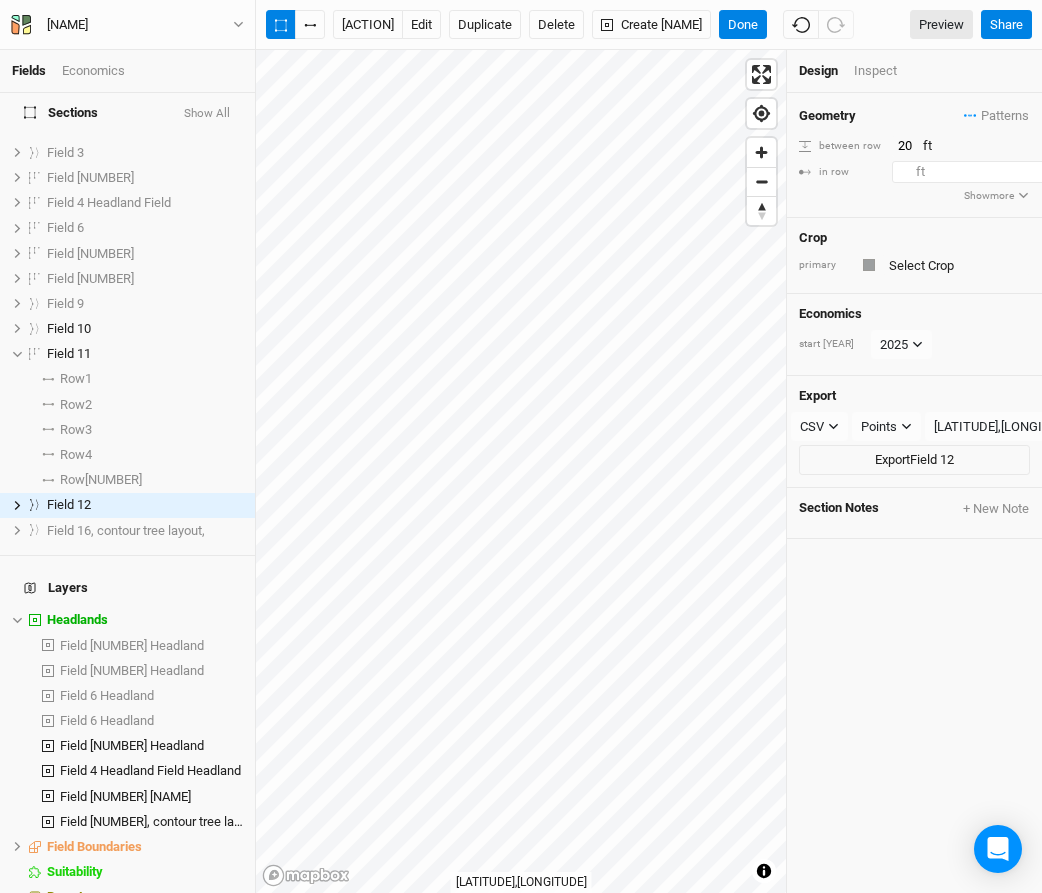 click on "[NUMBER]" at bounding box center (979, 172) 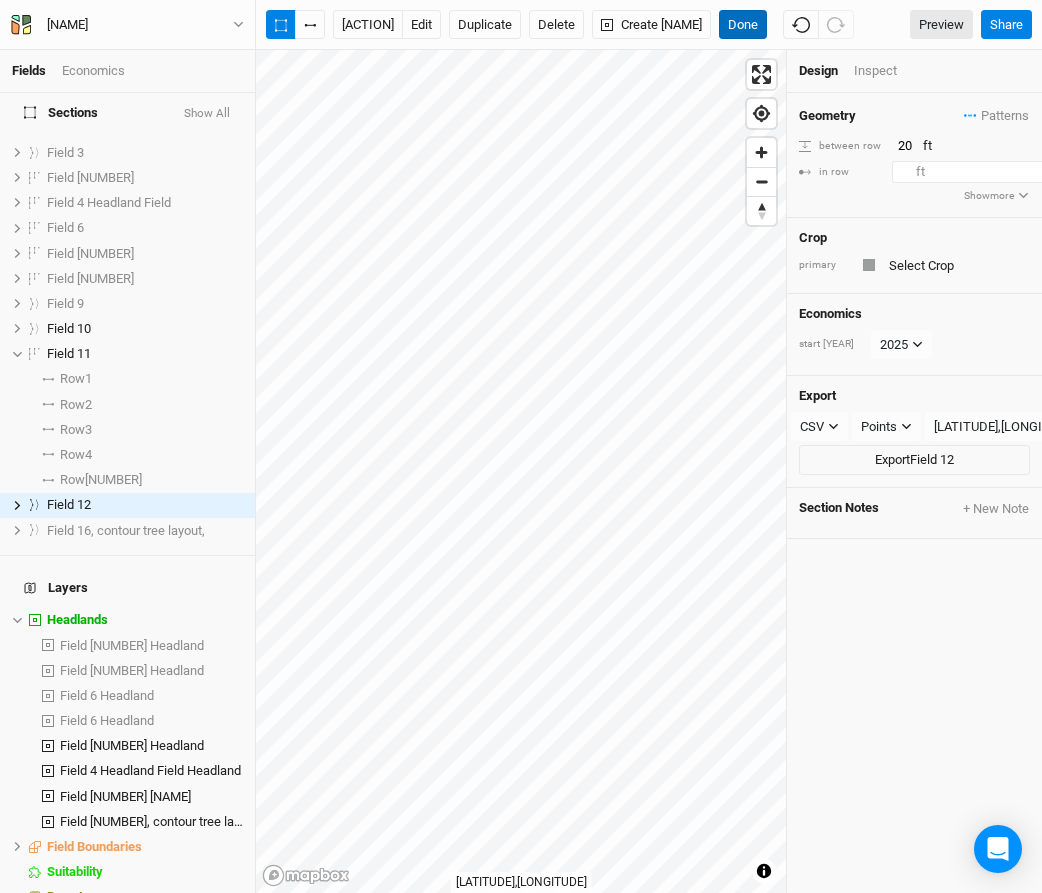 type on "[NUMBER]" 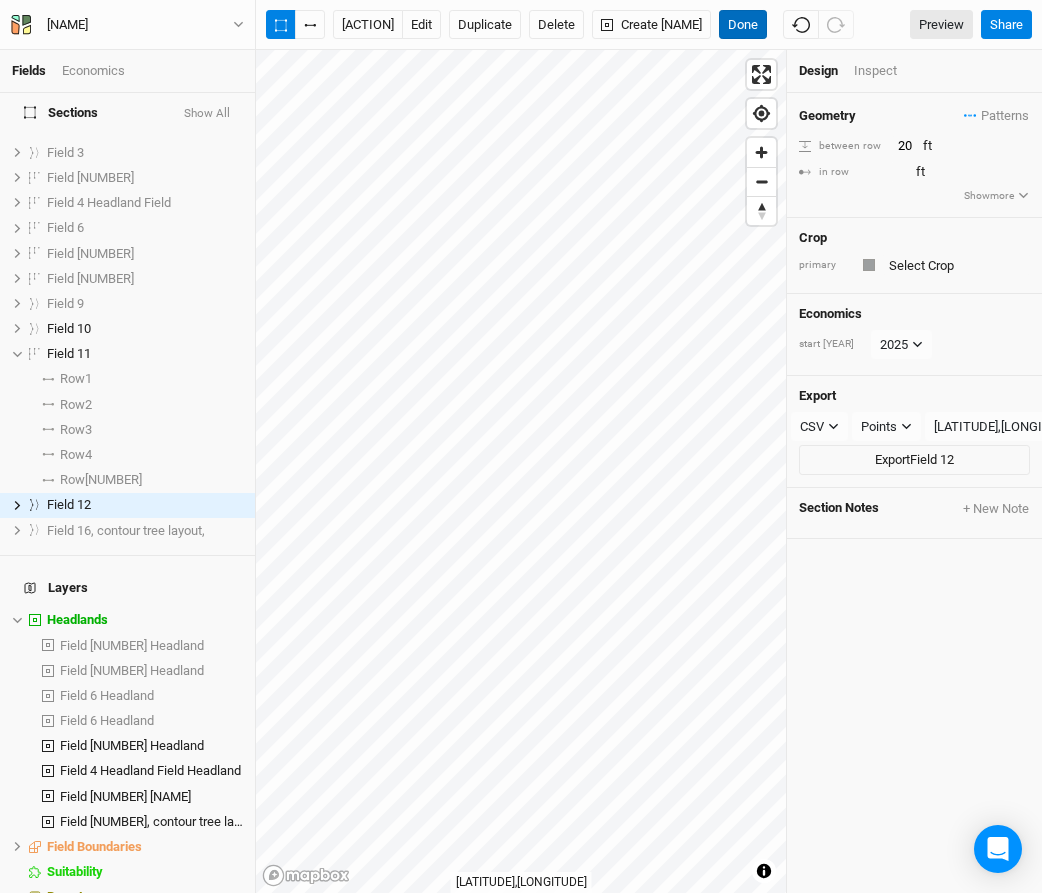 click on "Done" at bounding box center [743, 25] 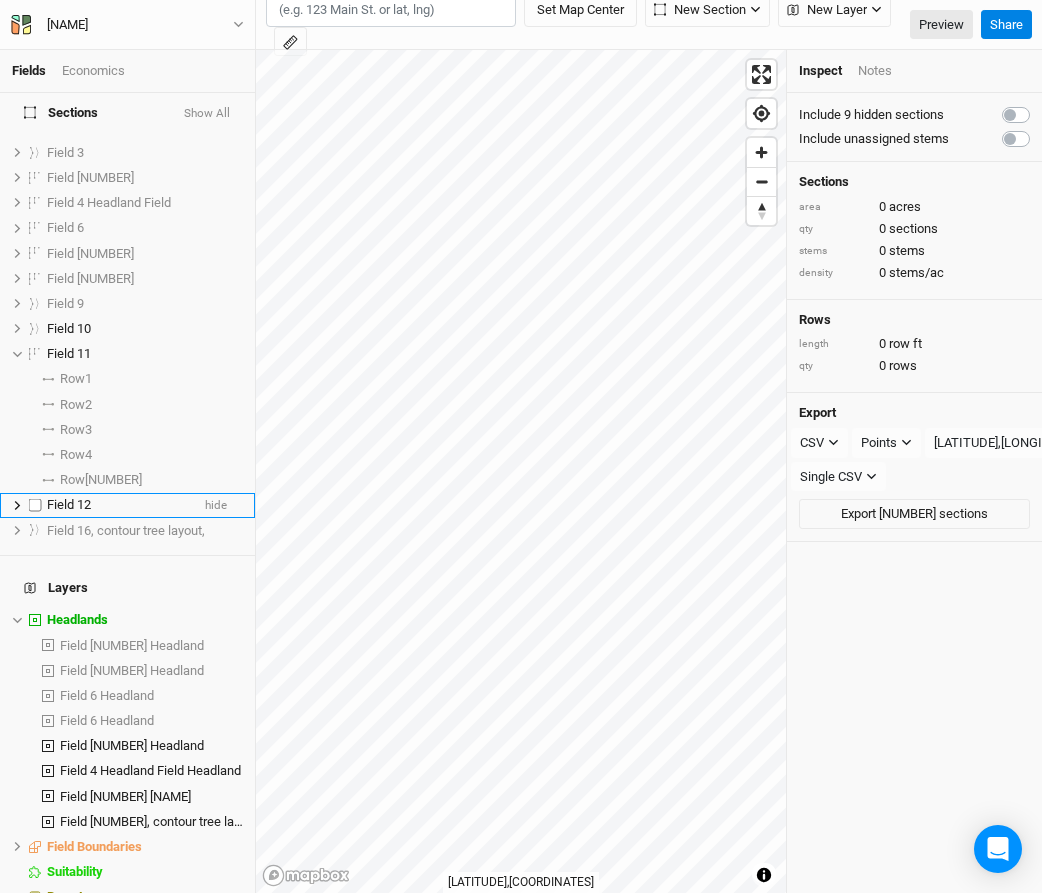 click at bounding box center (35, 505) 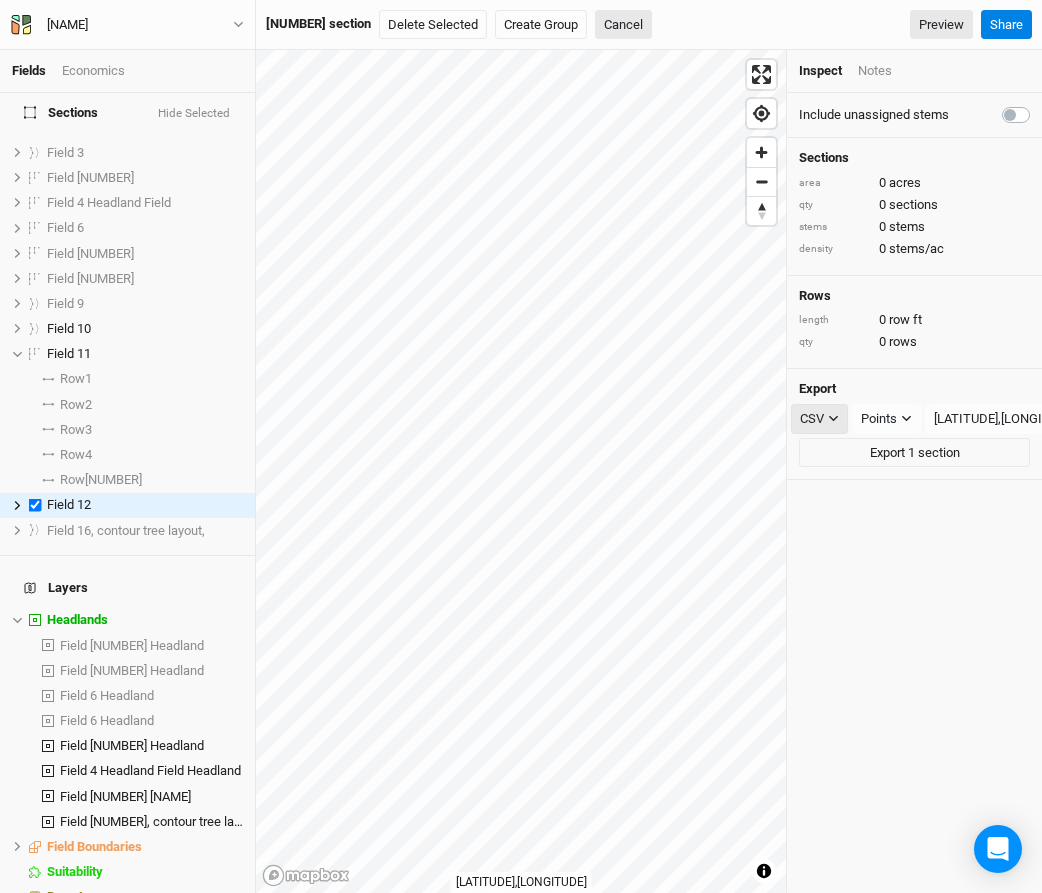 click on "CSV" at bounding box center (819, 419) 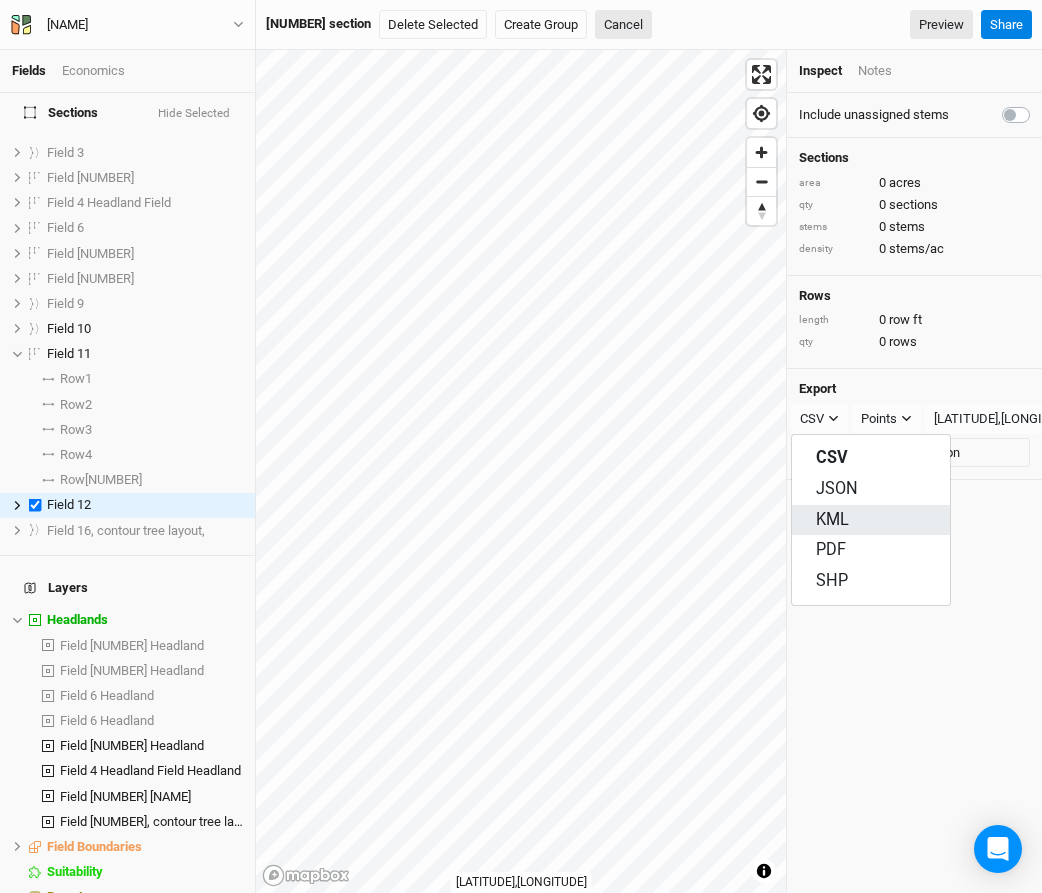 click on "KML" at bounding box center (832, 520) 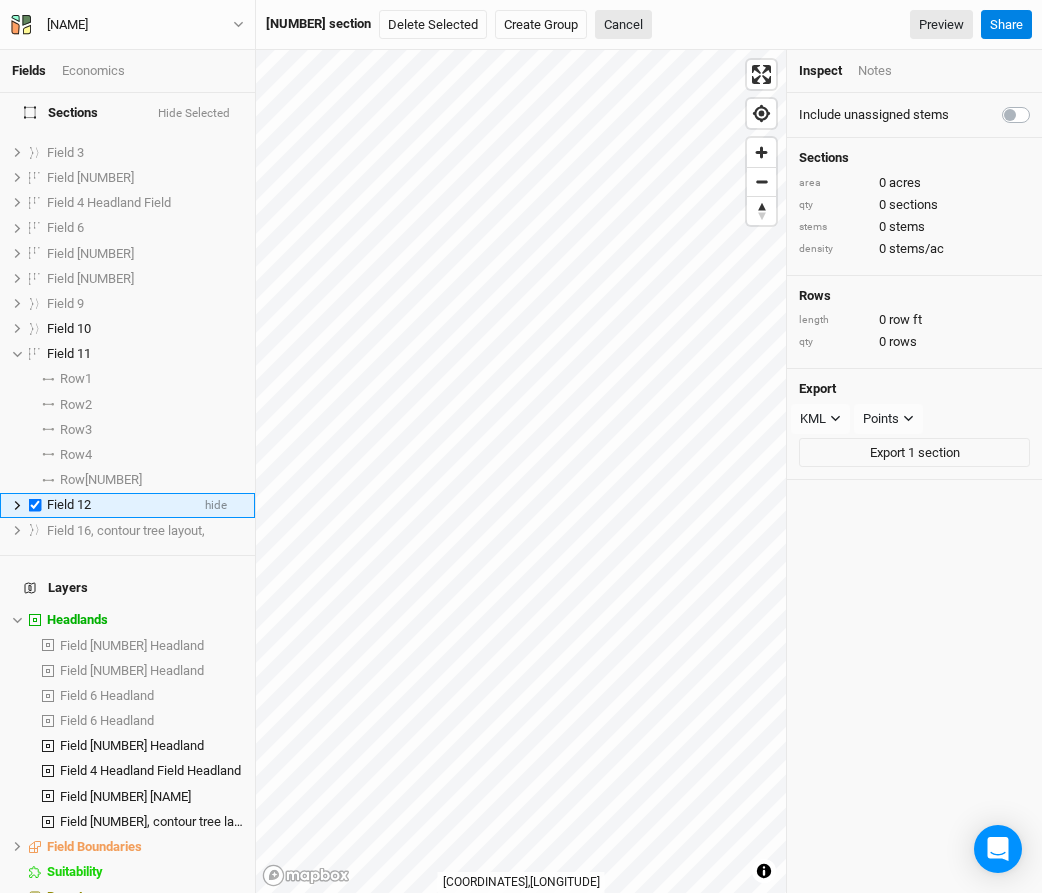 click on "Field 12" at bounding box center [69, 504] 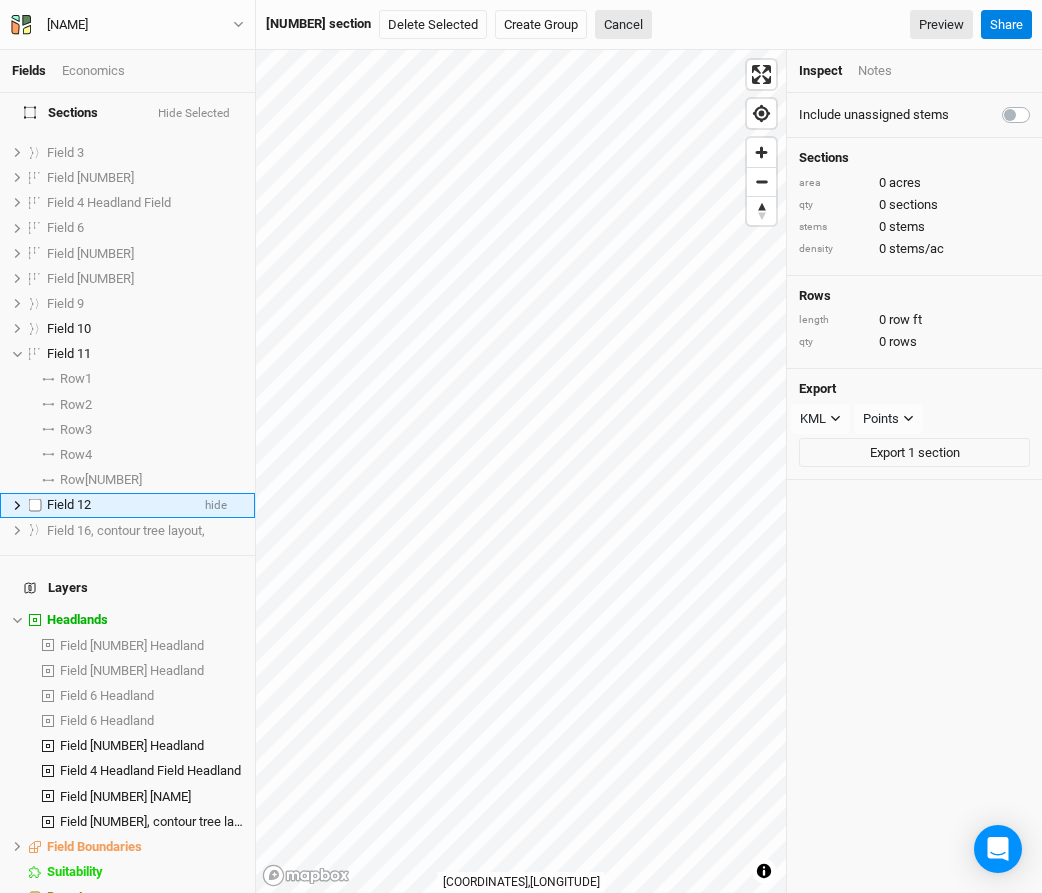 checkbox on "[BOOLEAN]" 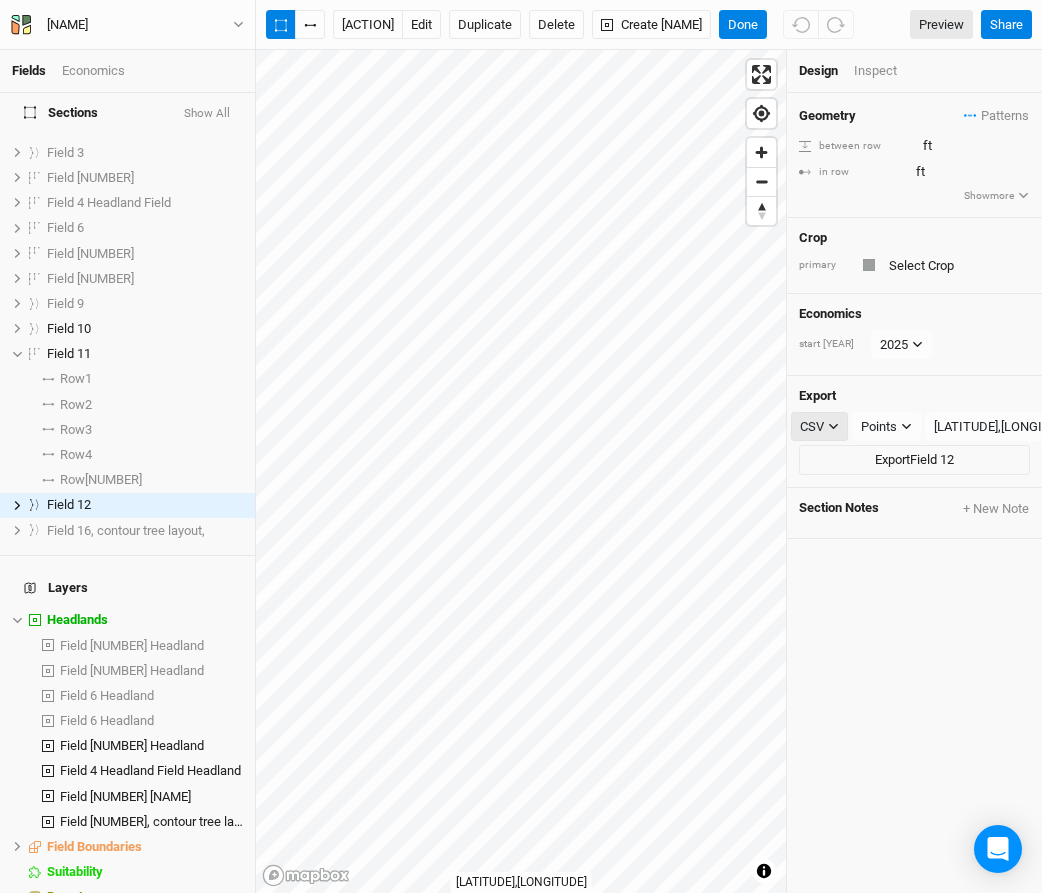 click 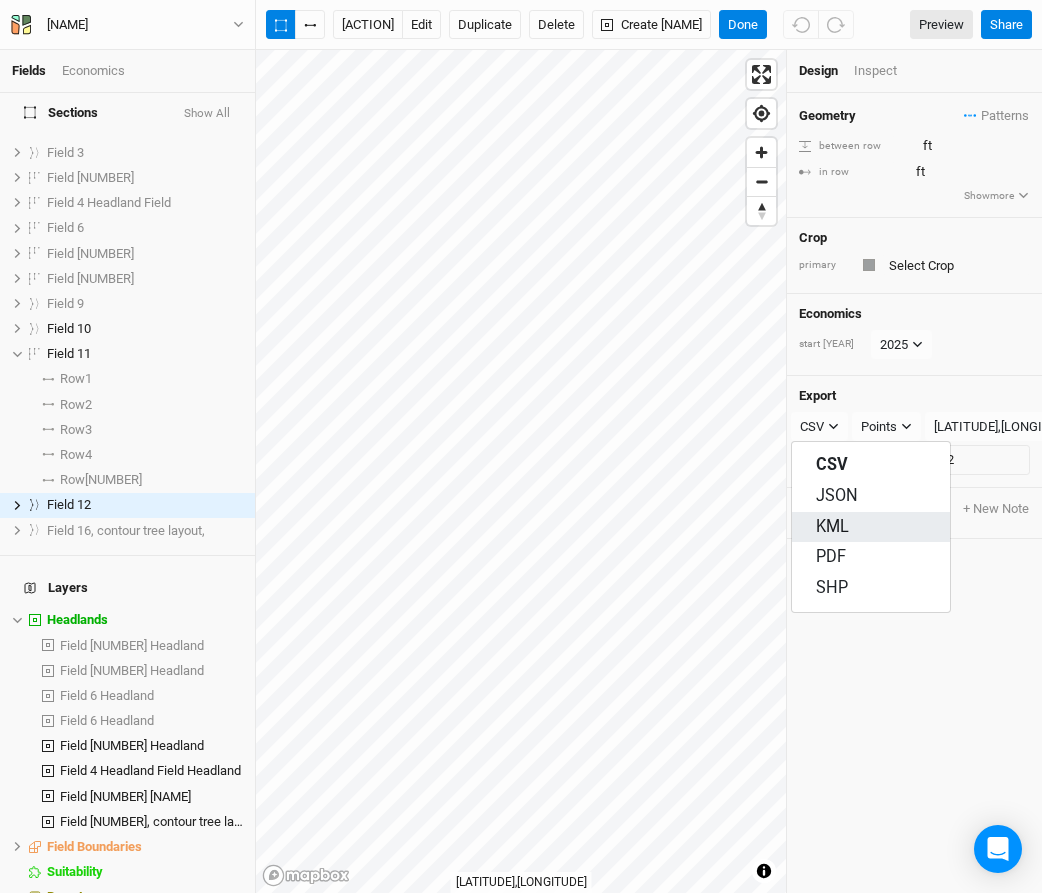 click on "KML" at bounding box center [832, 527] 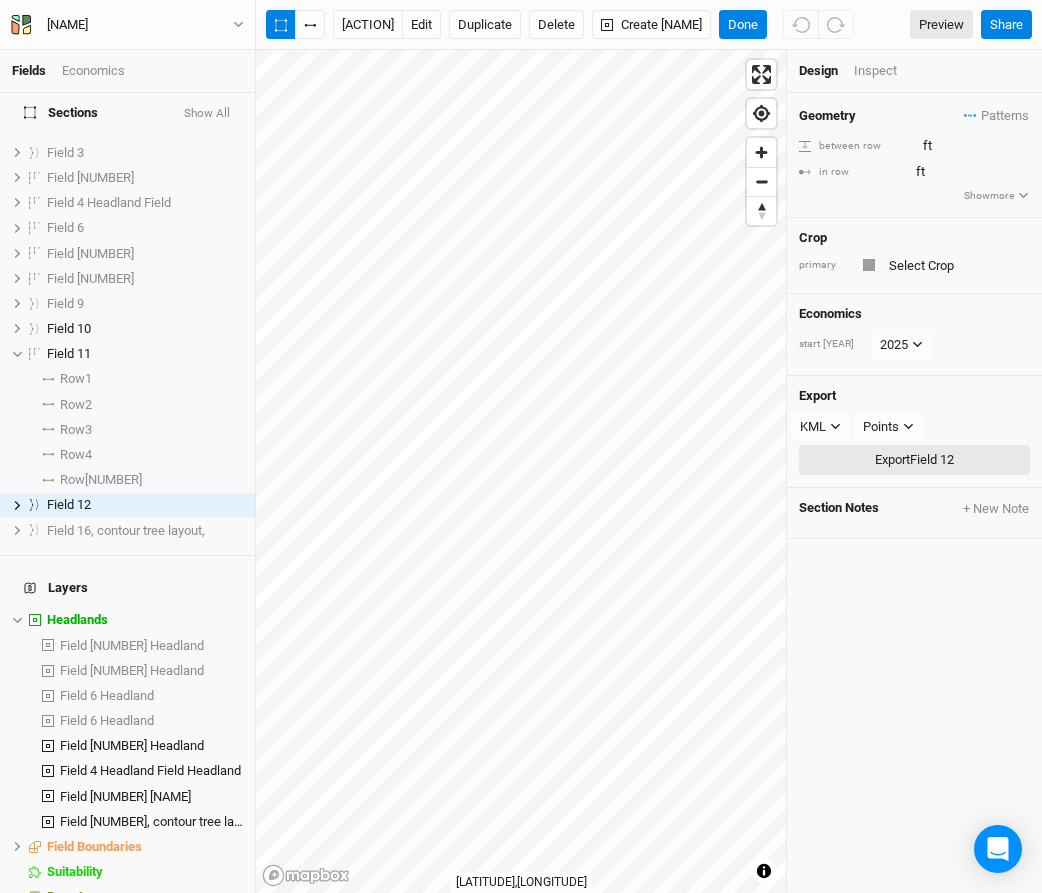 click on "Export  Field [NUMBER]" at bounding box center (914, 460) 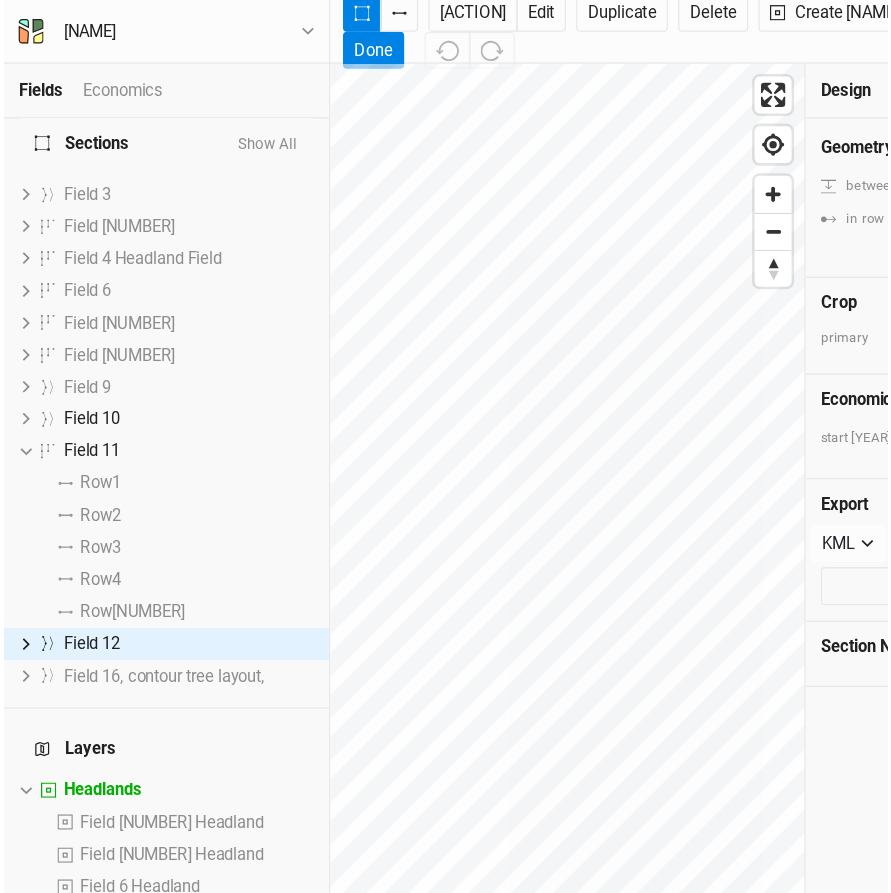 scroll, scrollTop: 35, scrollLeft: 0, axis: vertical 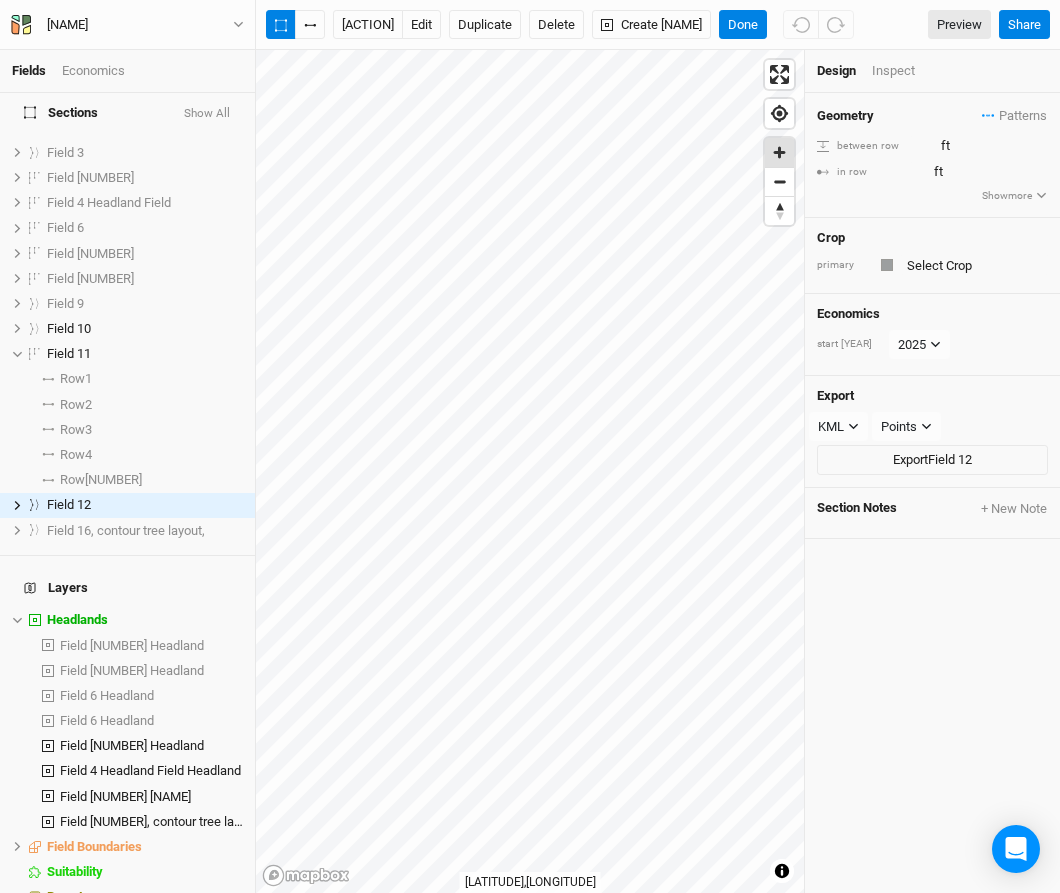 click at bounding box center (779, 152) 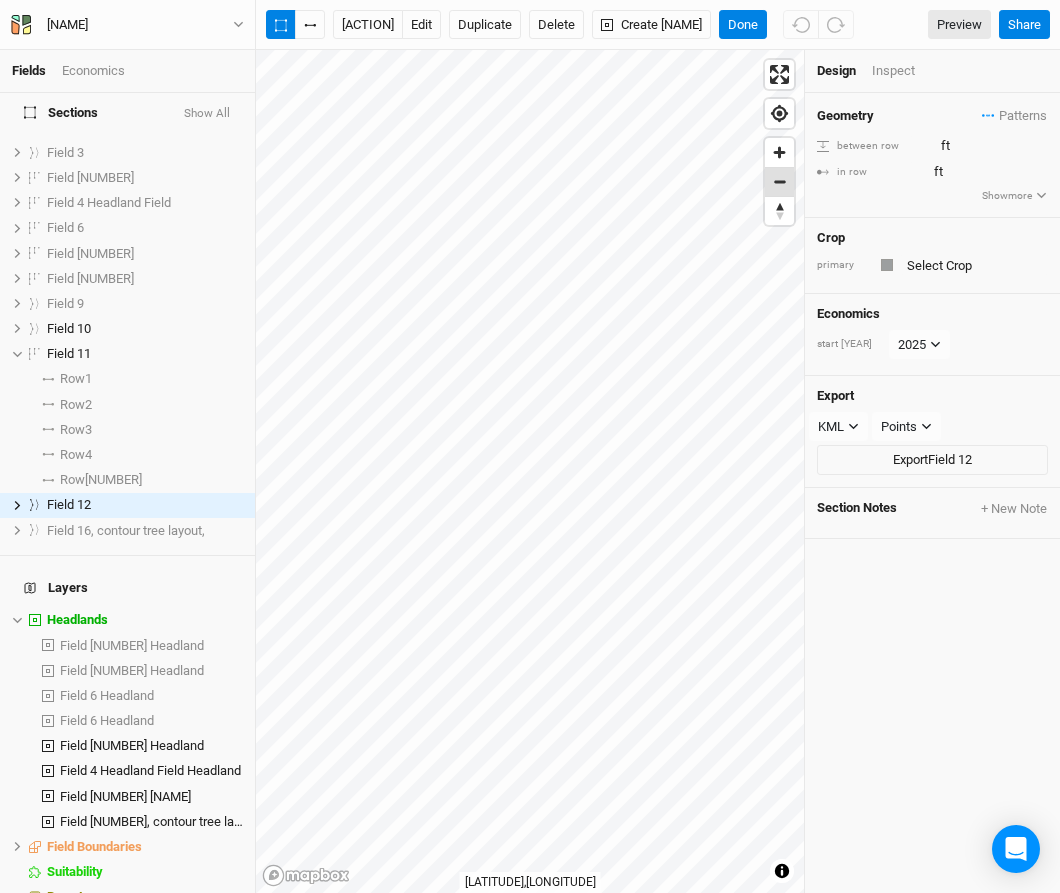 click at bounding box center (779, 182) 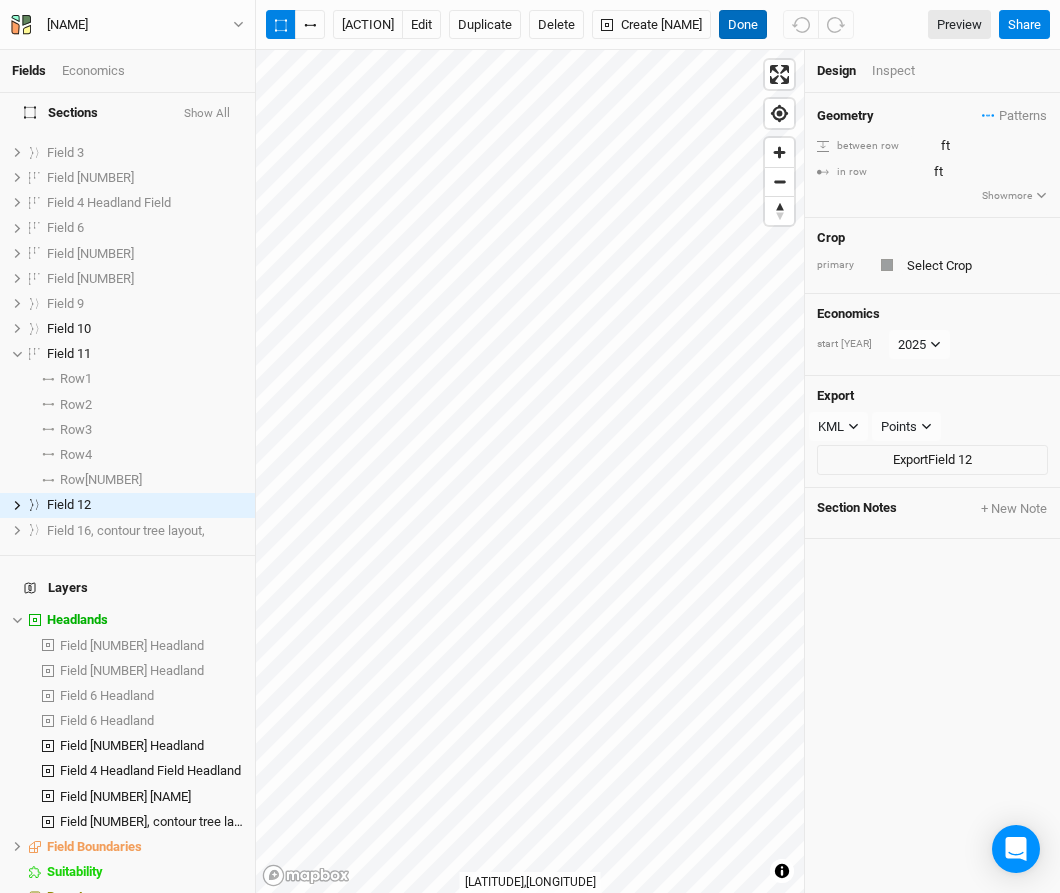 click on "Done" at bounding box center [743, 25] 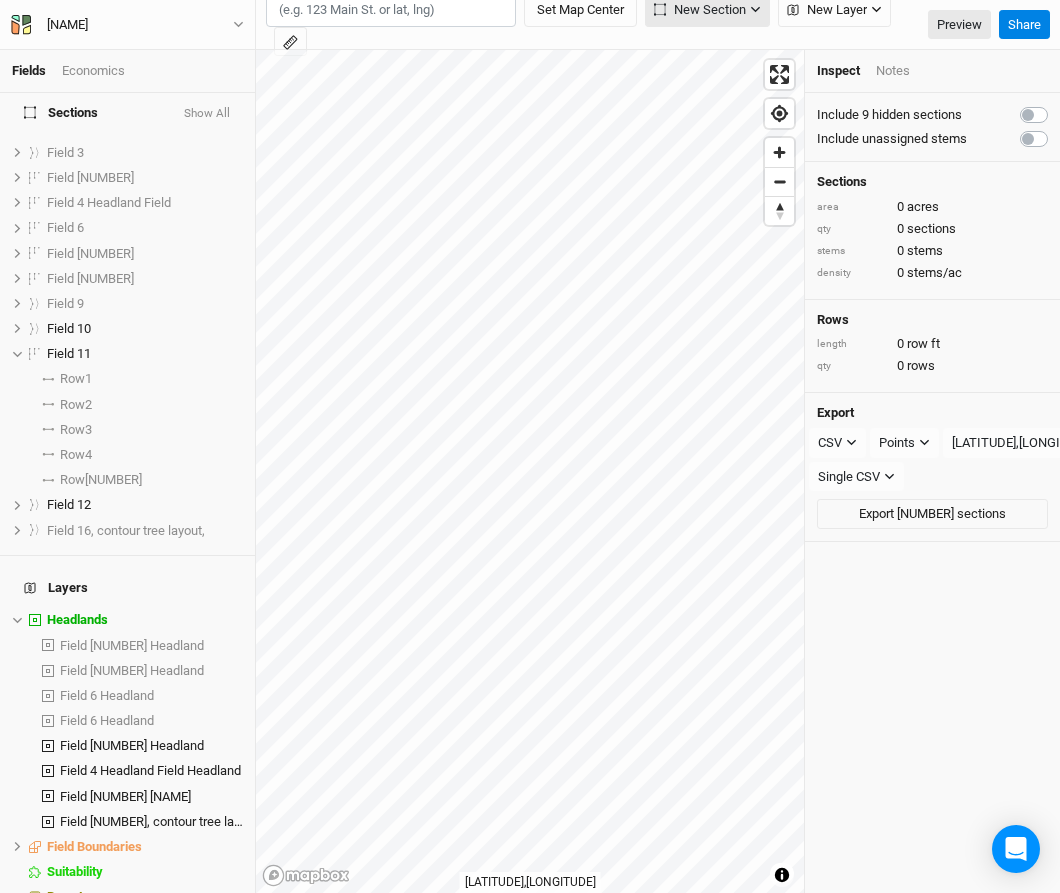 click on "New Section" at bounding box center [700, 10] 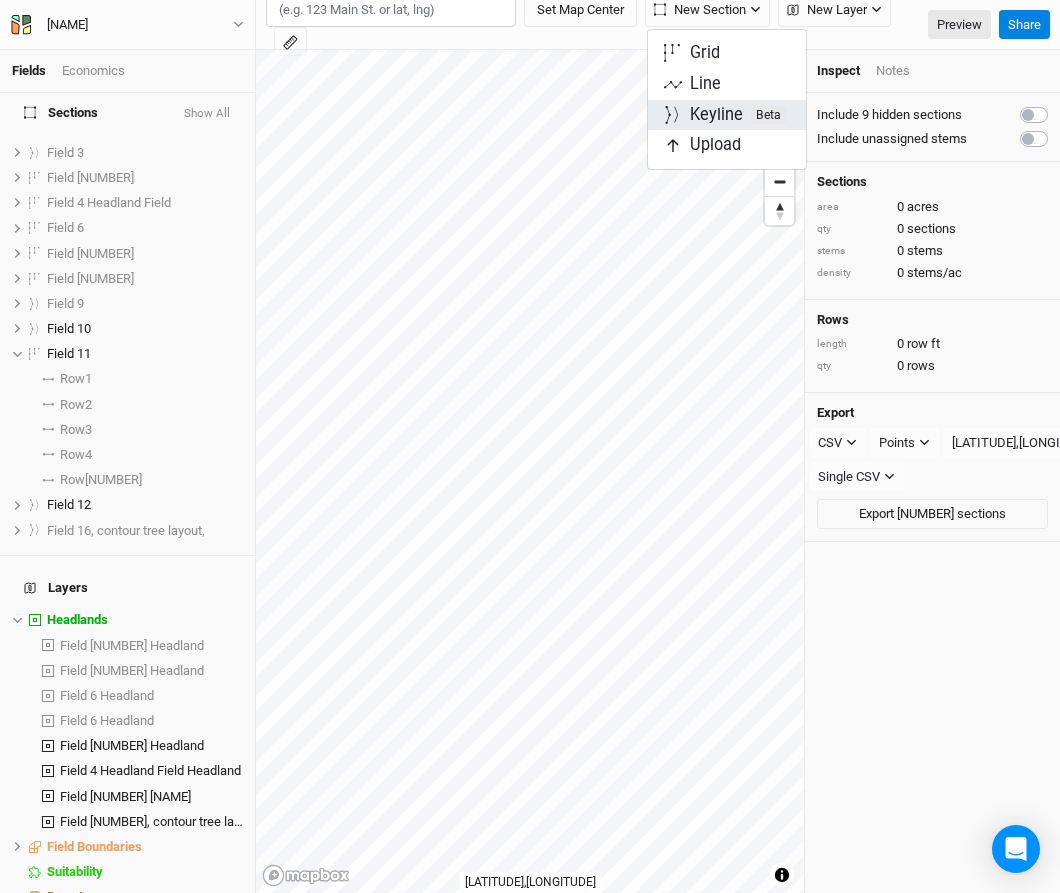 click on "Keyline Beta" at bounding box center (738, 115) 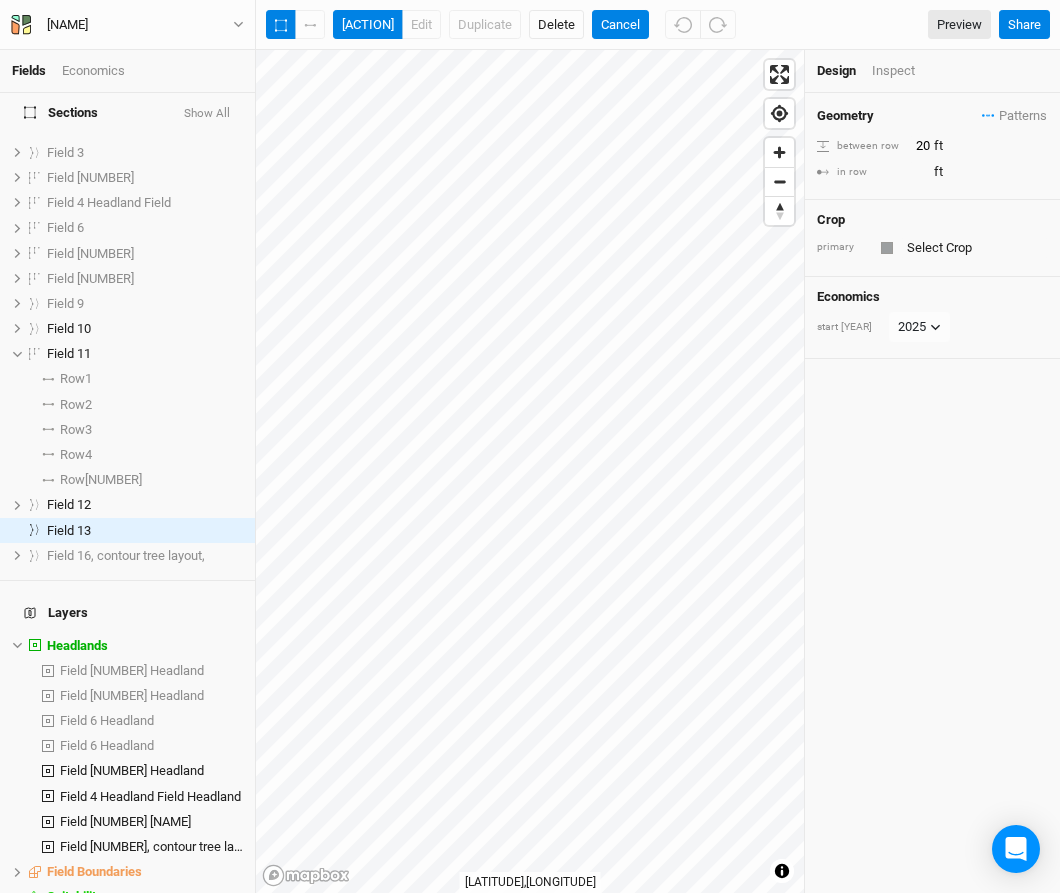 scroll, scrollTop: 55, scrollLeft: 0, axis: vertical 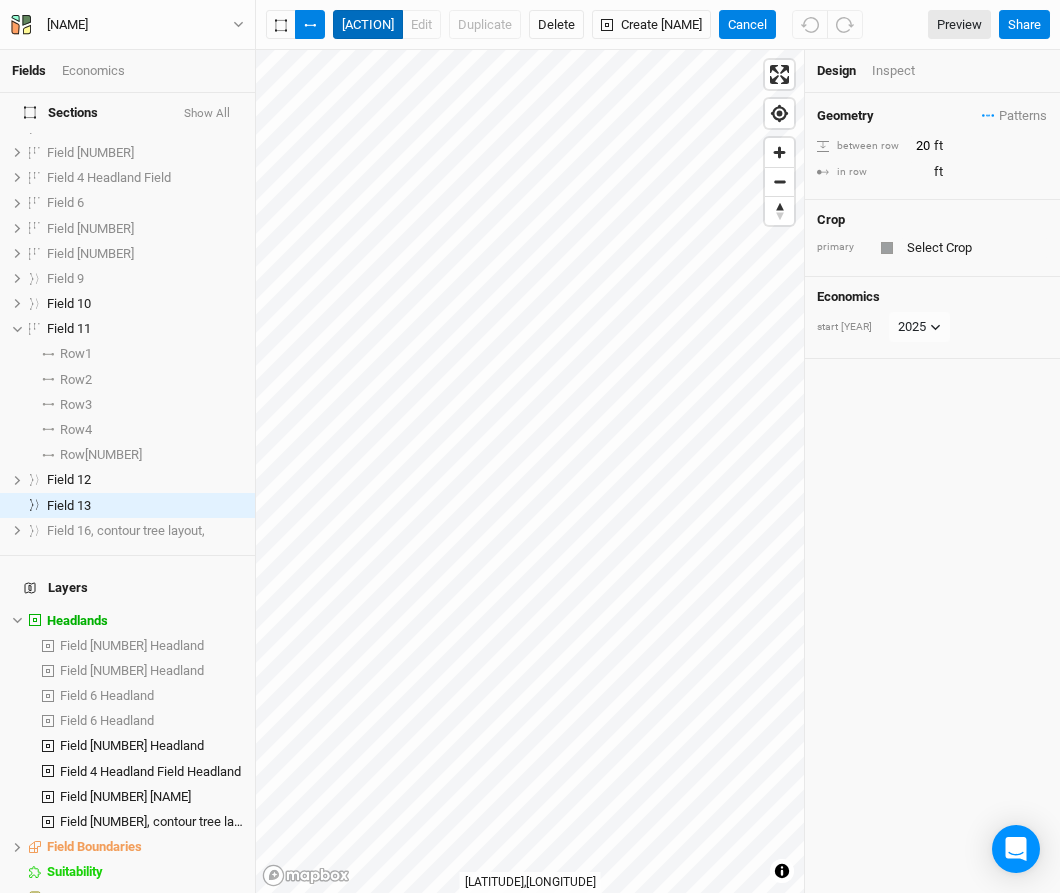 click on "[ACTION]" at bounding box center (368, 25) 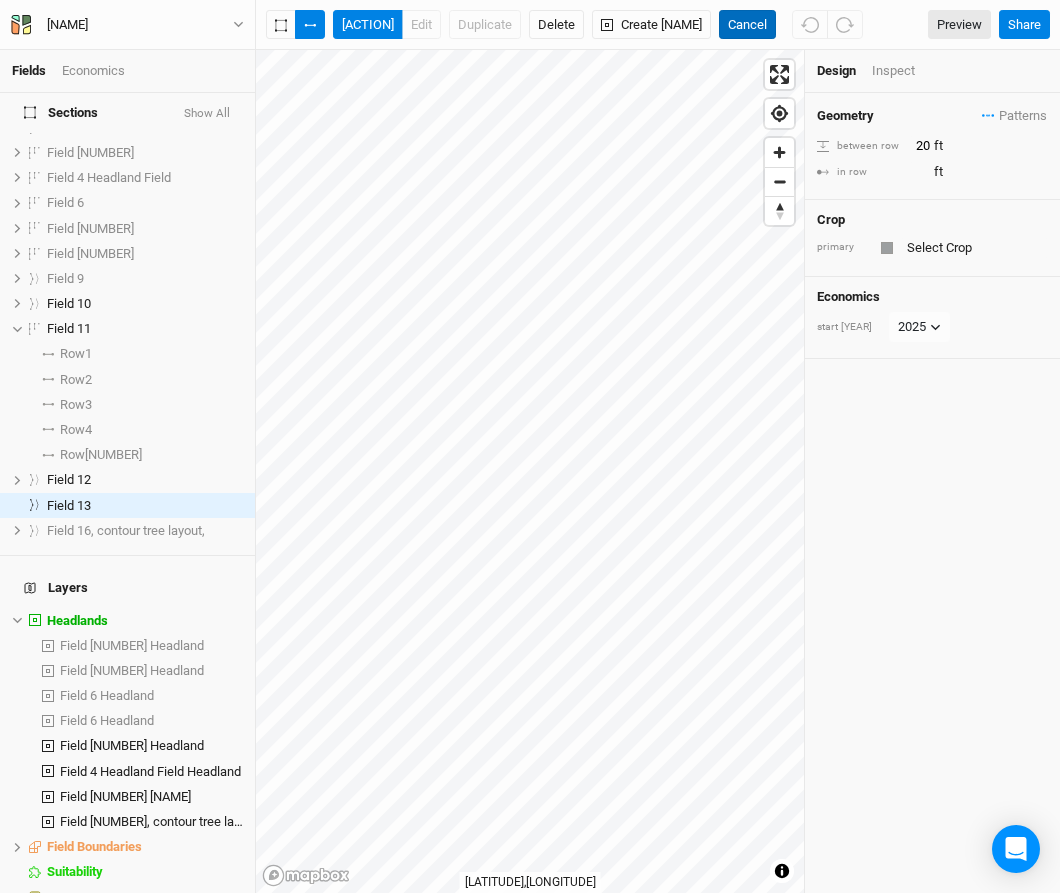 click on "Cancel" at bounding box center (747, 25) 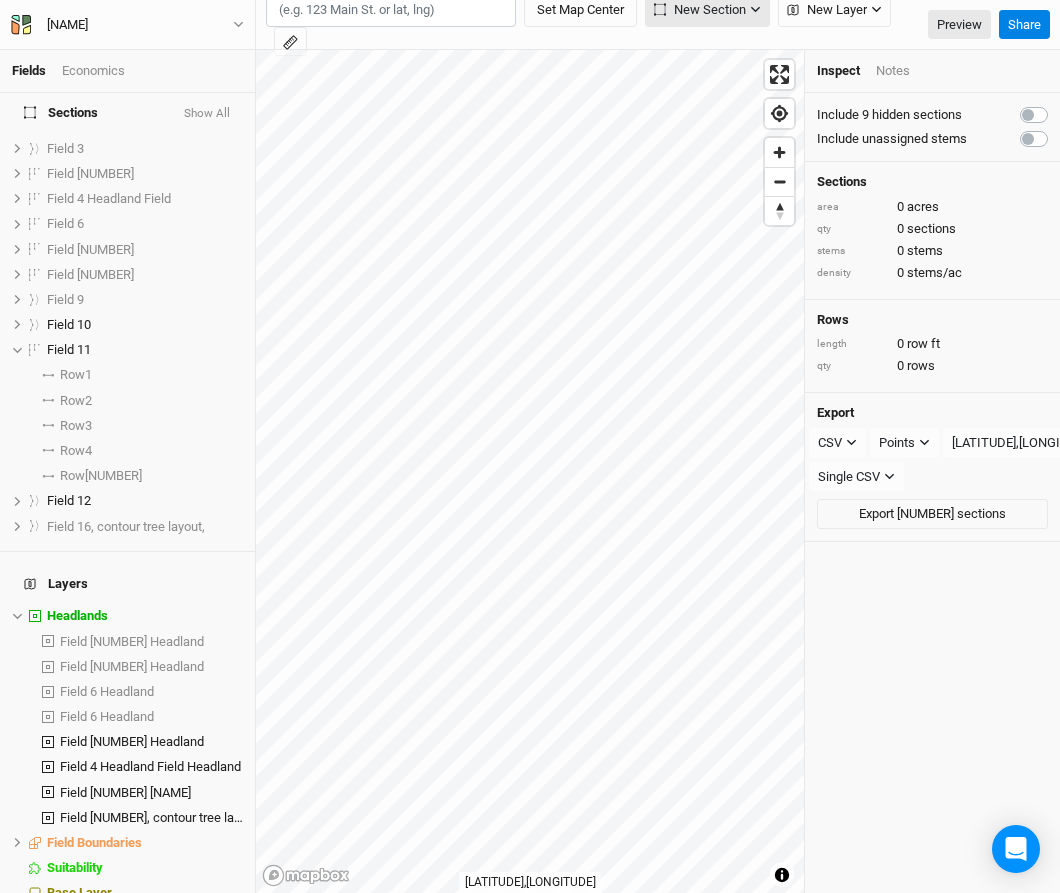 click on "New Section" at bounding box center (707, 10) 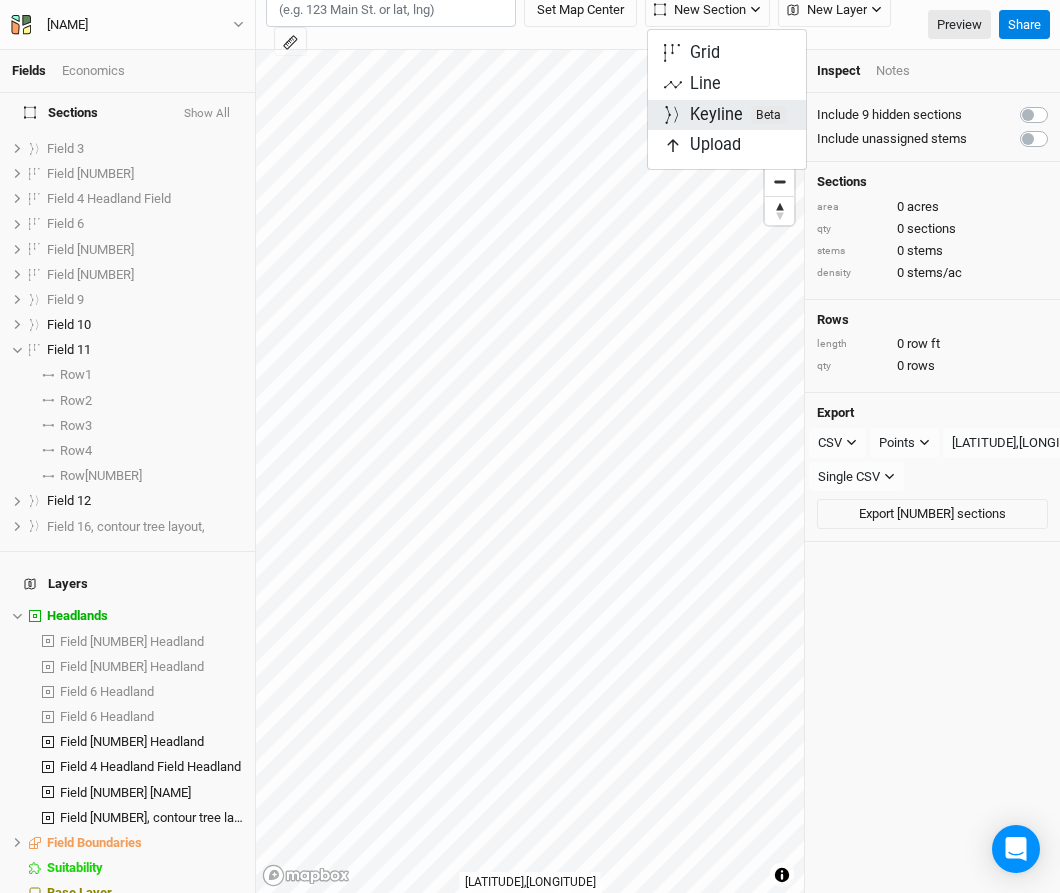 click on "Keyline Beta" at bounding box center (727, 115) 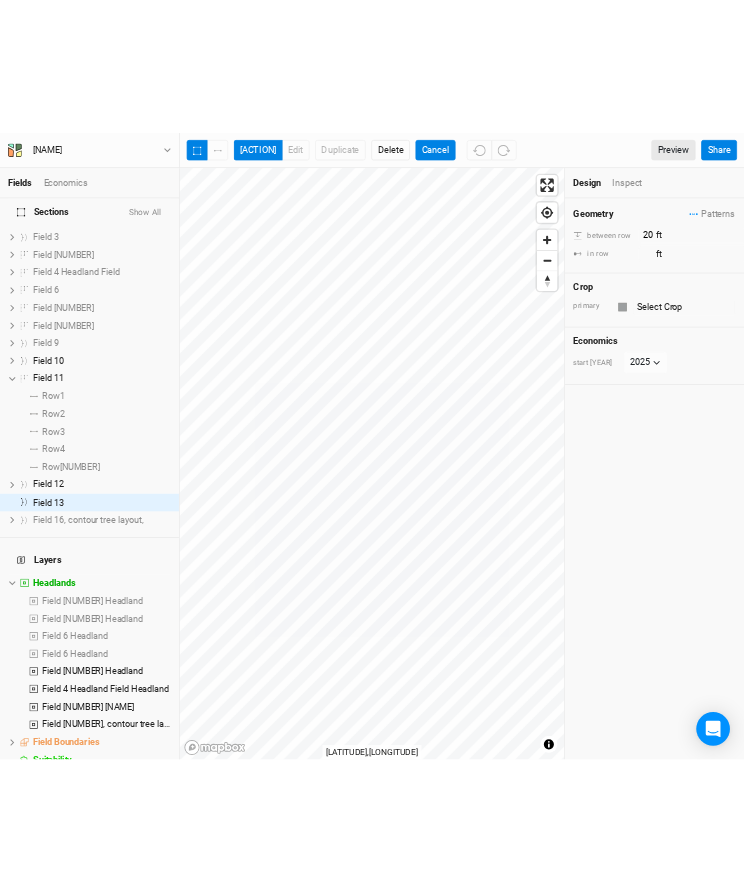 scroll, scrollTop: 55, scrollLeft: 0, axis: vertical 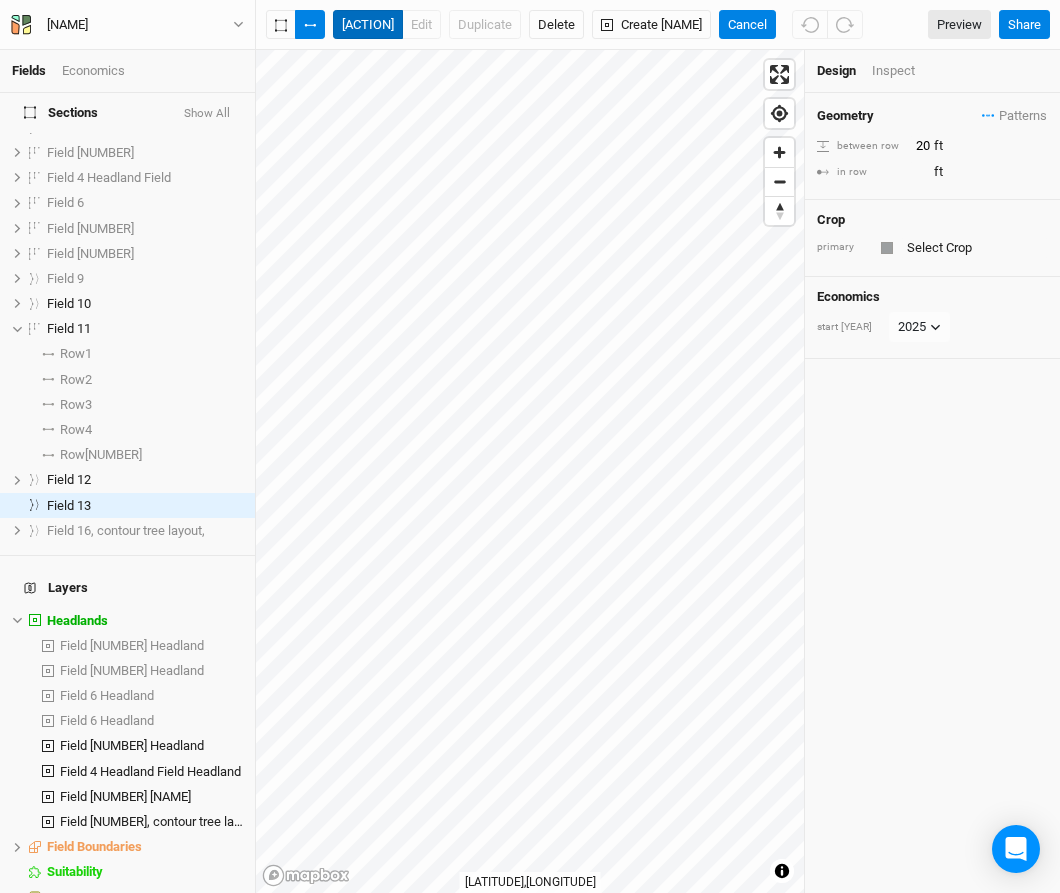 click on "[ACTION]" at bounding box center [368, 25] 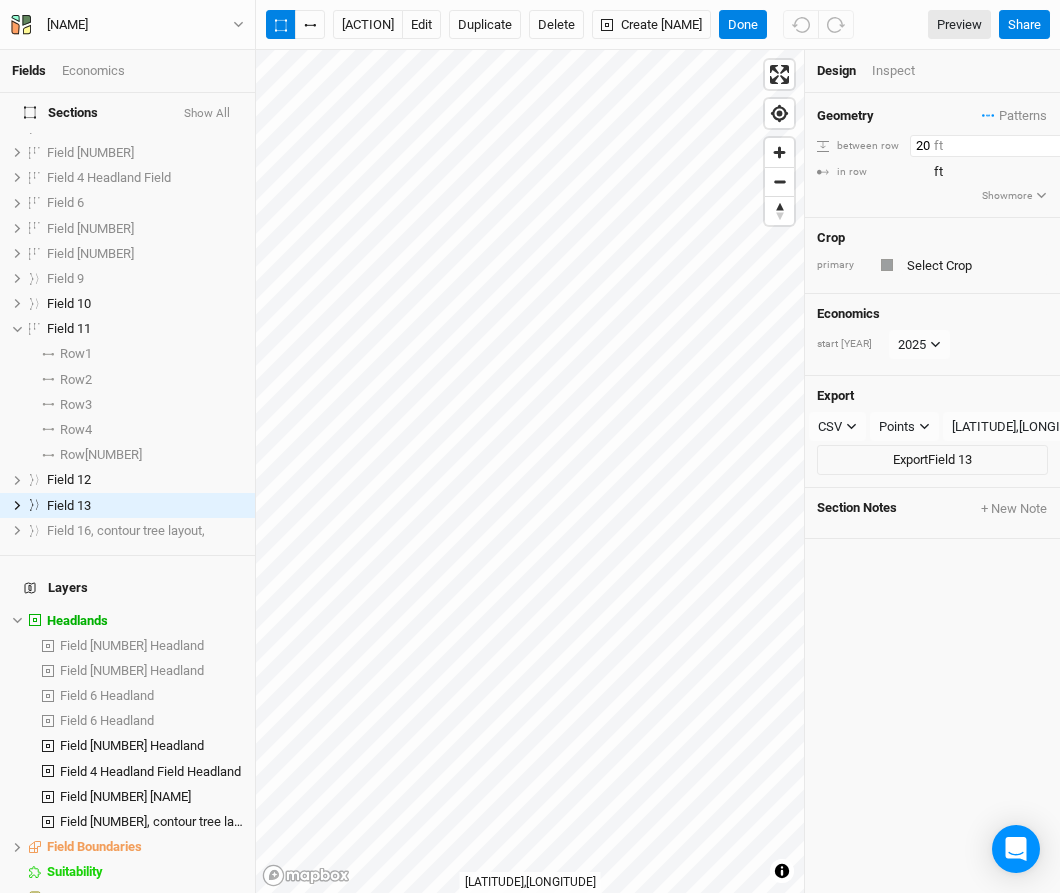 click on "20" at bounding box center [997, 146] 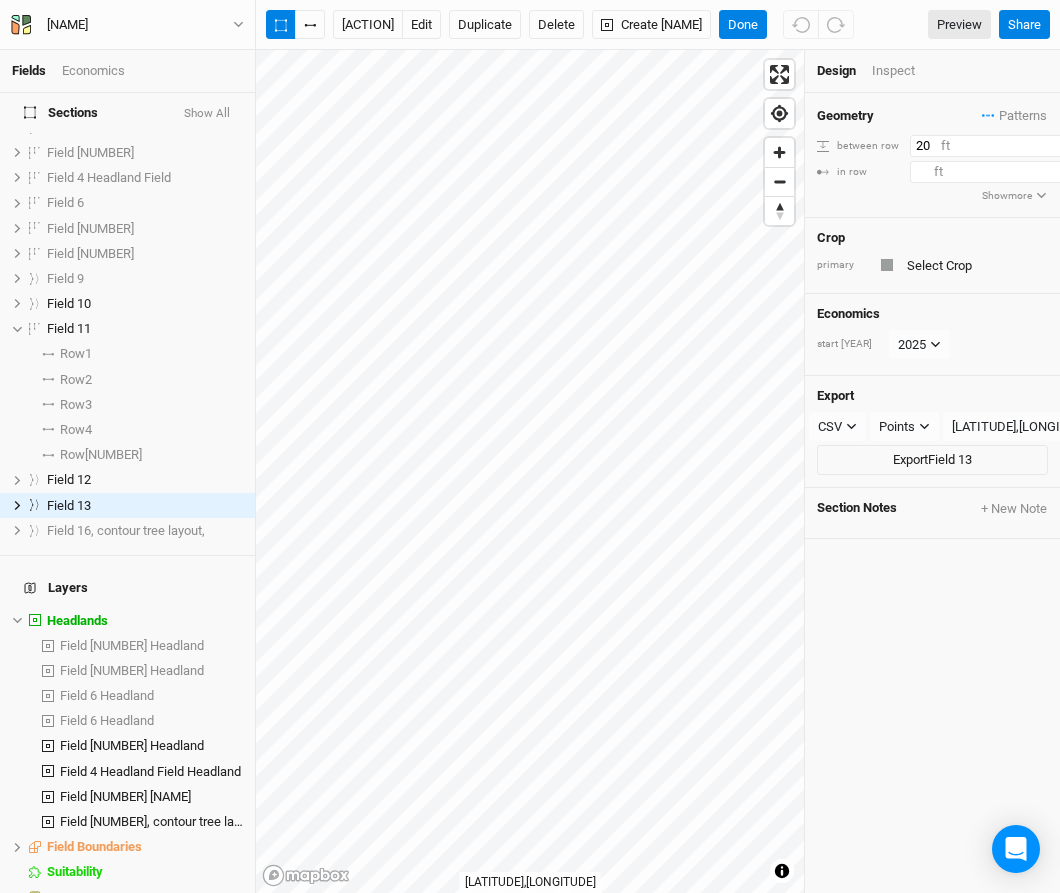 type on "[NUMBER]" 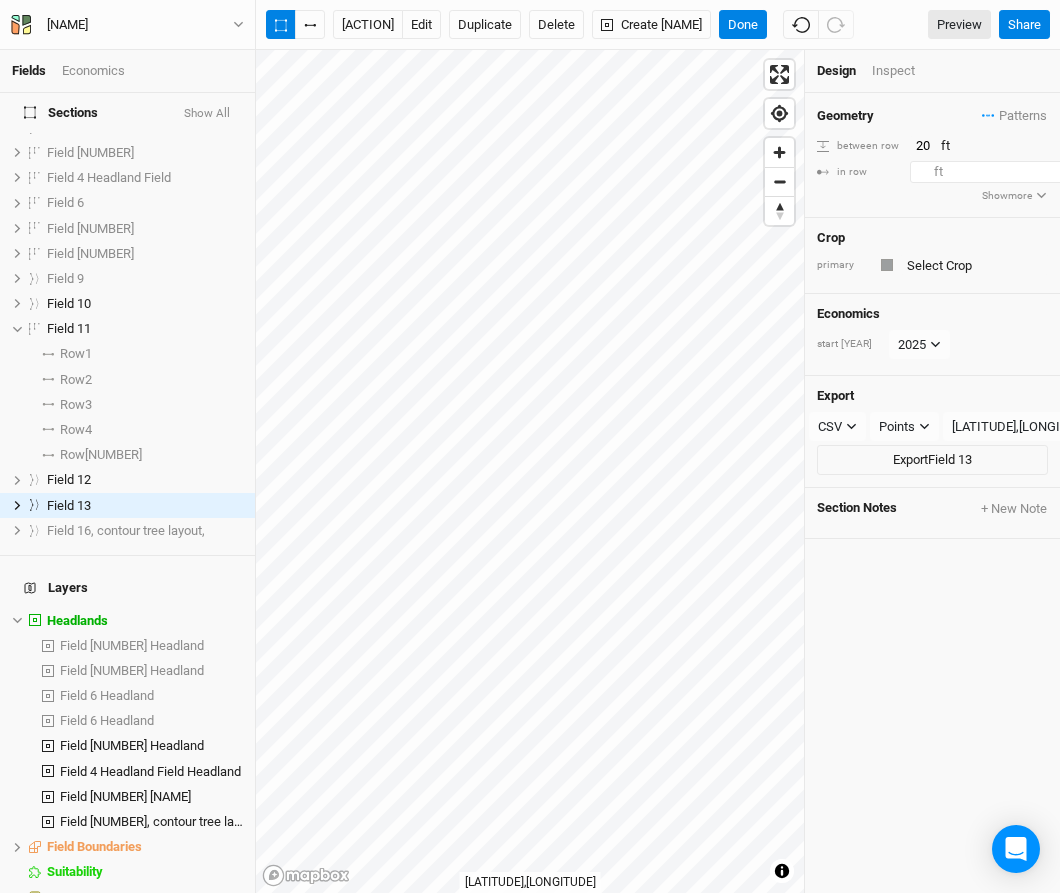 click on "[NUMBER]" at bounding box center [997, 172] 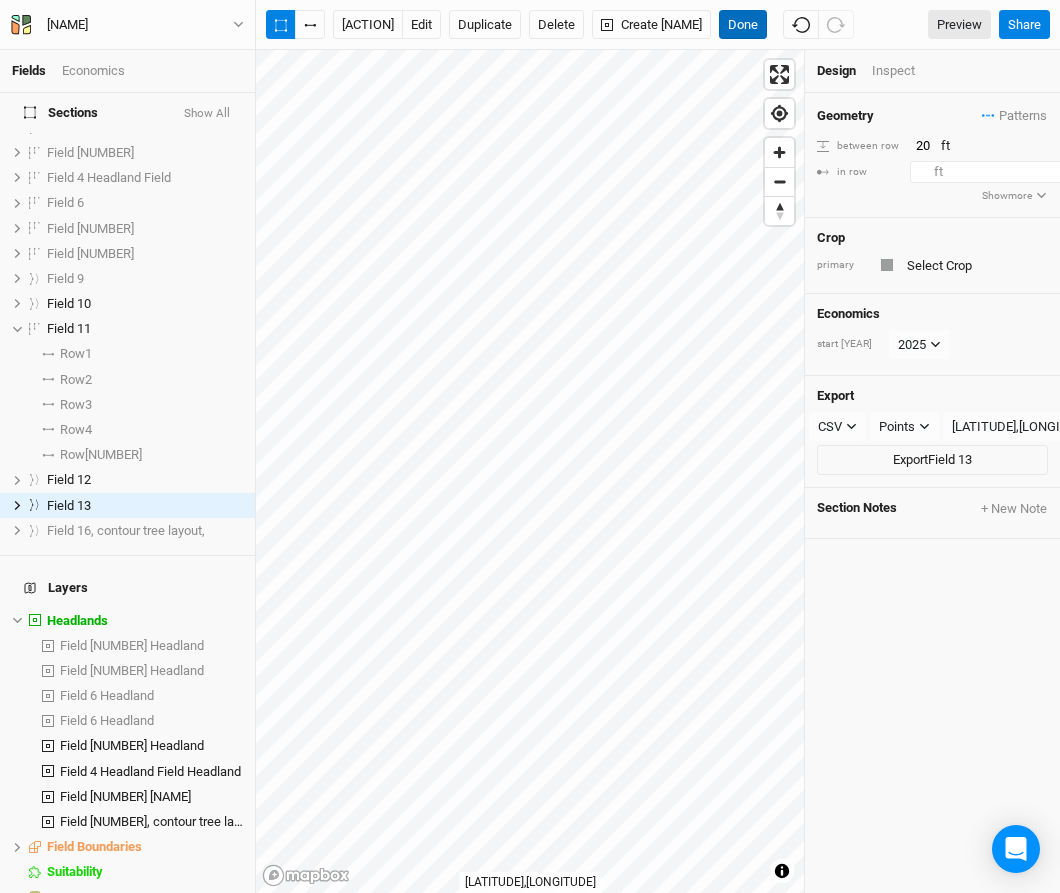 type on "[NUMBER]" 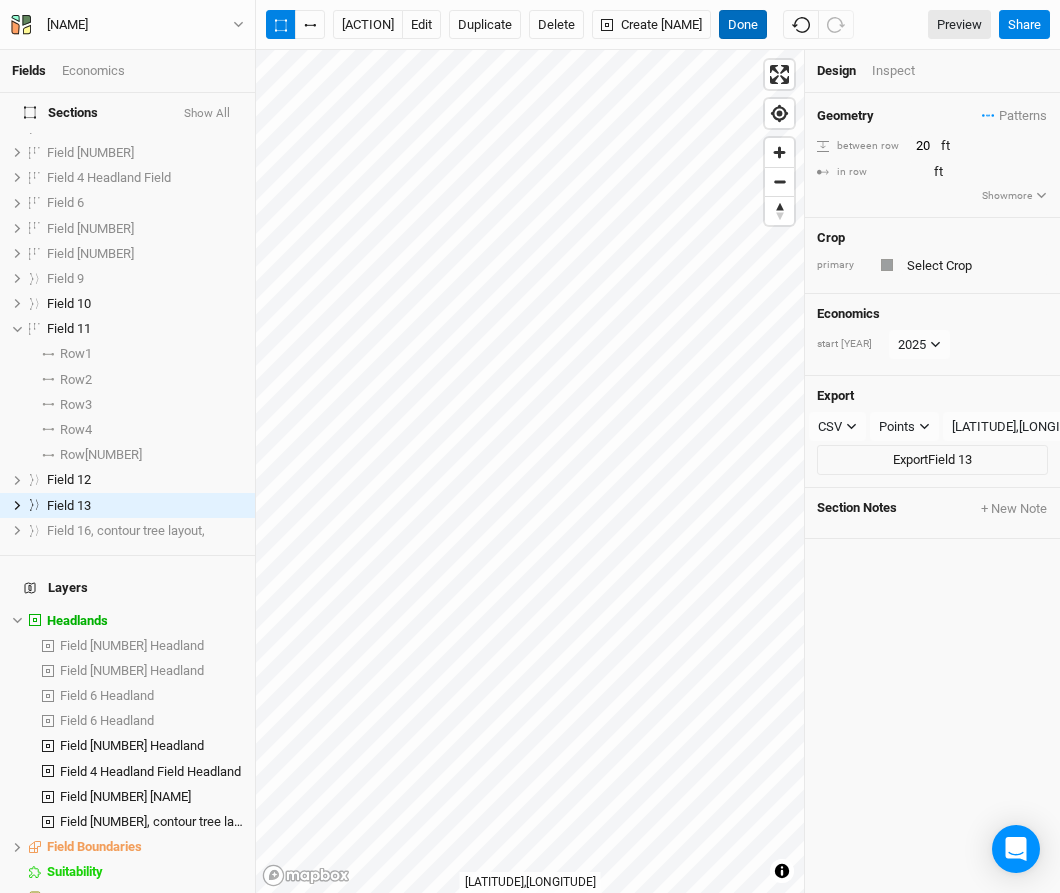 click on "Done" at bounding box center [743, 25] 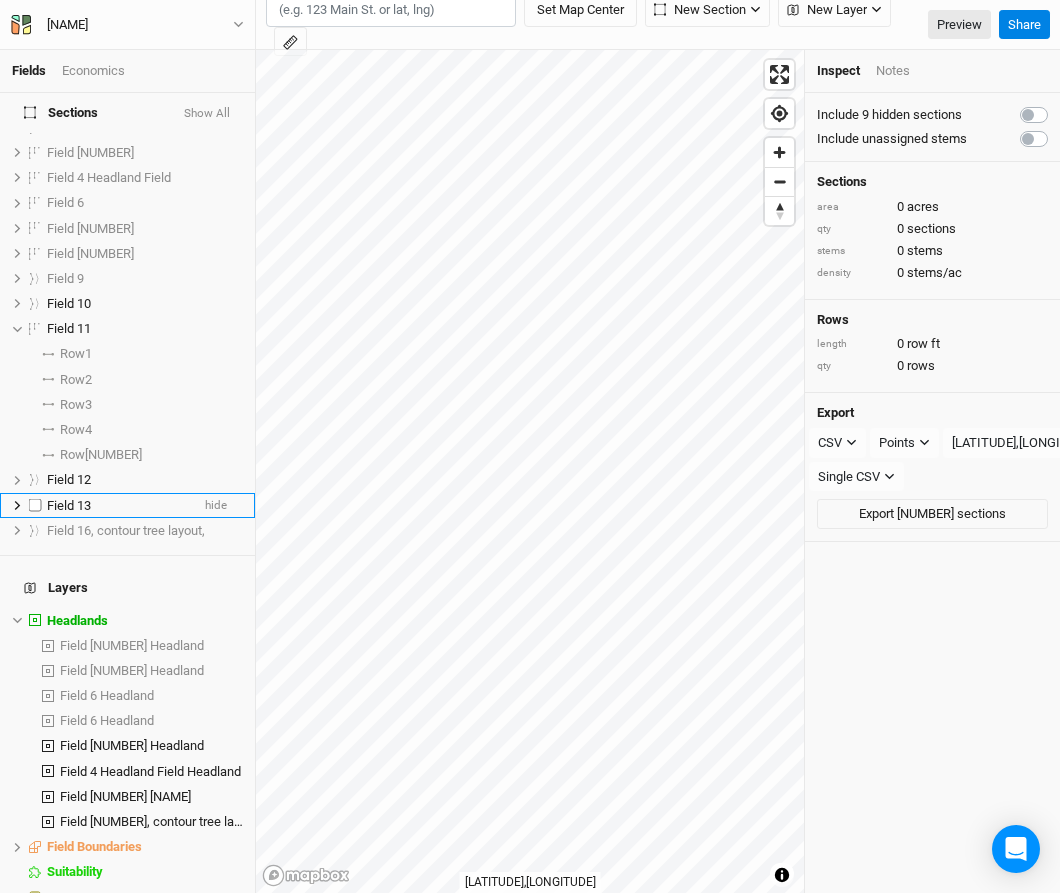 click at bounding box center (35, 505) 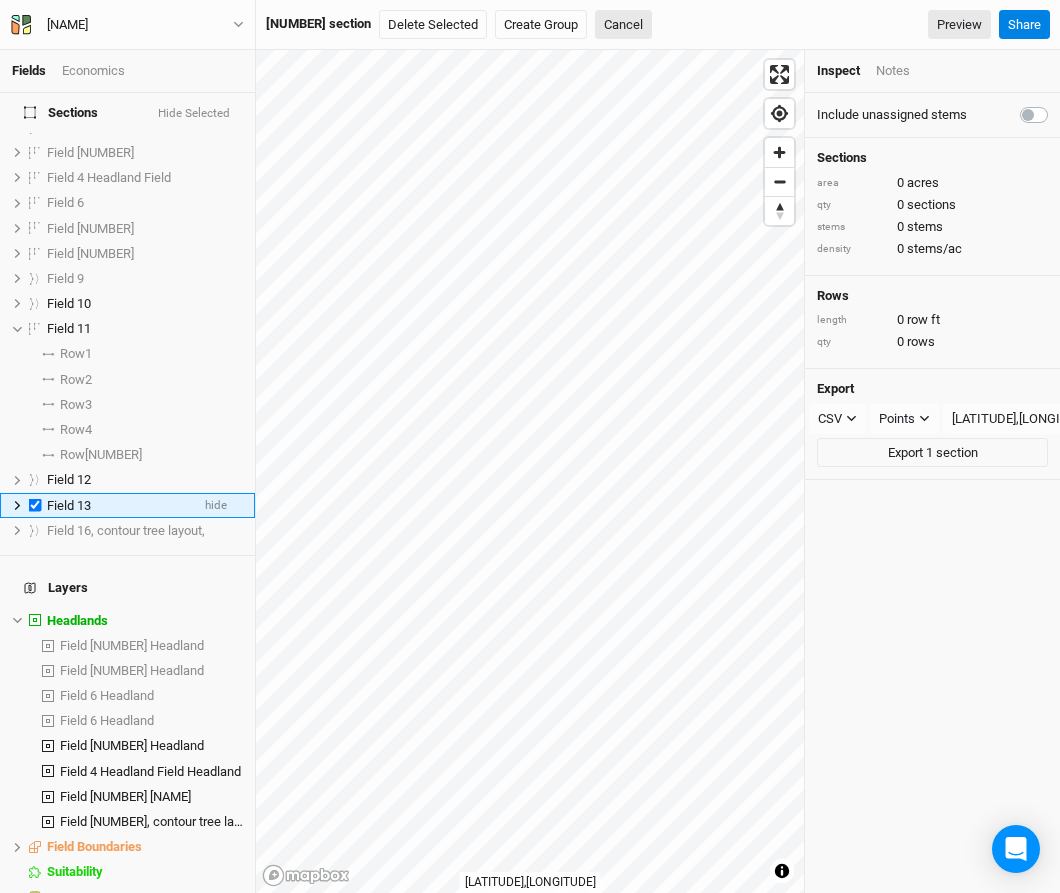 click 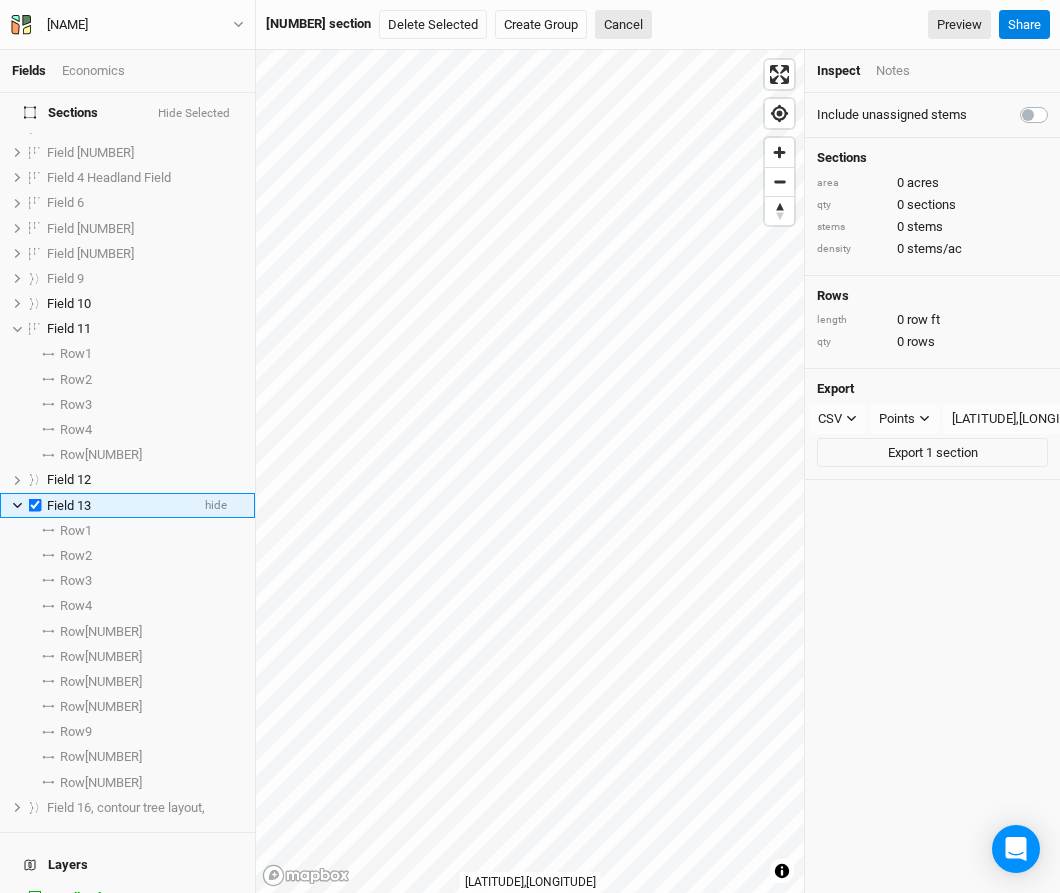 click on "Field 13" at bounding box center [118, 506] 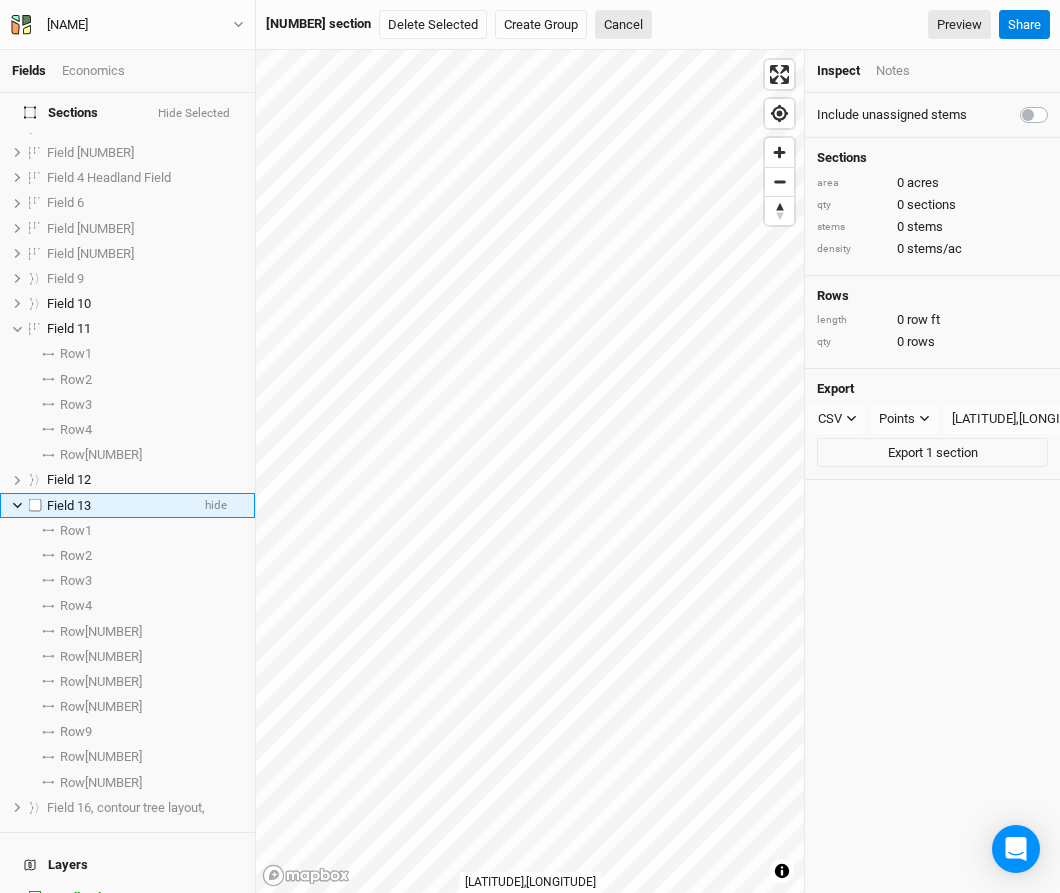 checkbox on "[BOOLEAN]" 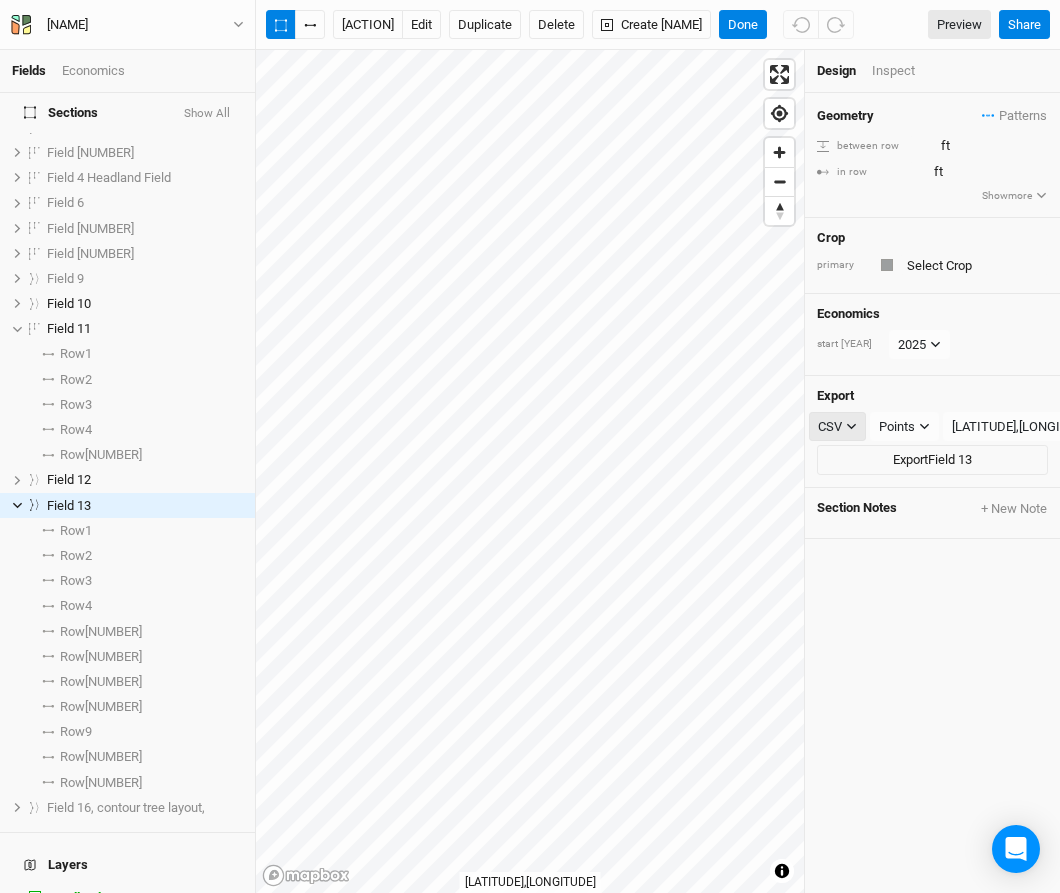 click on "CSV" at bounding box center [837, 427] 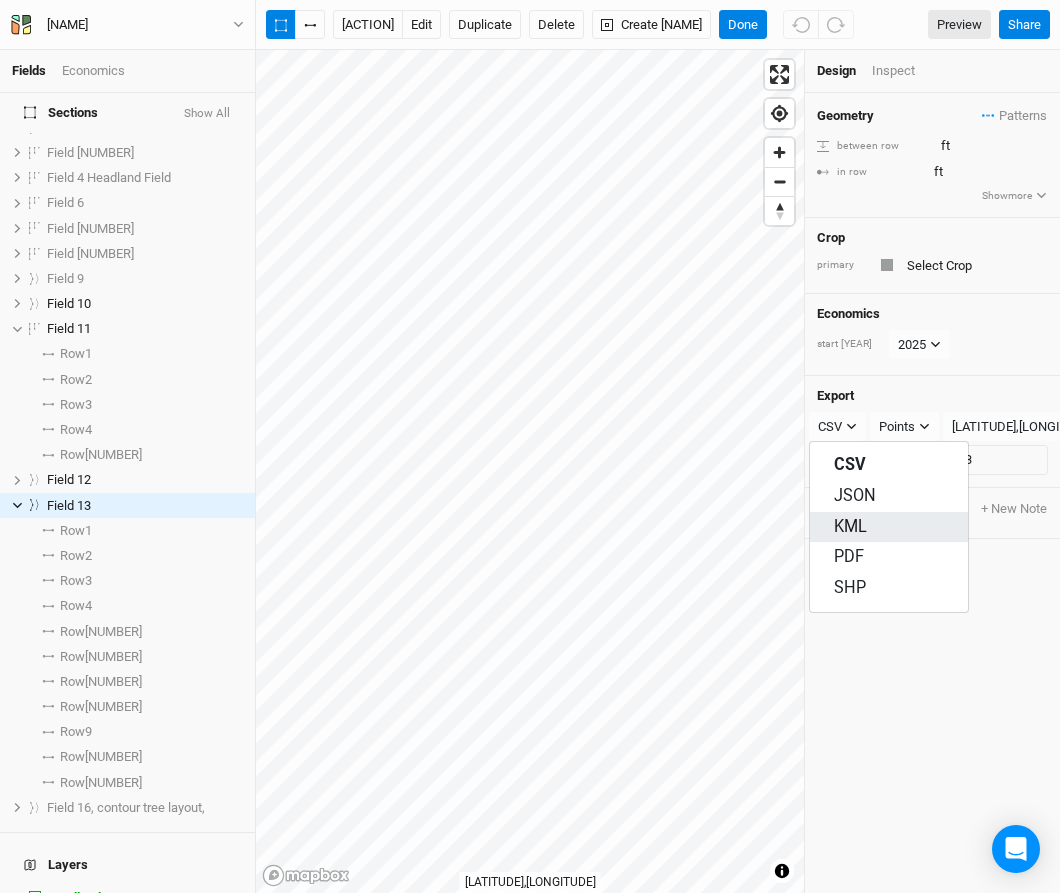 click on "KML" at bounding box center (850, 527) 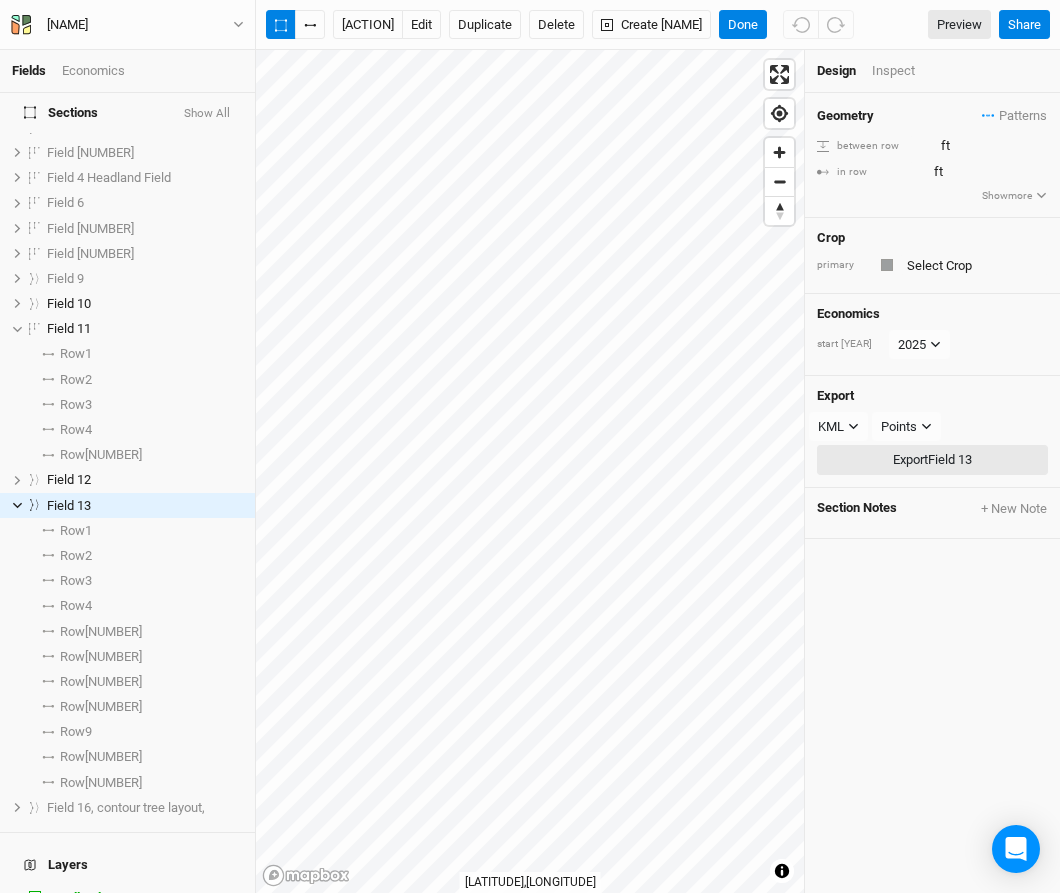 click on "Export  Field 13" at bounding box center [932, 460] 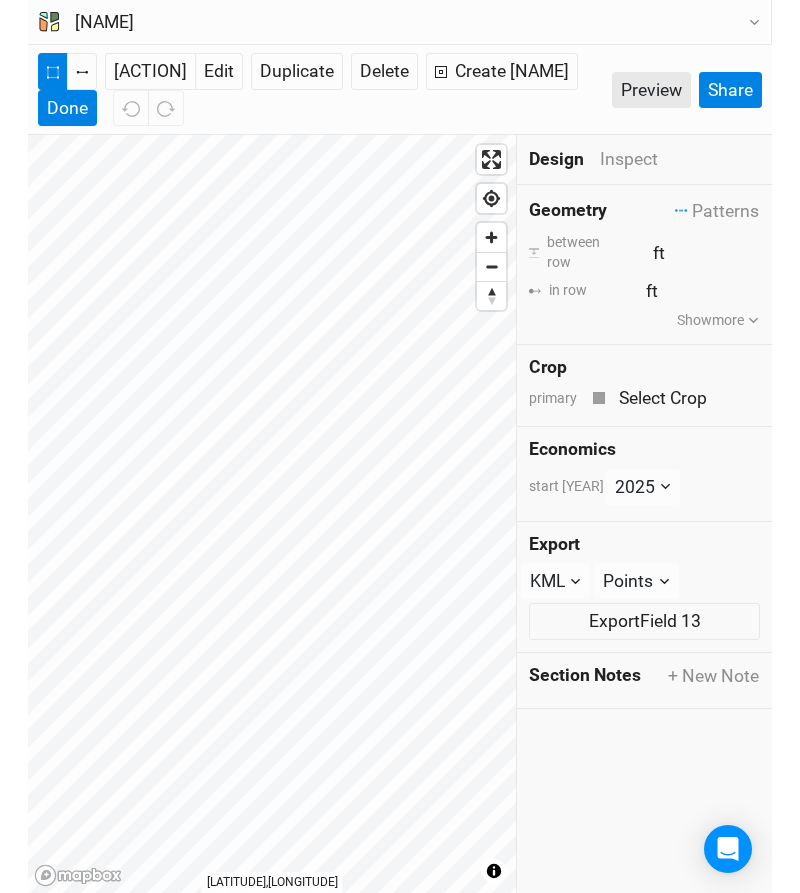 scroll, scrollTop: 63, scrollLeft: 0, axis: vertical 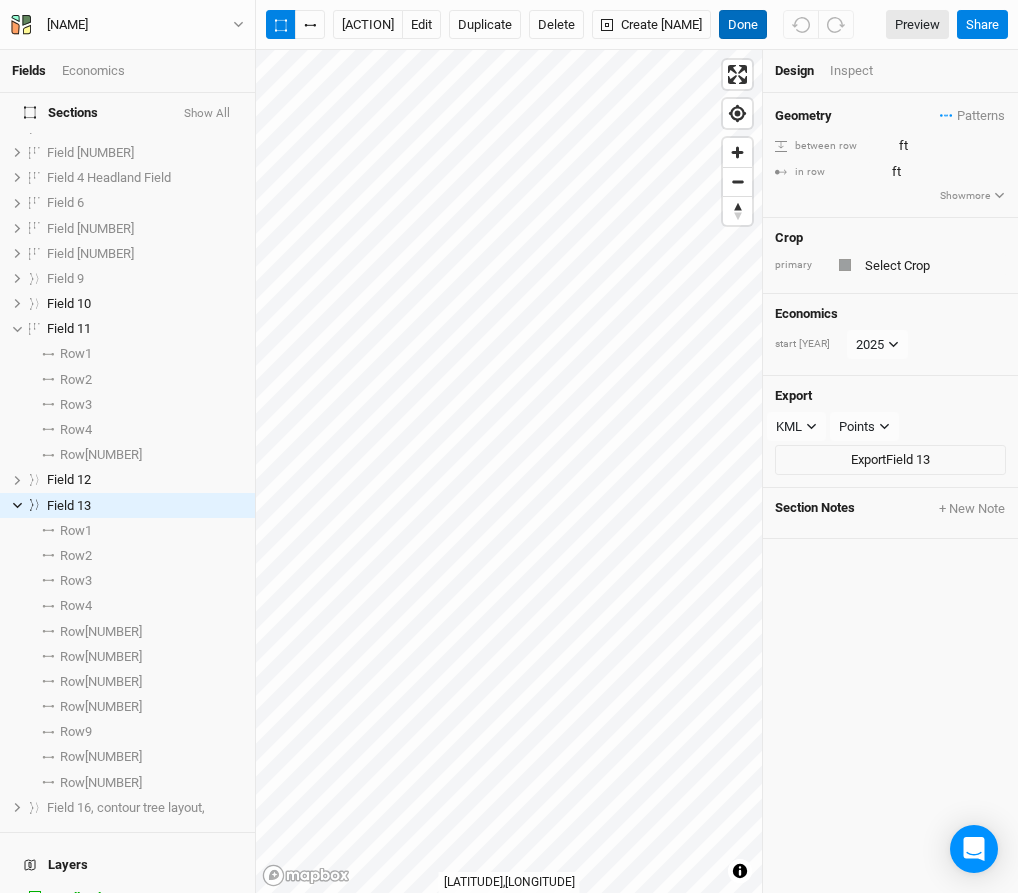 click on "Done" at bounding box center (743, 25) 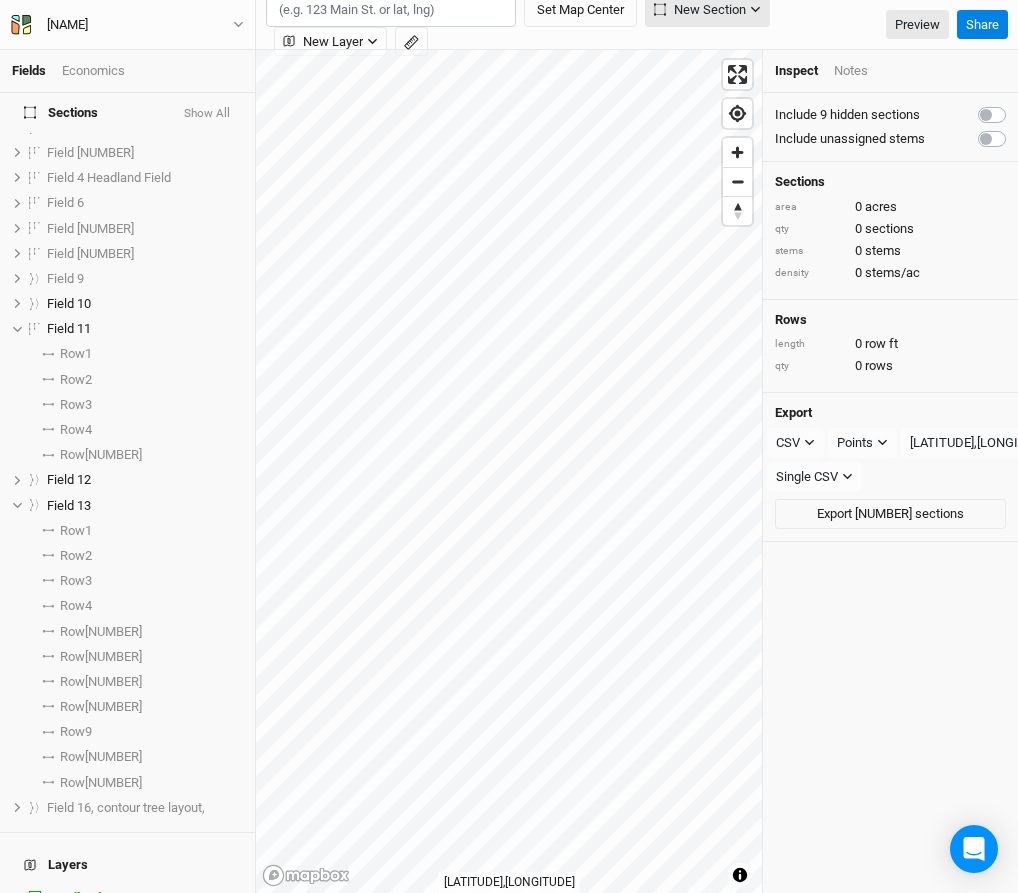 click on "New Section" at bounding box center (700, 10) 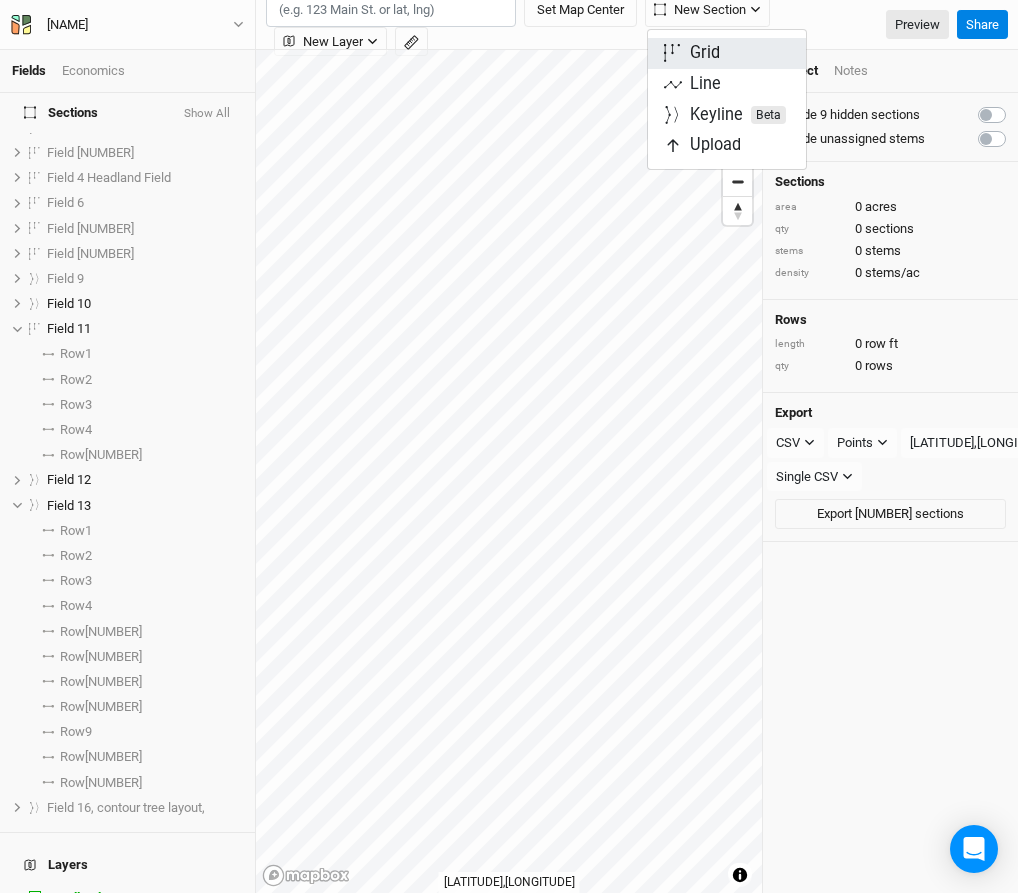 click on "Grid" at bounding box center [705, 53] 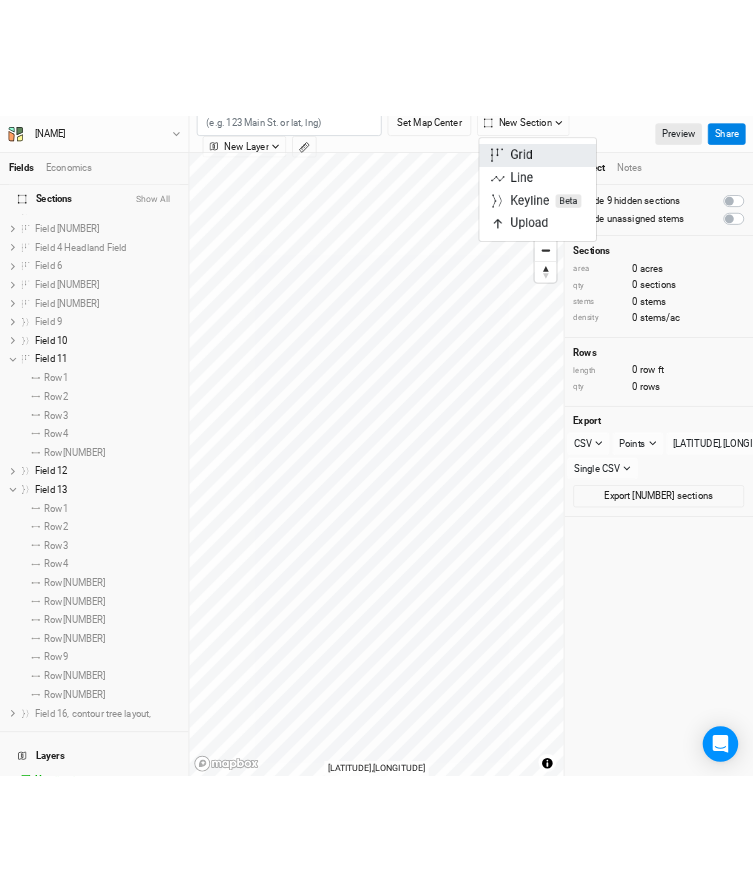 scroll, scrollTop: 357, scrollLeft: 0, axis: vertical 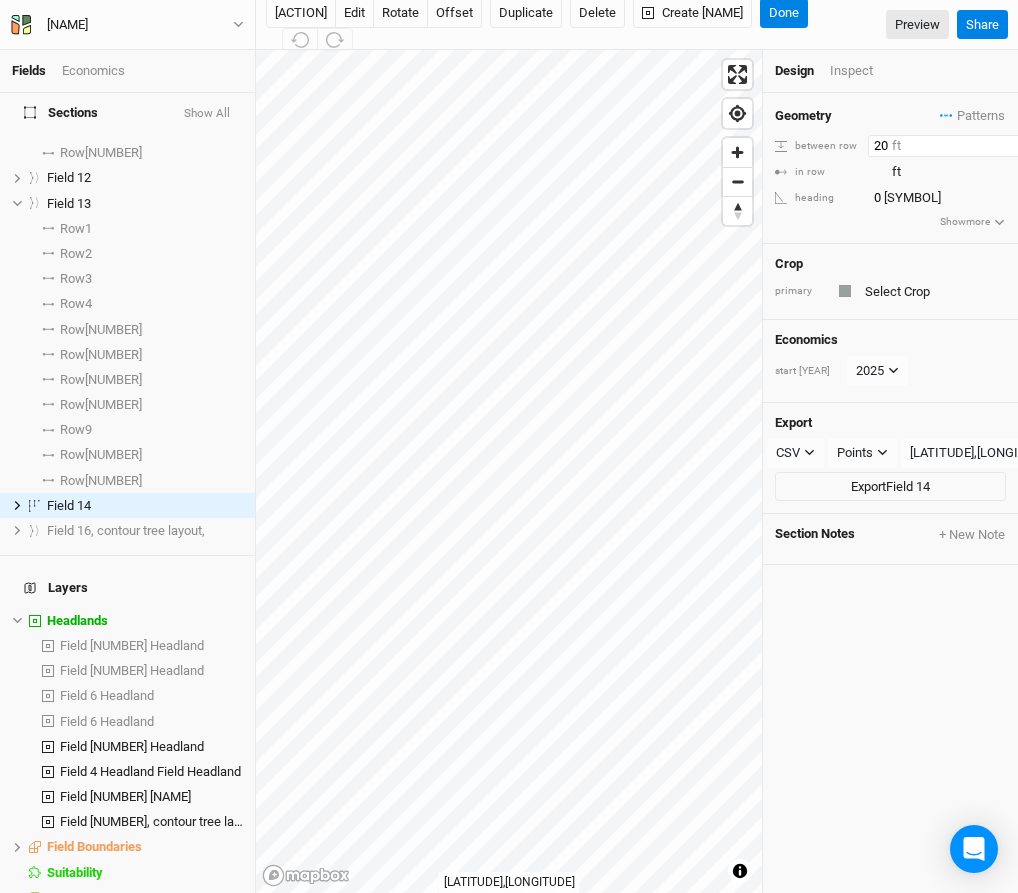 click on "20" at bounding box center [955, 146] 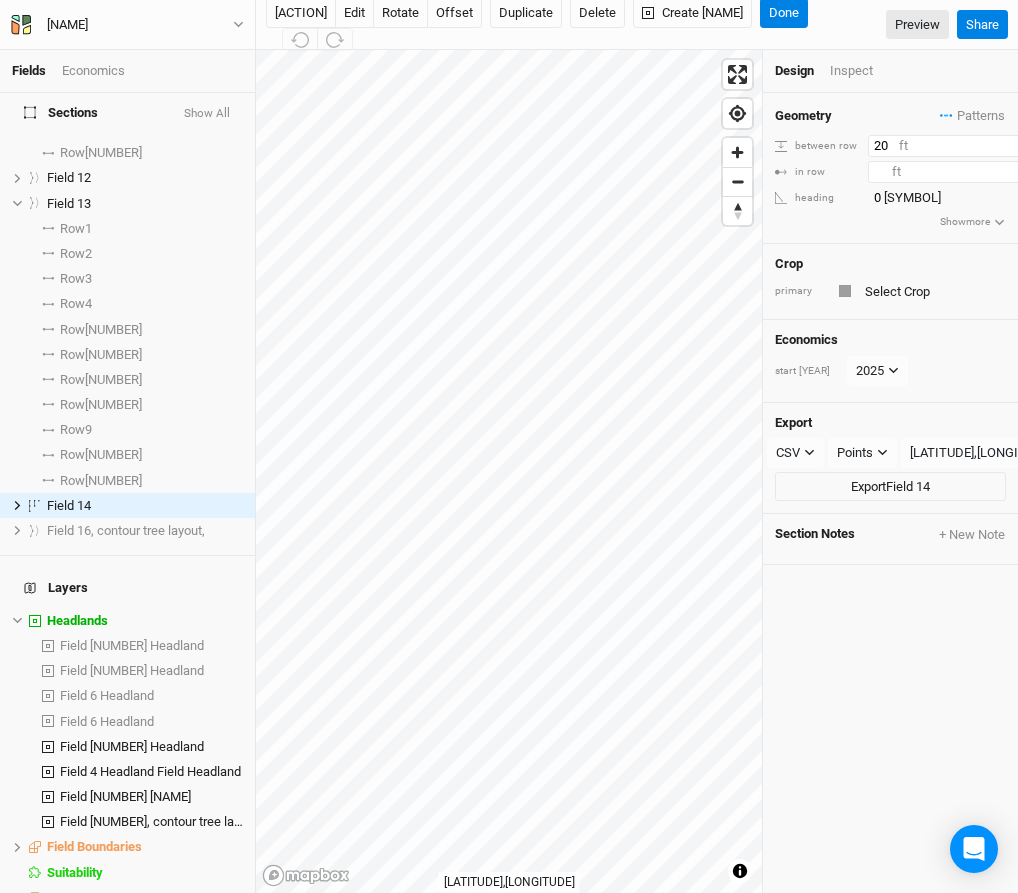 type on "[NUMBER]" 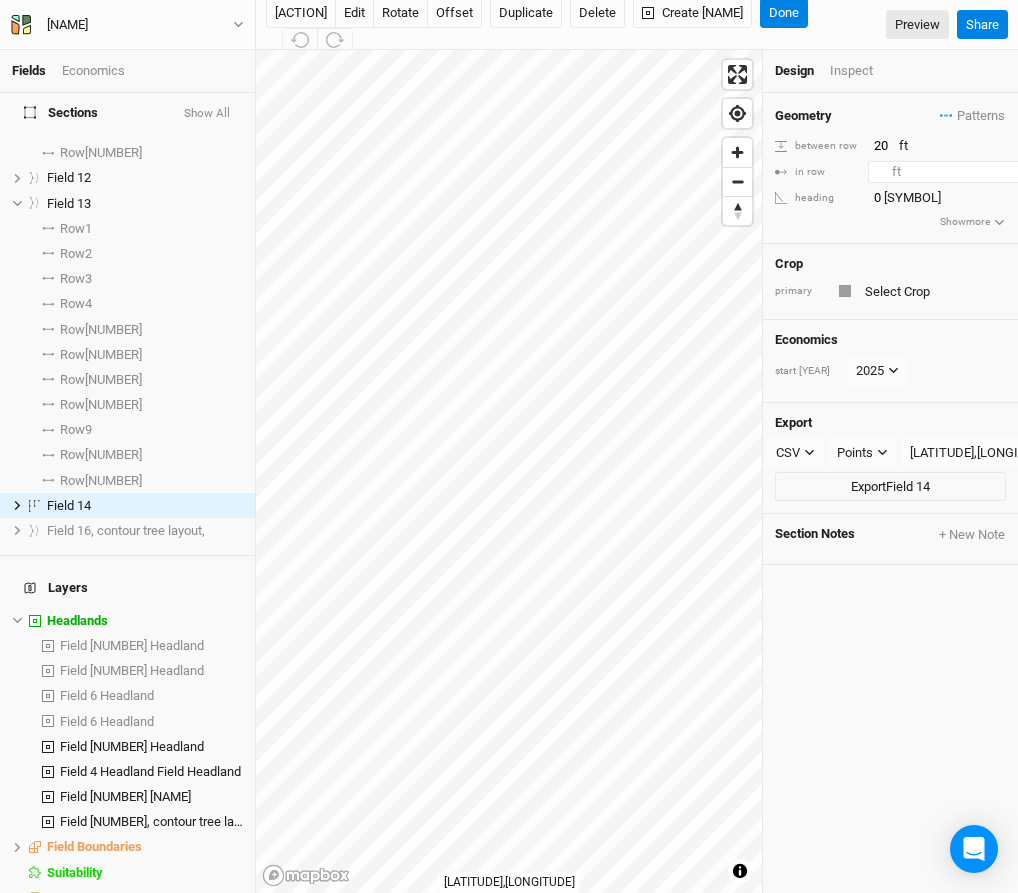 click on "[NUMBER]" at bounding box center (955, 172) 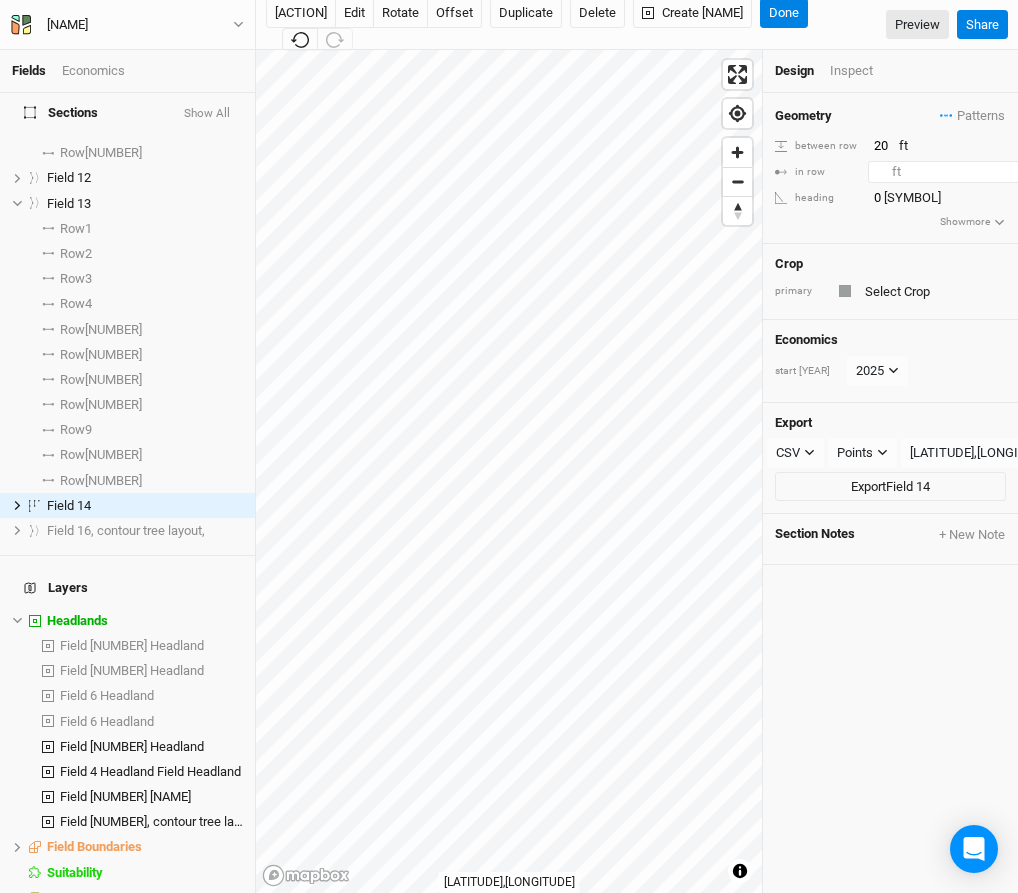 click on "[NUMBER]" at bounding box center (955, 172) 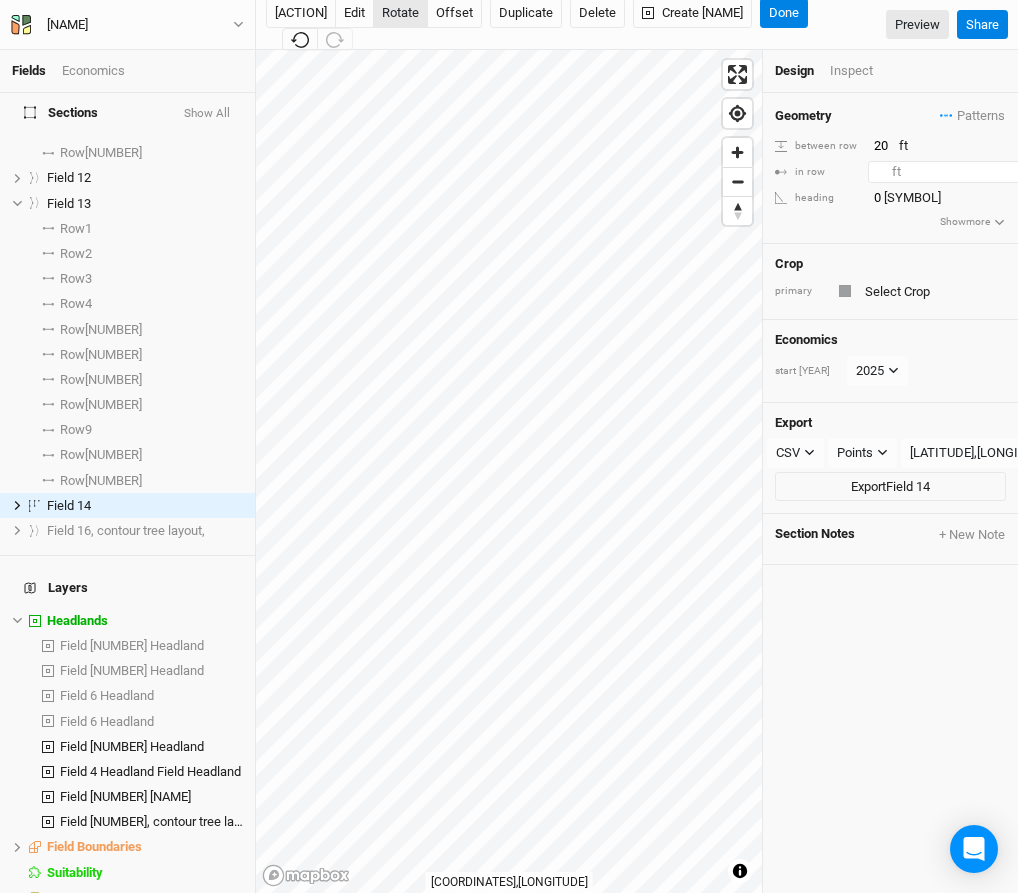 type on "[NUMBER]" 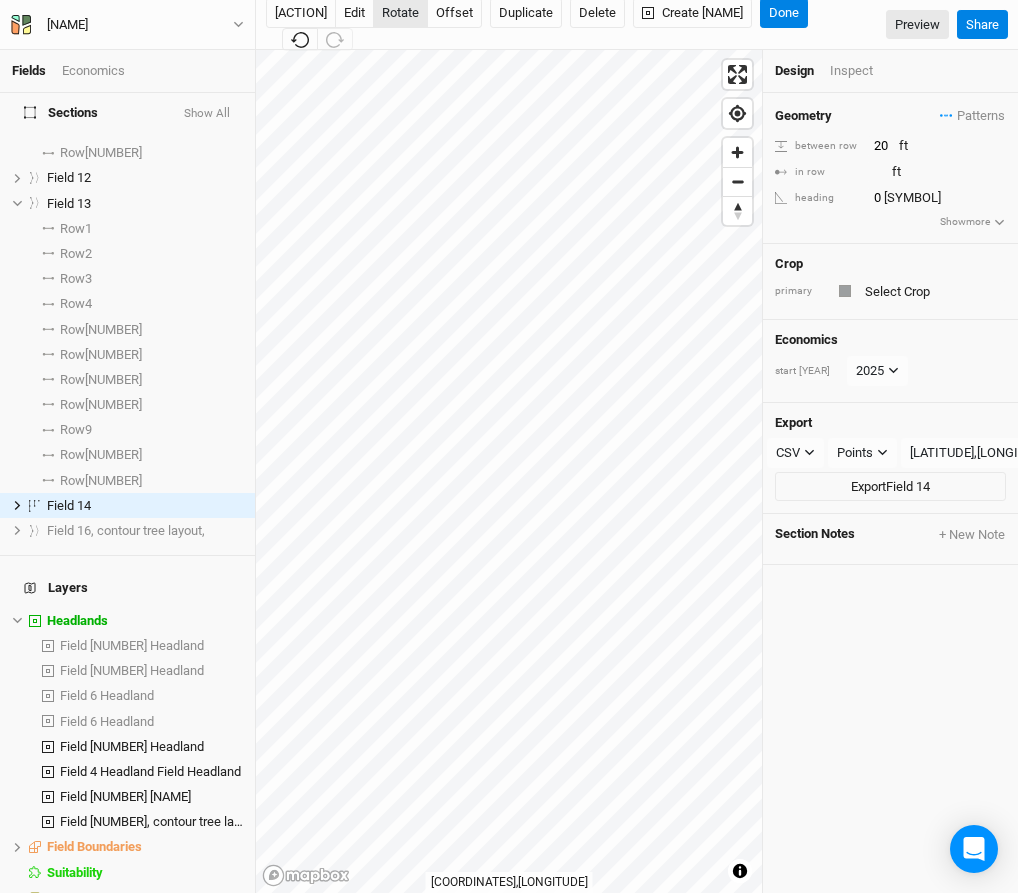 click on "rotate" at bounding box center [400, 13] 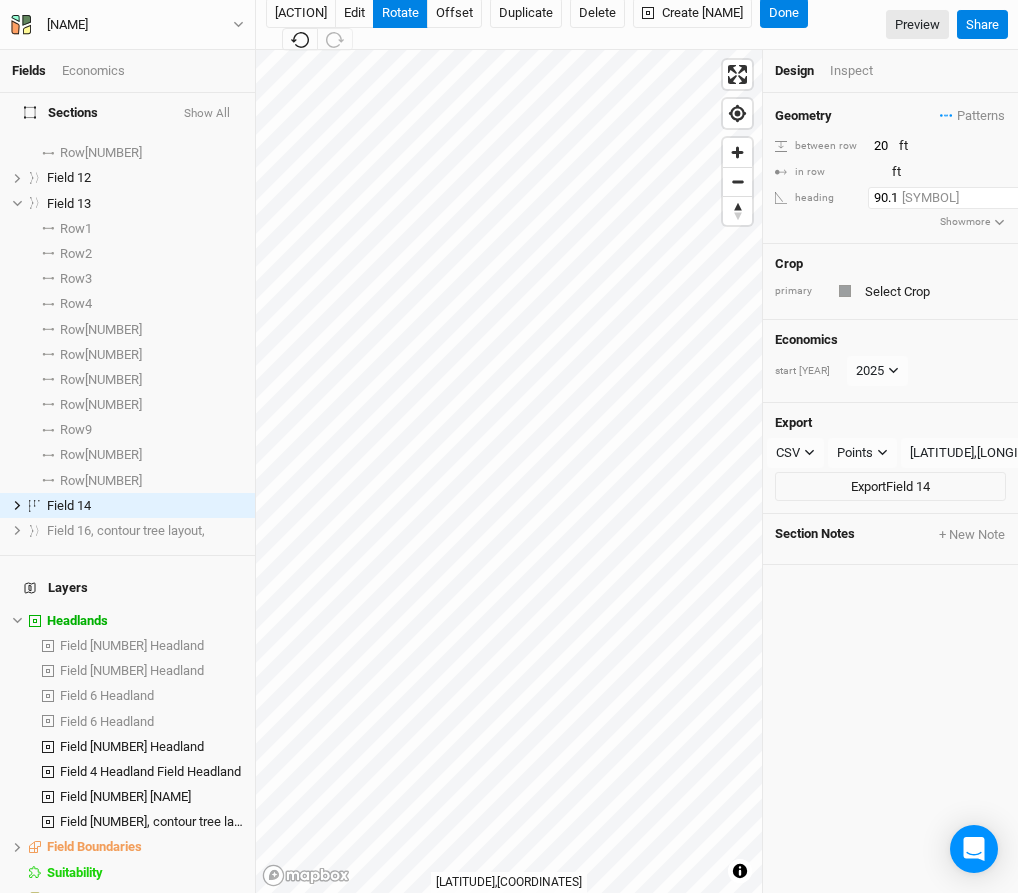 click on "90.1" at bounding box center [955, 198] 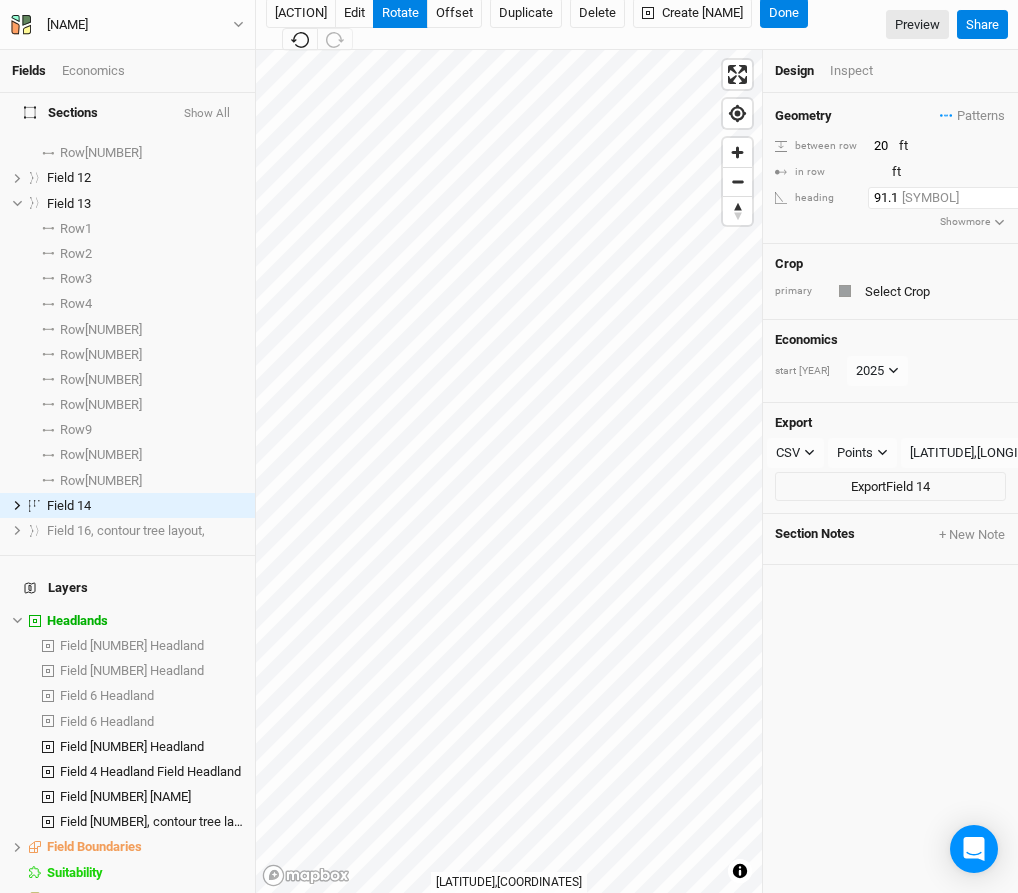 click on "91.1" at bounding box center (955, 198) 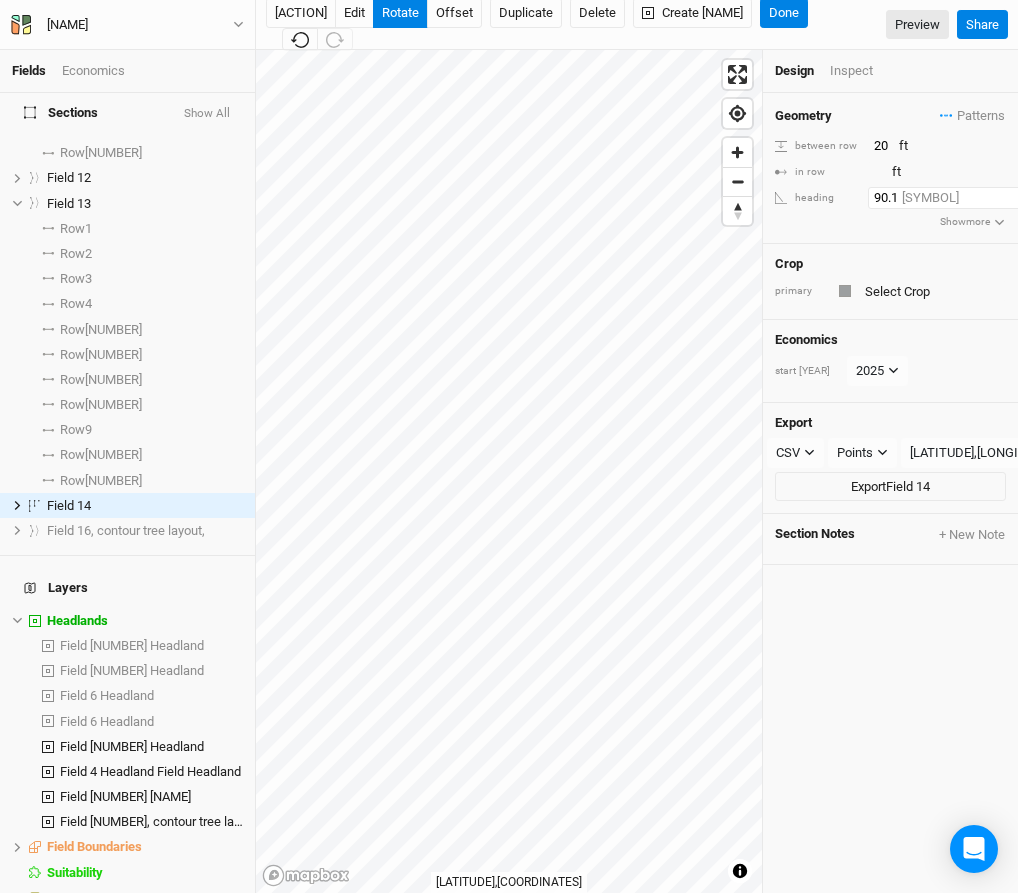 click on "90.1" at bounding box center (955, 198) 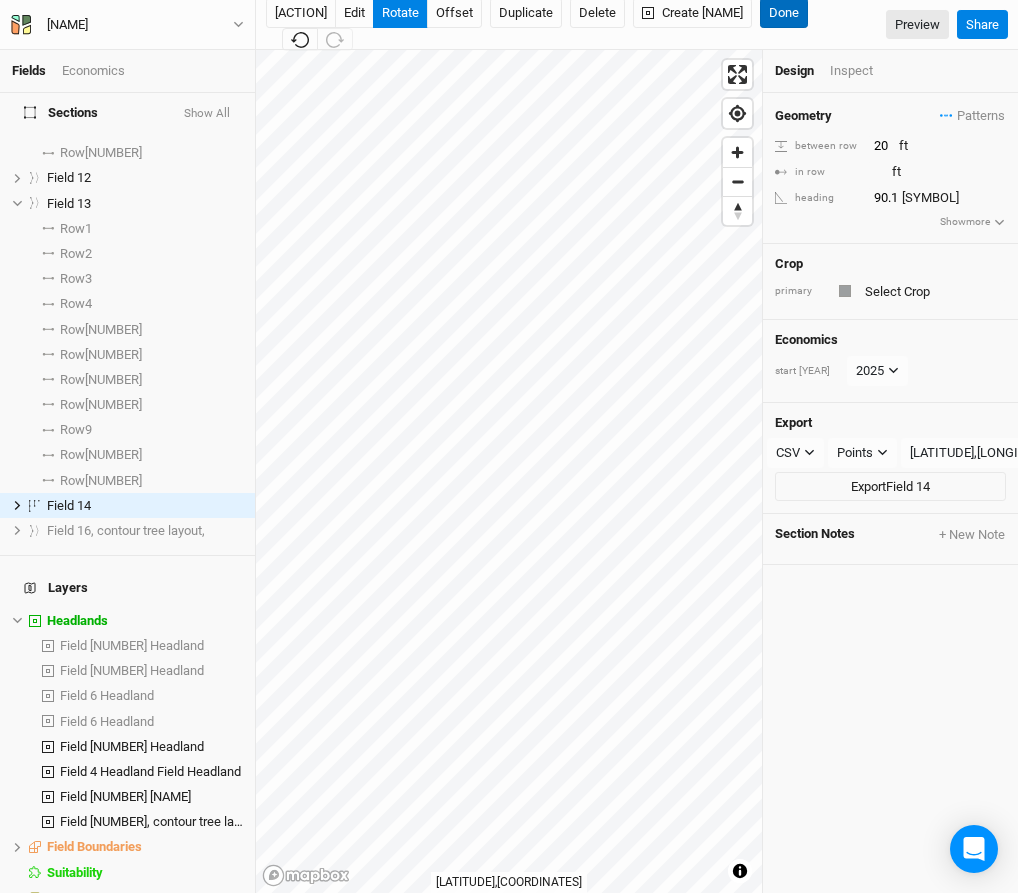 click on "Done" at bounding box center (784, 13) 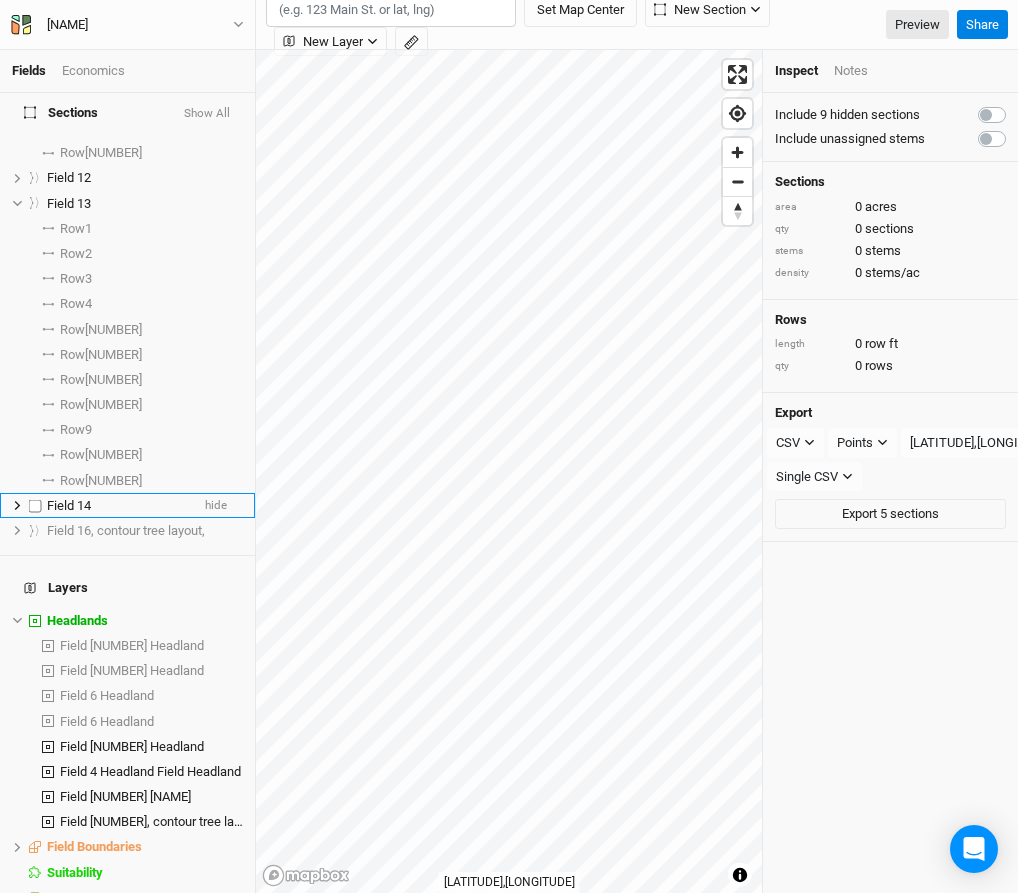 click on "Field 14" at bounding box center [69, 505] 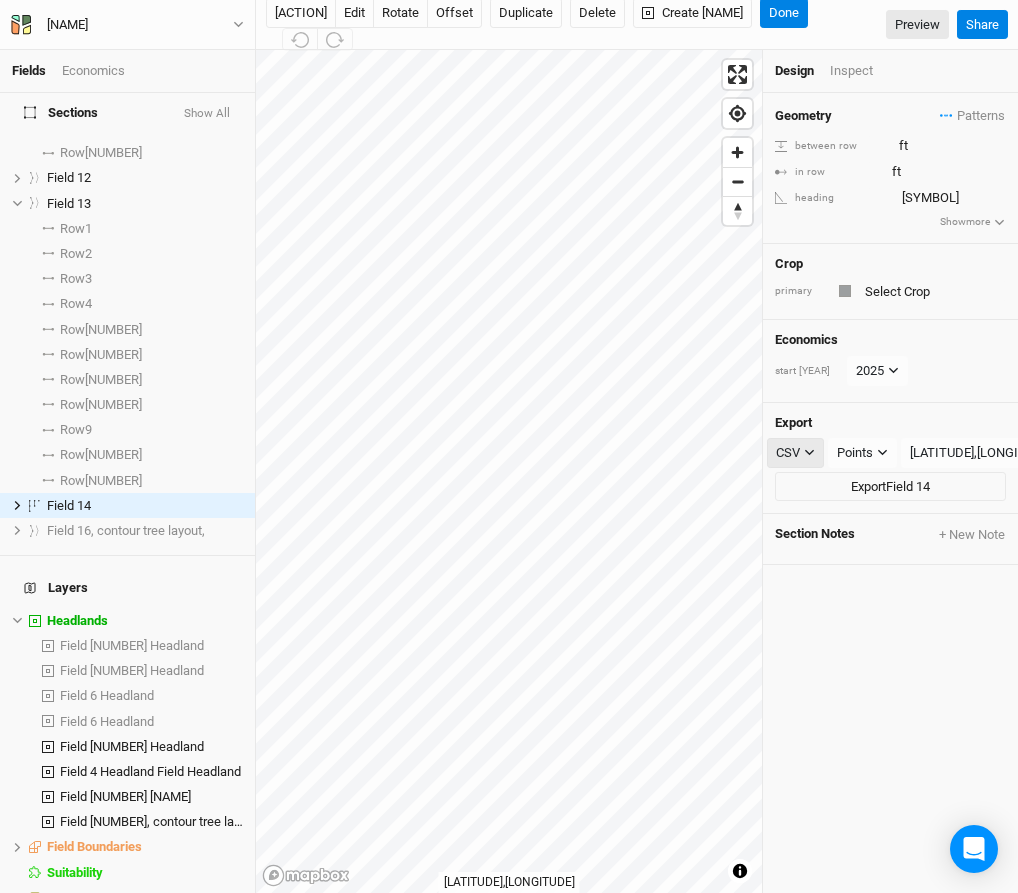 click on "CSV" at bounding box center [795, 453] 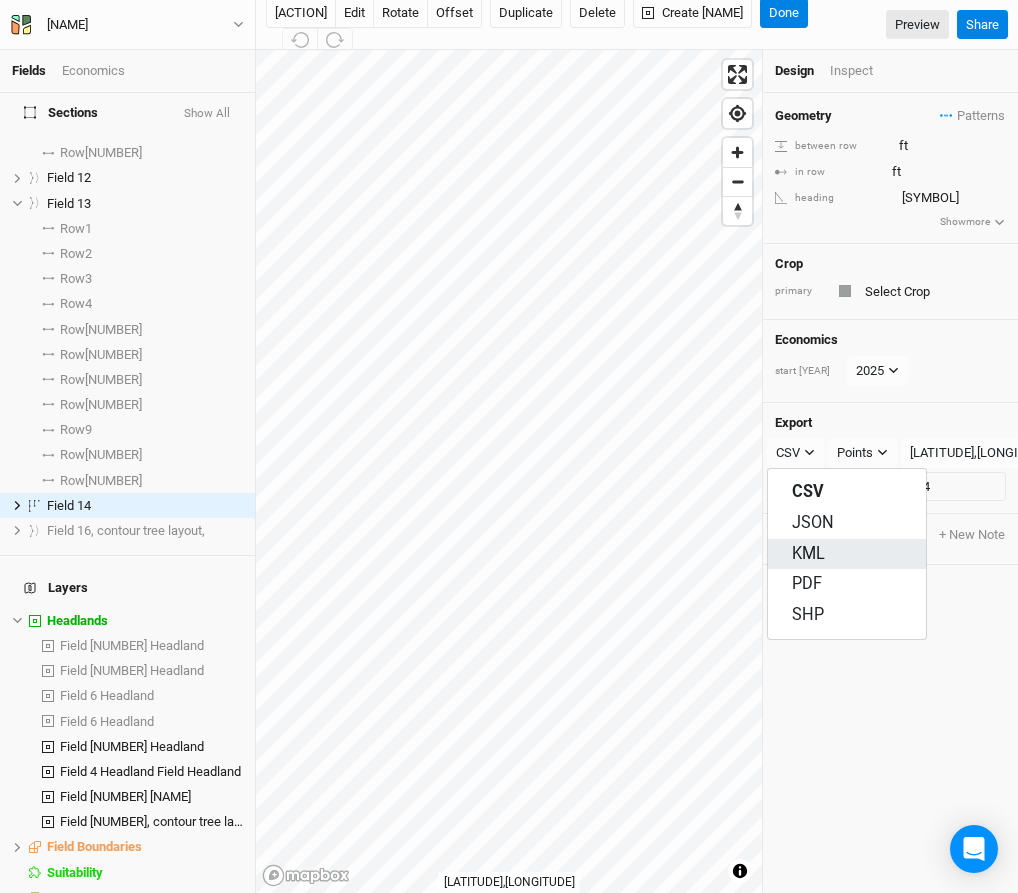 click on "KML" at bounding box center [847, 554] 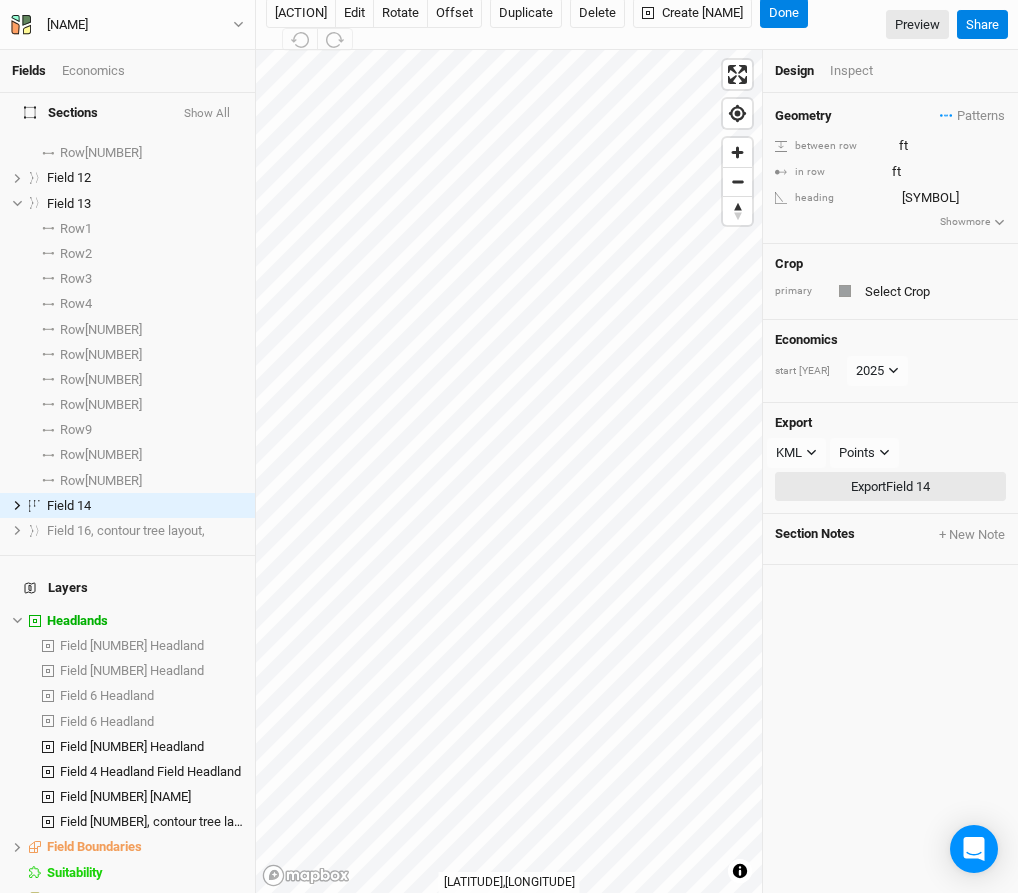 click on "Export  Field 14" at bounding box center (890, 487) 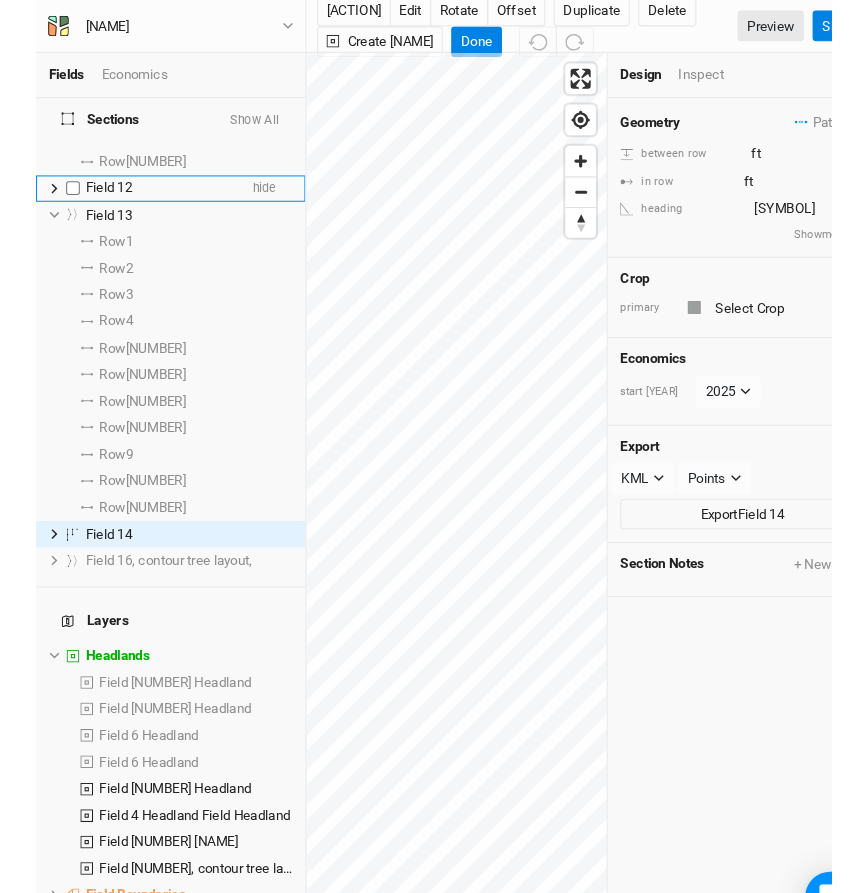 scroll, scrollTop: 429, scrollLeft: 0, axis: vertical 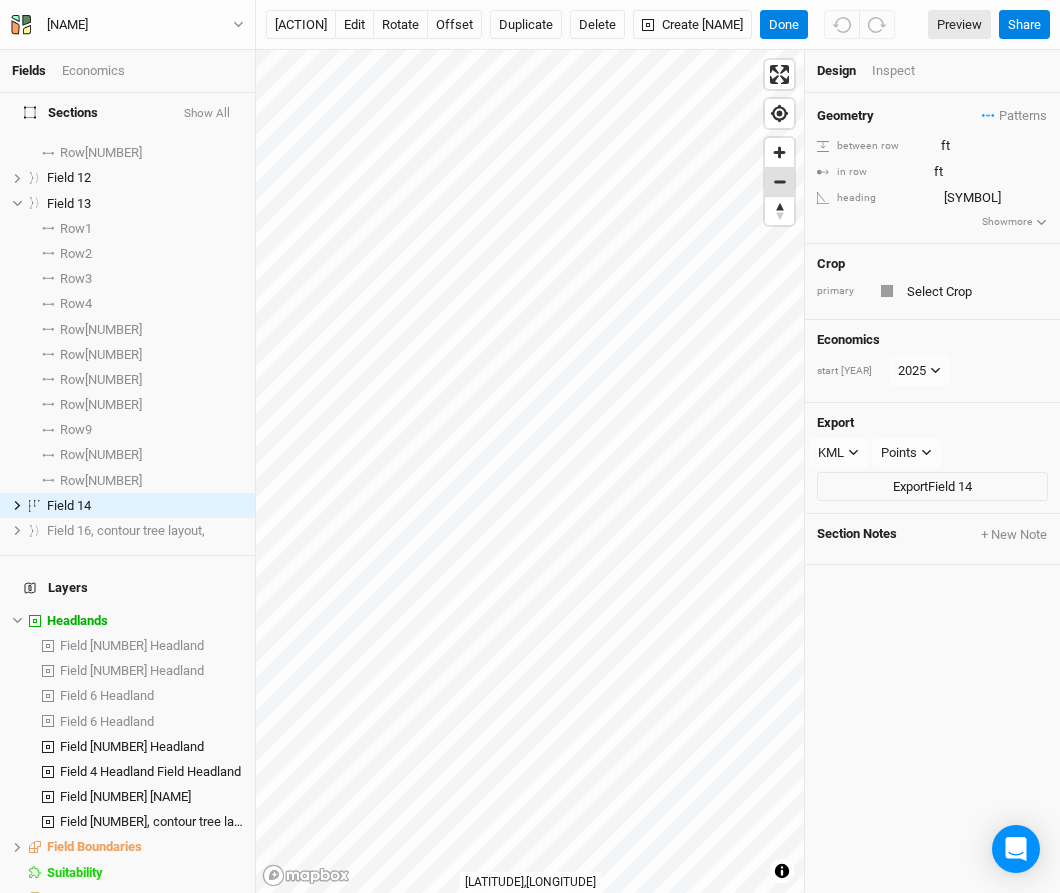 click at bounding box center (779, 182) 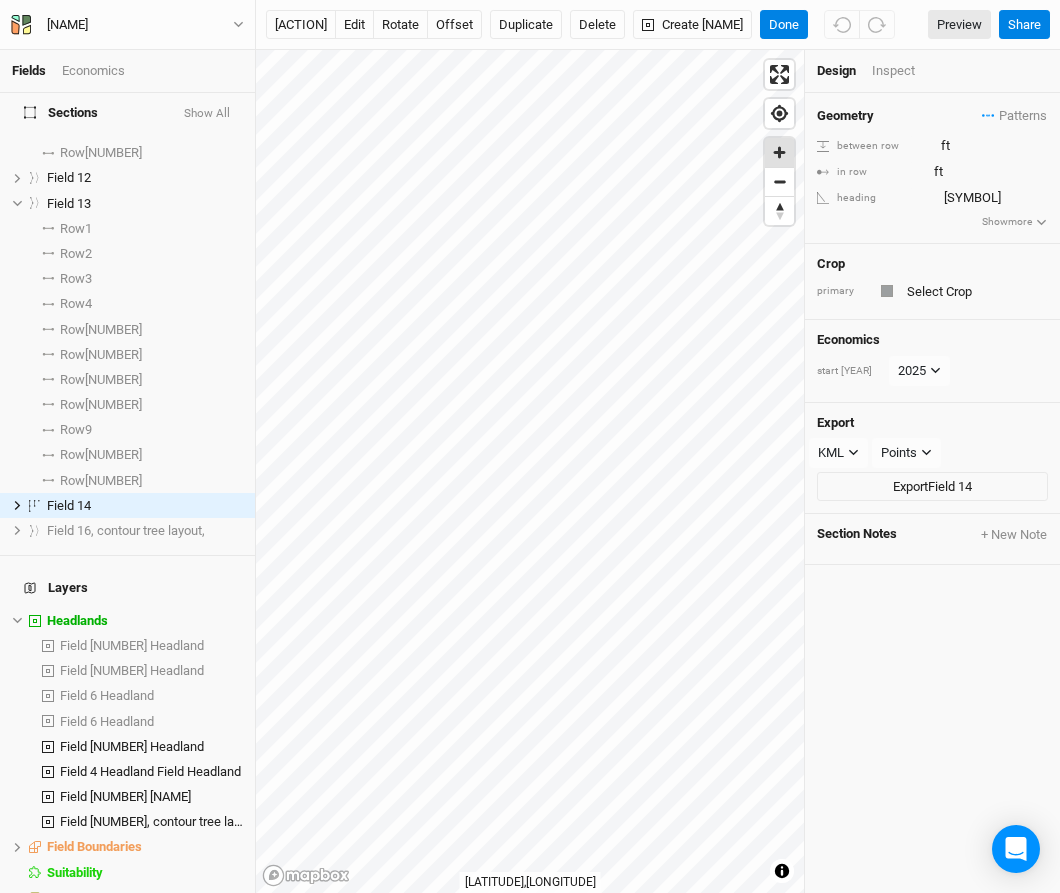 click at bounding box center [779, 152] 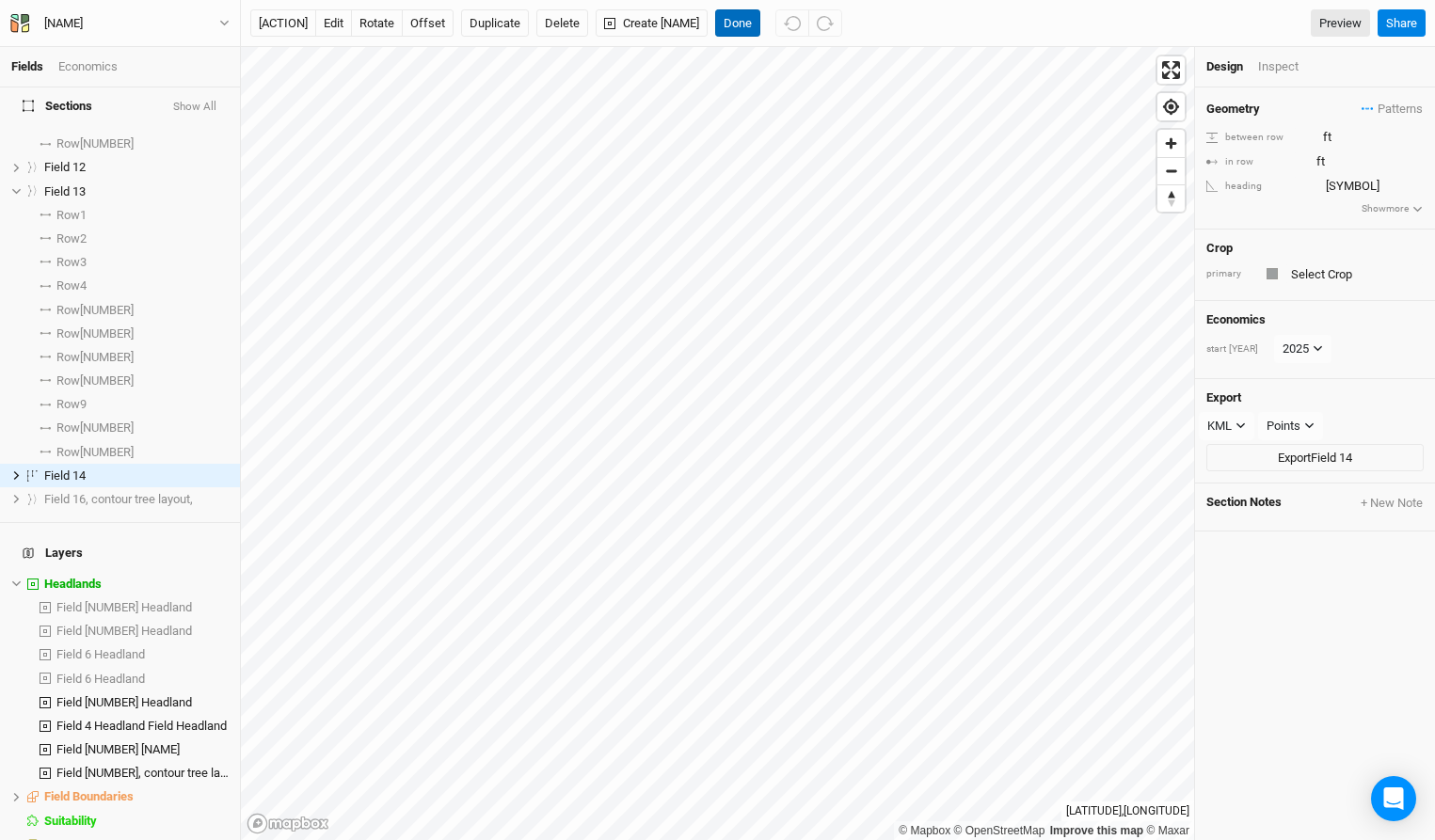 click on "Done" at bounding box center (738, 24) 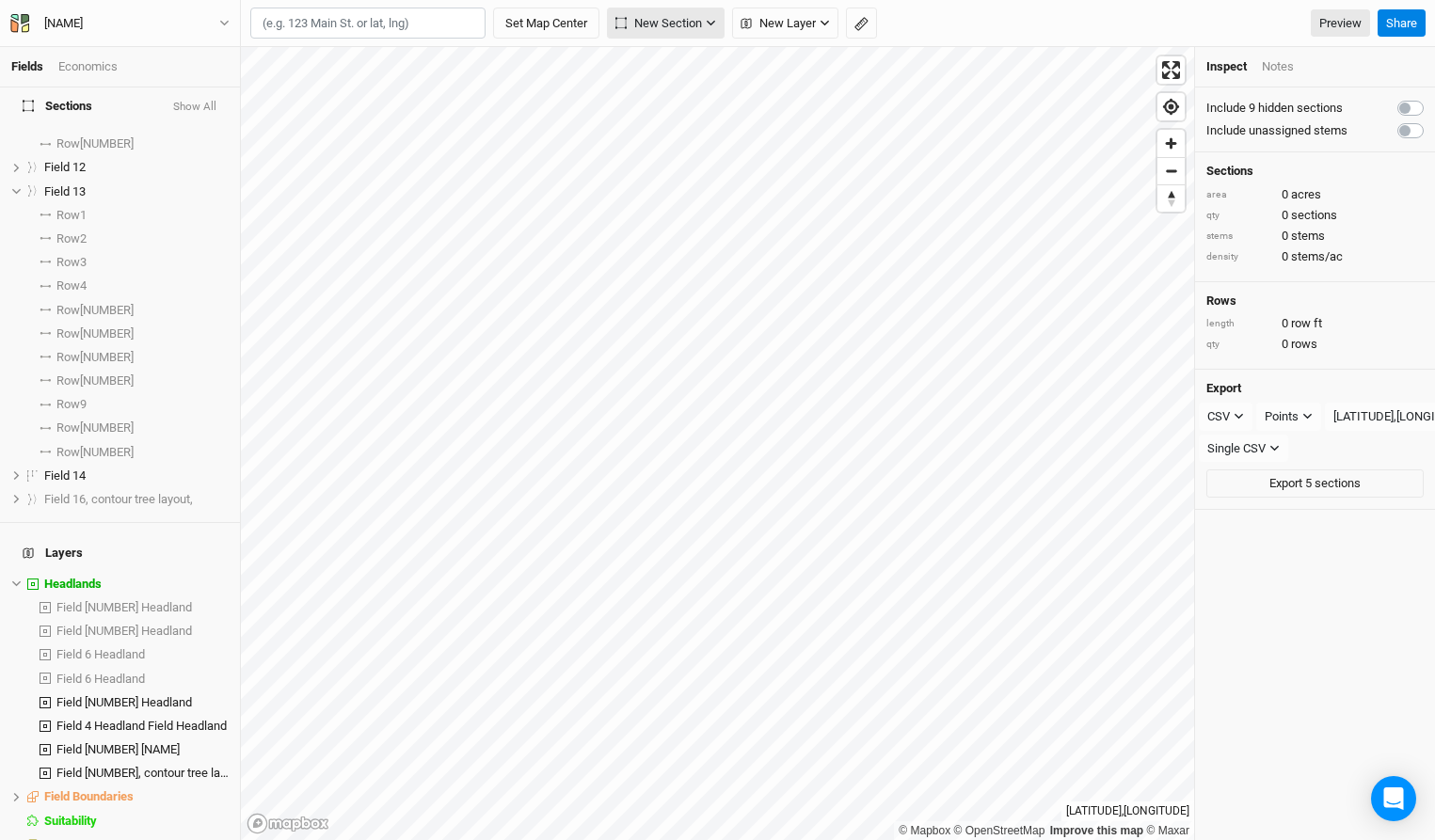 click on "New Section" at bounding box center [659, 24] 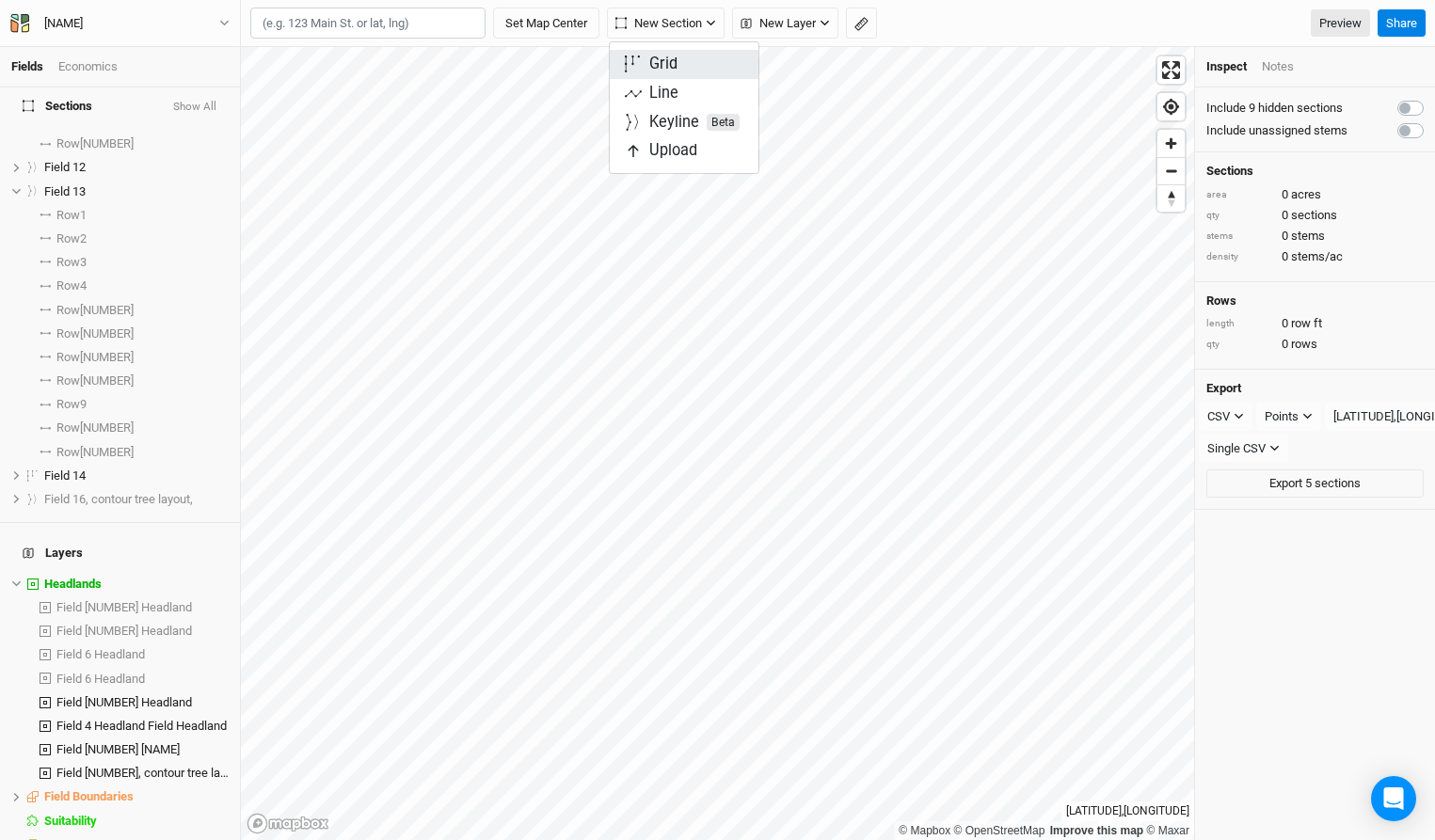click on "Grid" at bounding box center [663, 64] 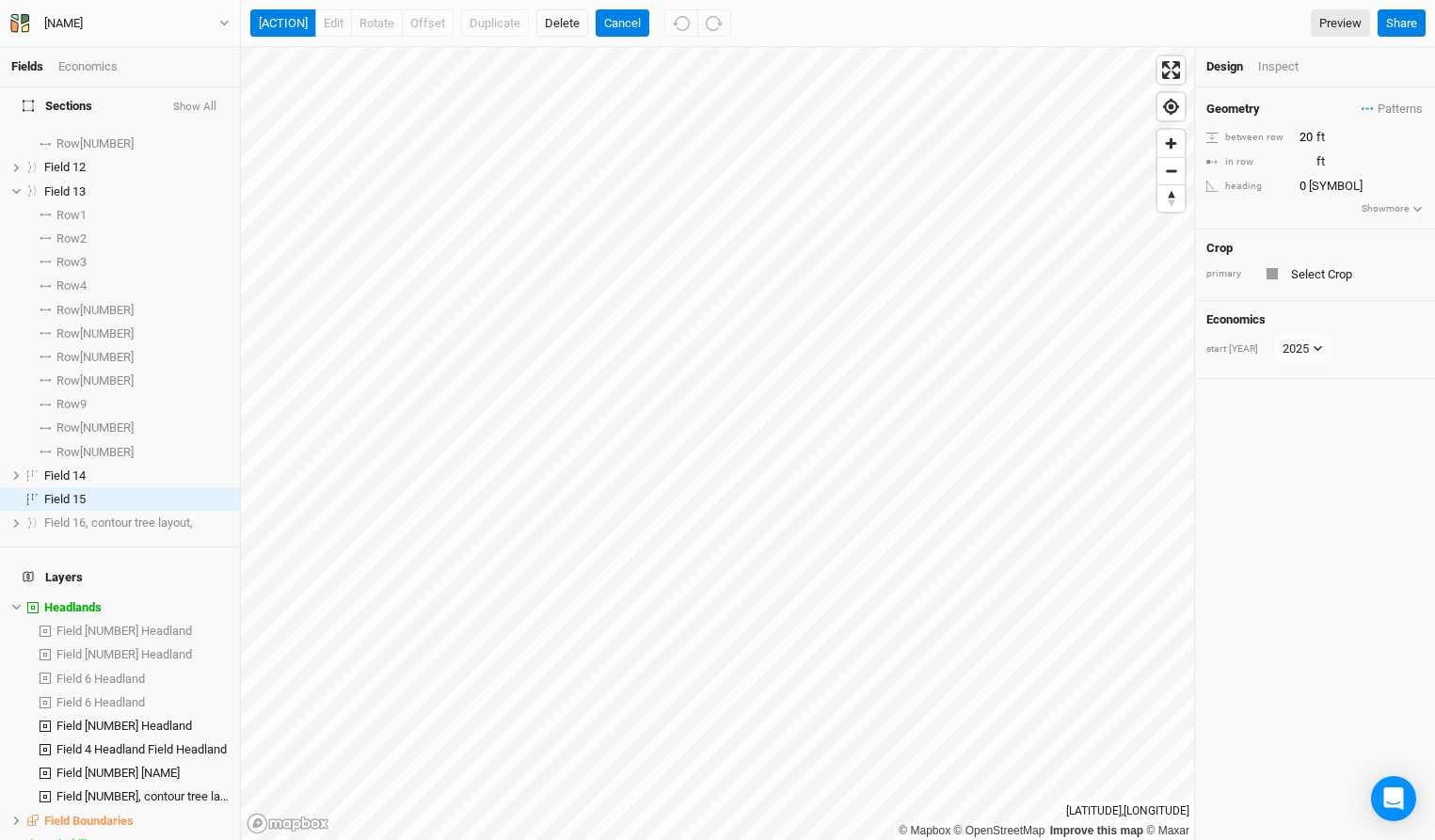 scroll, scrollTop: 359, scrollLeft: 0, axis: vertical 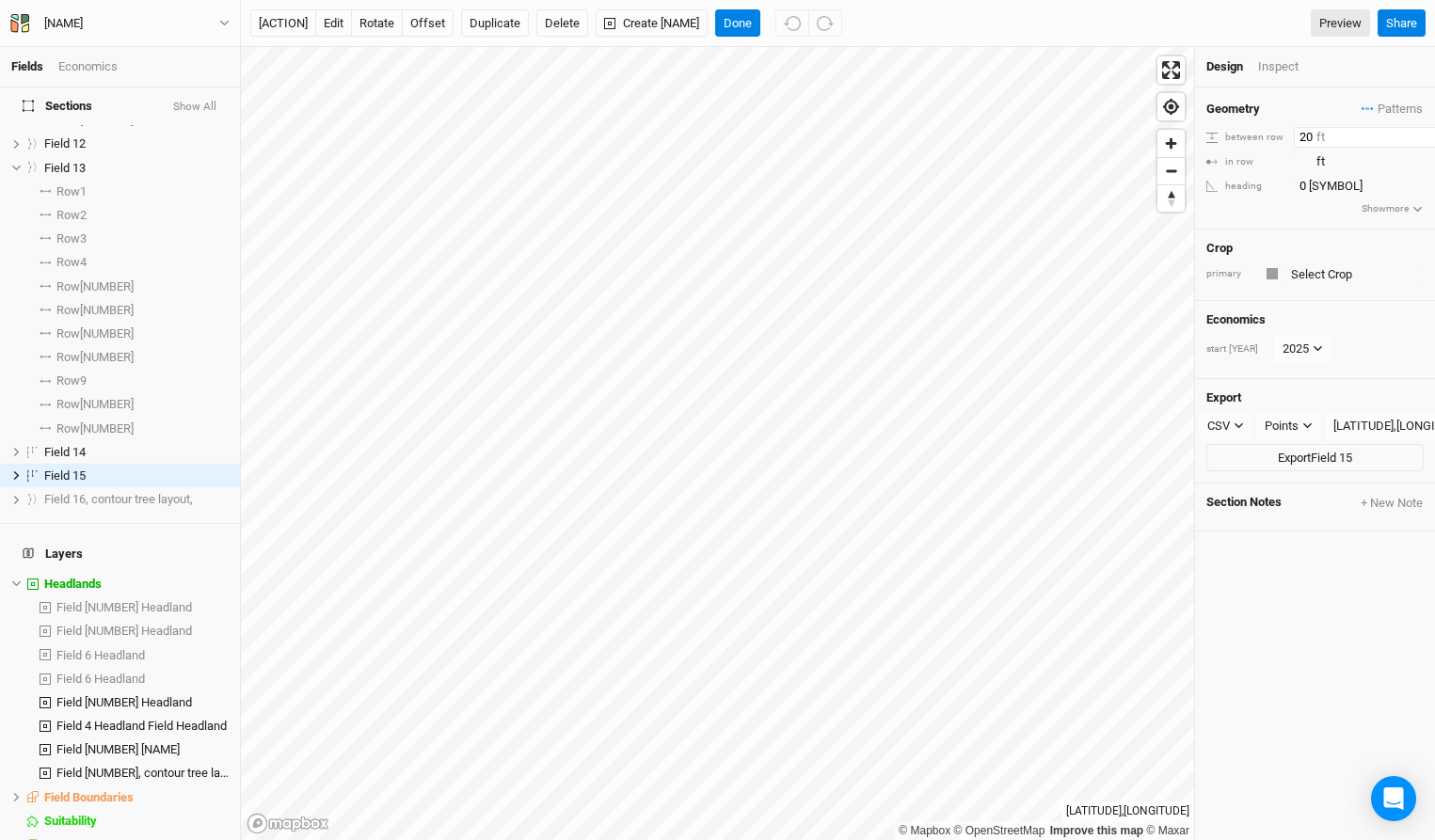 click on "20" at bounding box center [1376, 137] 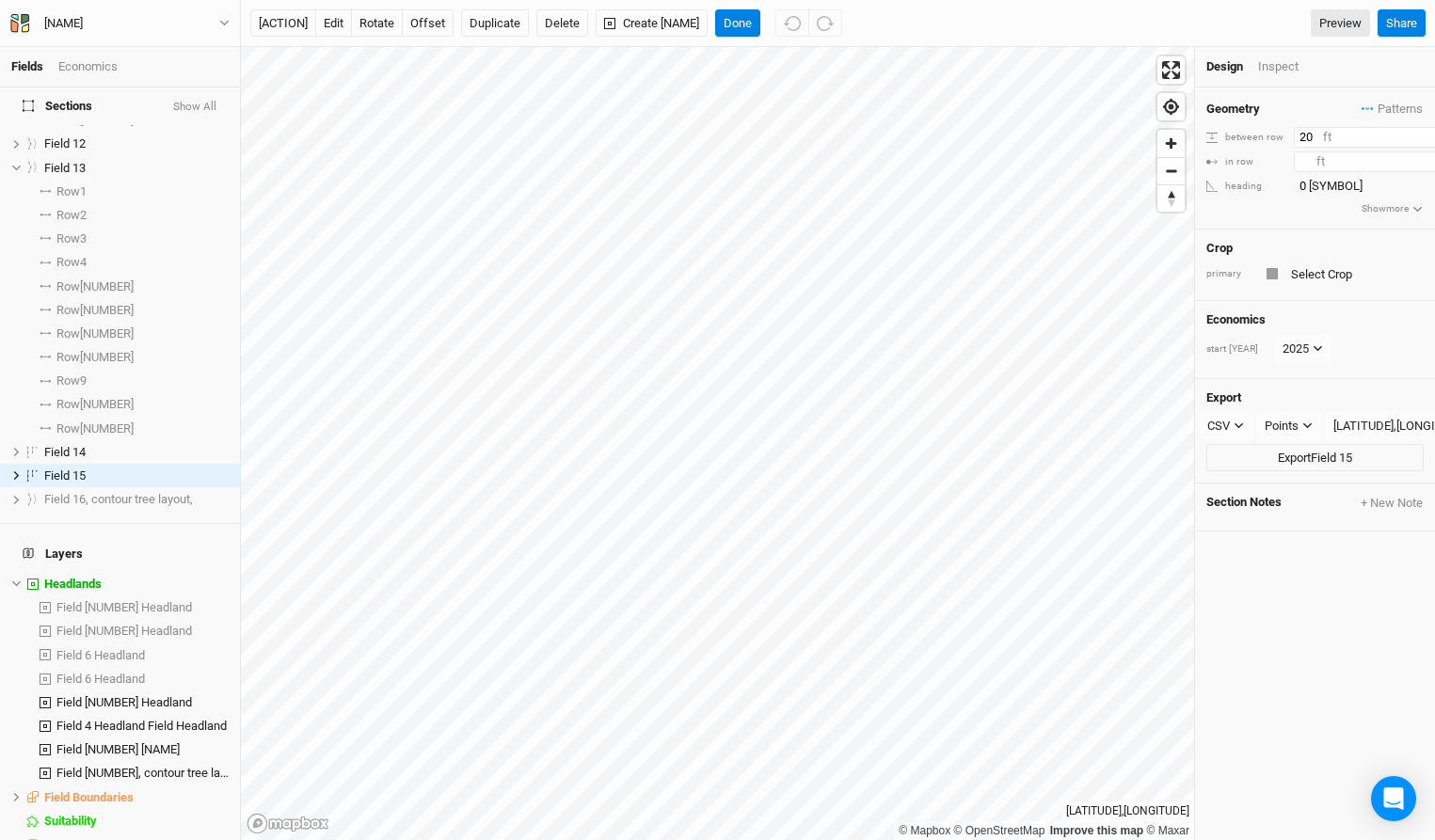 type on "[NUMBER]" 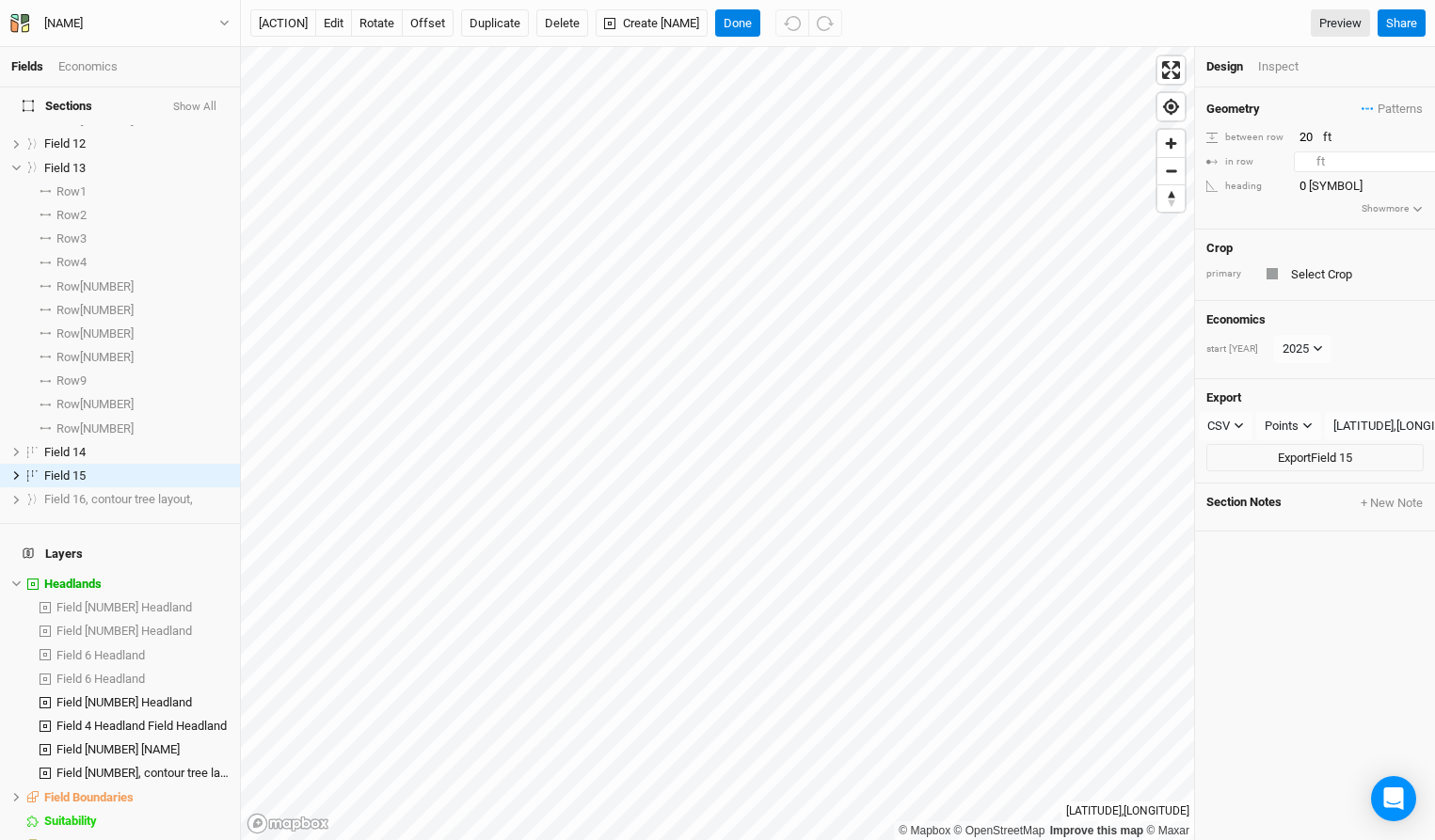 click on "[NUMBER]" at bounding box center [1376, 162] 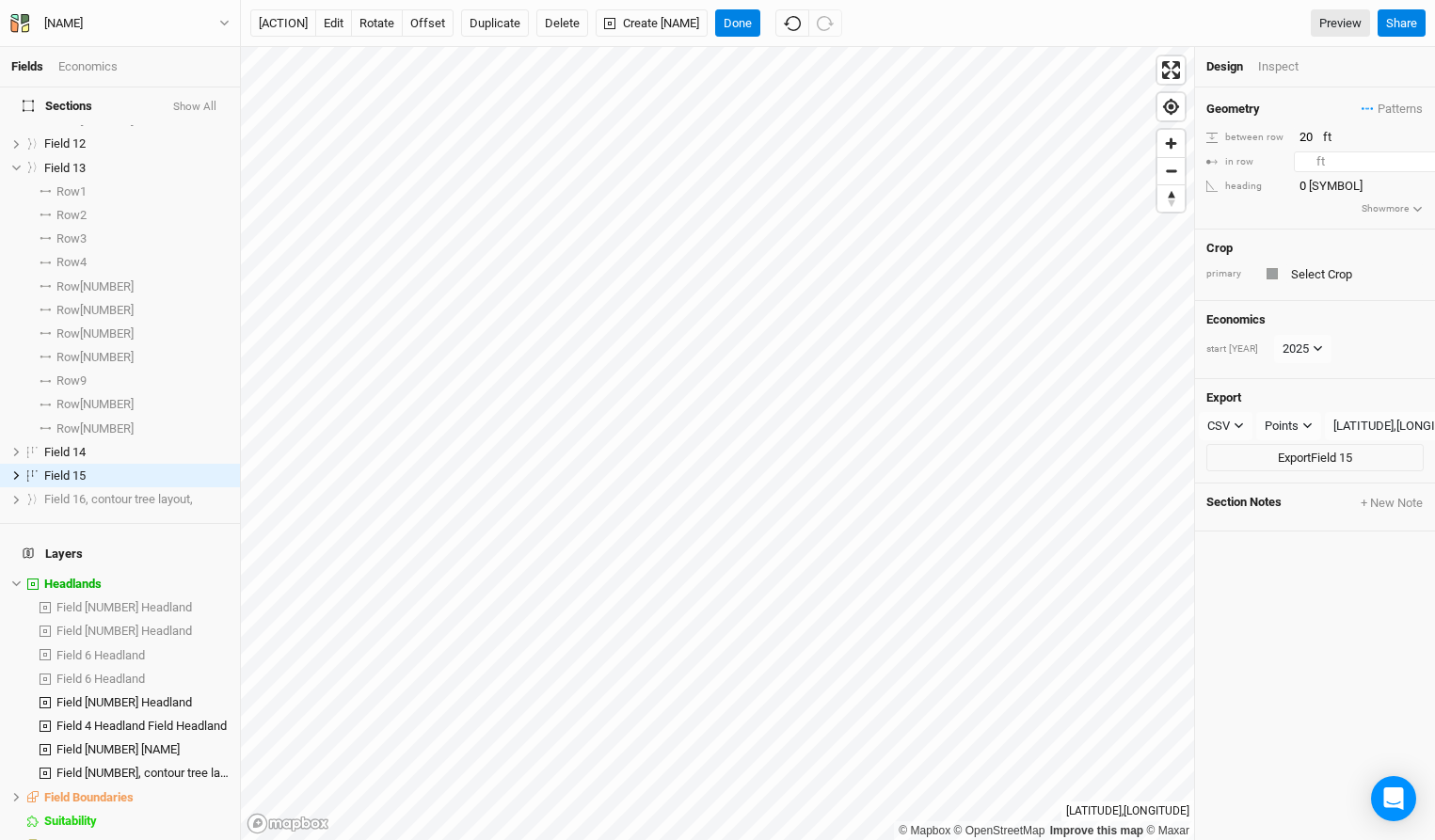 click on "[NUMBER]" at bounding box center (1376, 162) 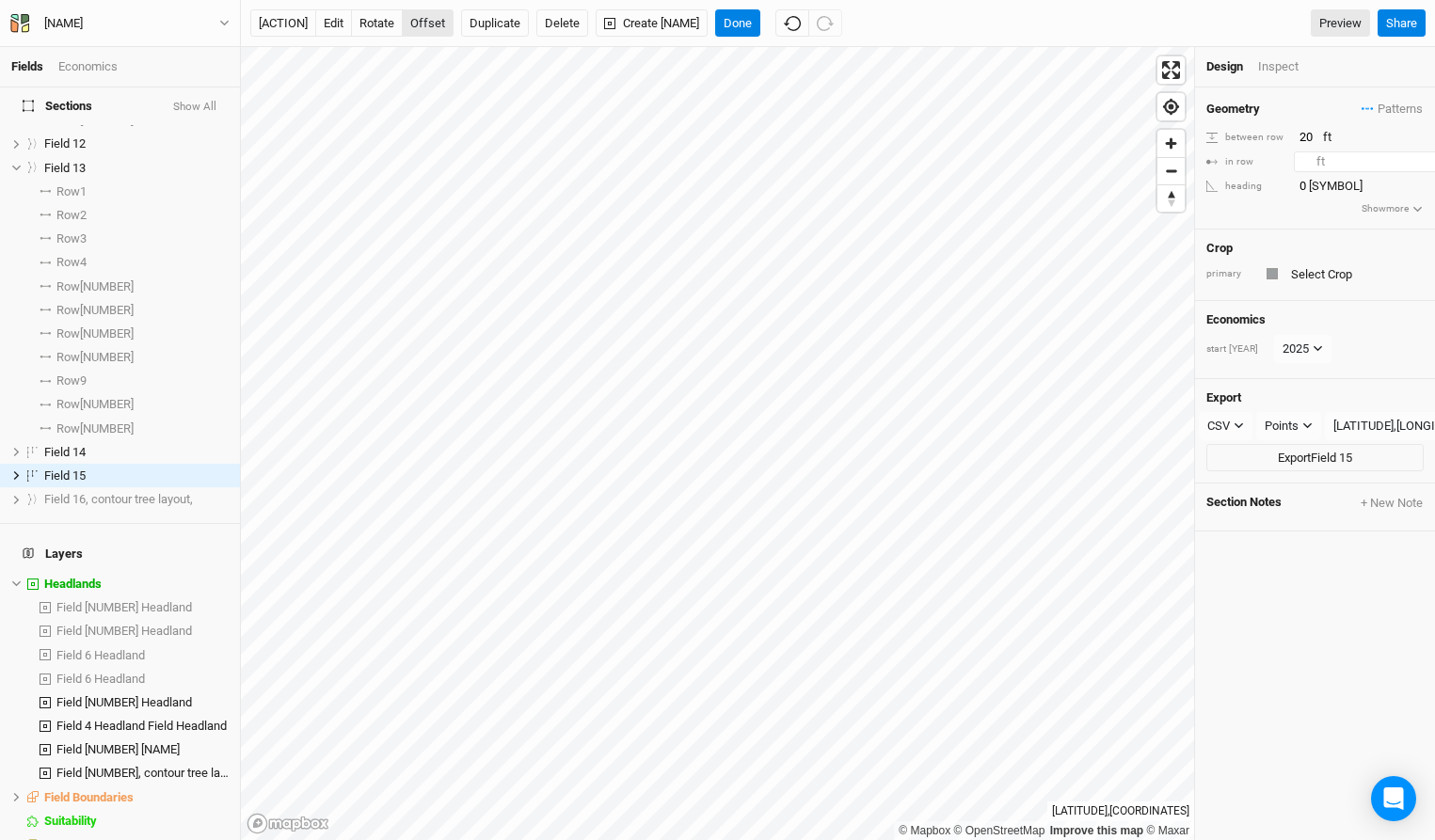 type on "[NUMBER]" 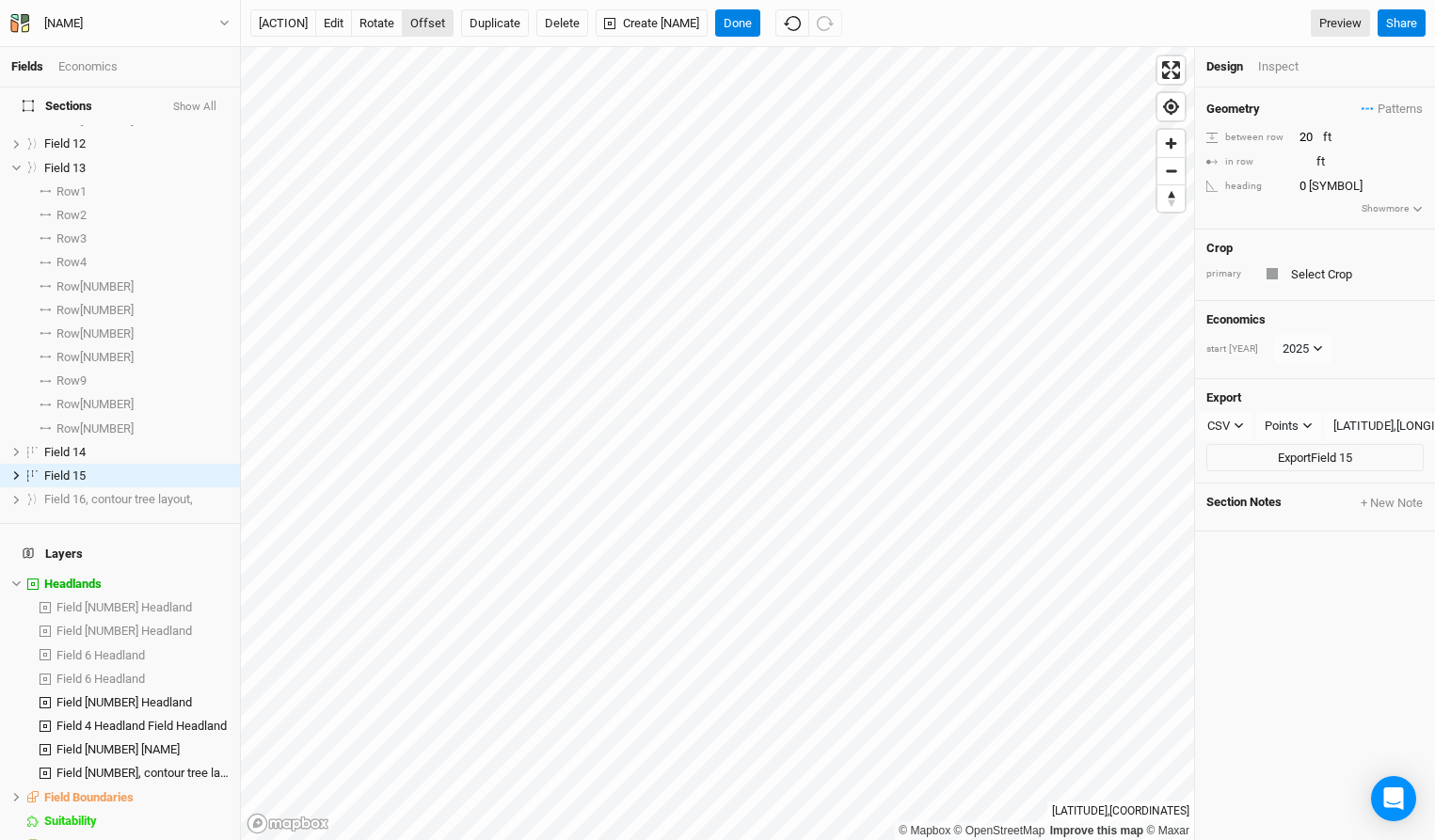 click on "offset" at bounding box center [427, 24] 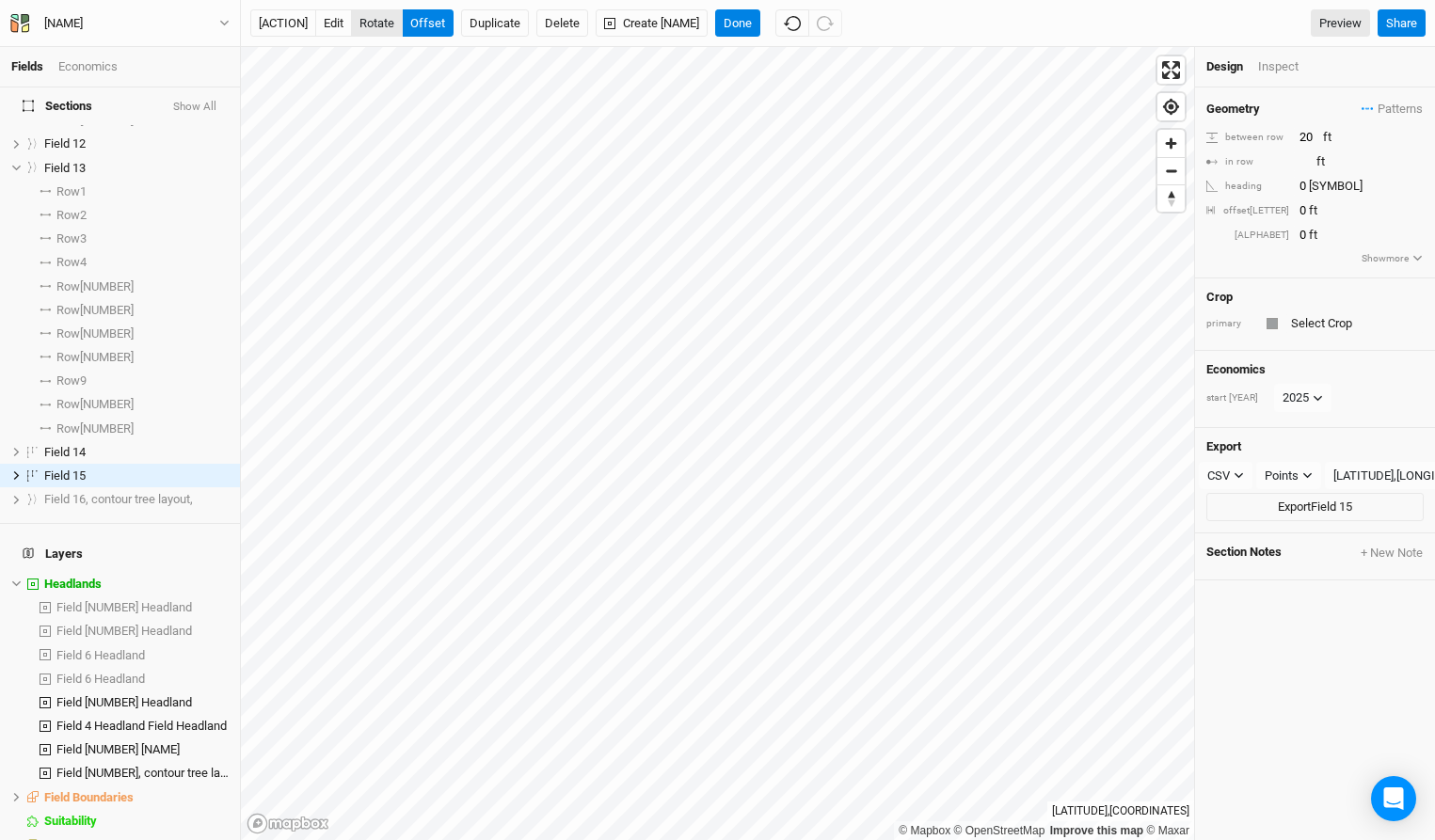 click on "rotate" at bounding box center (376, 24) 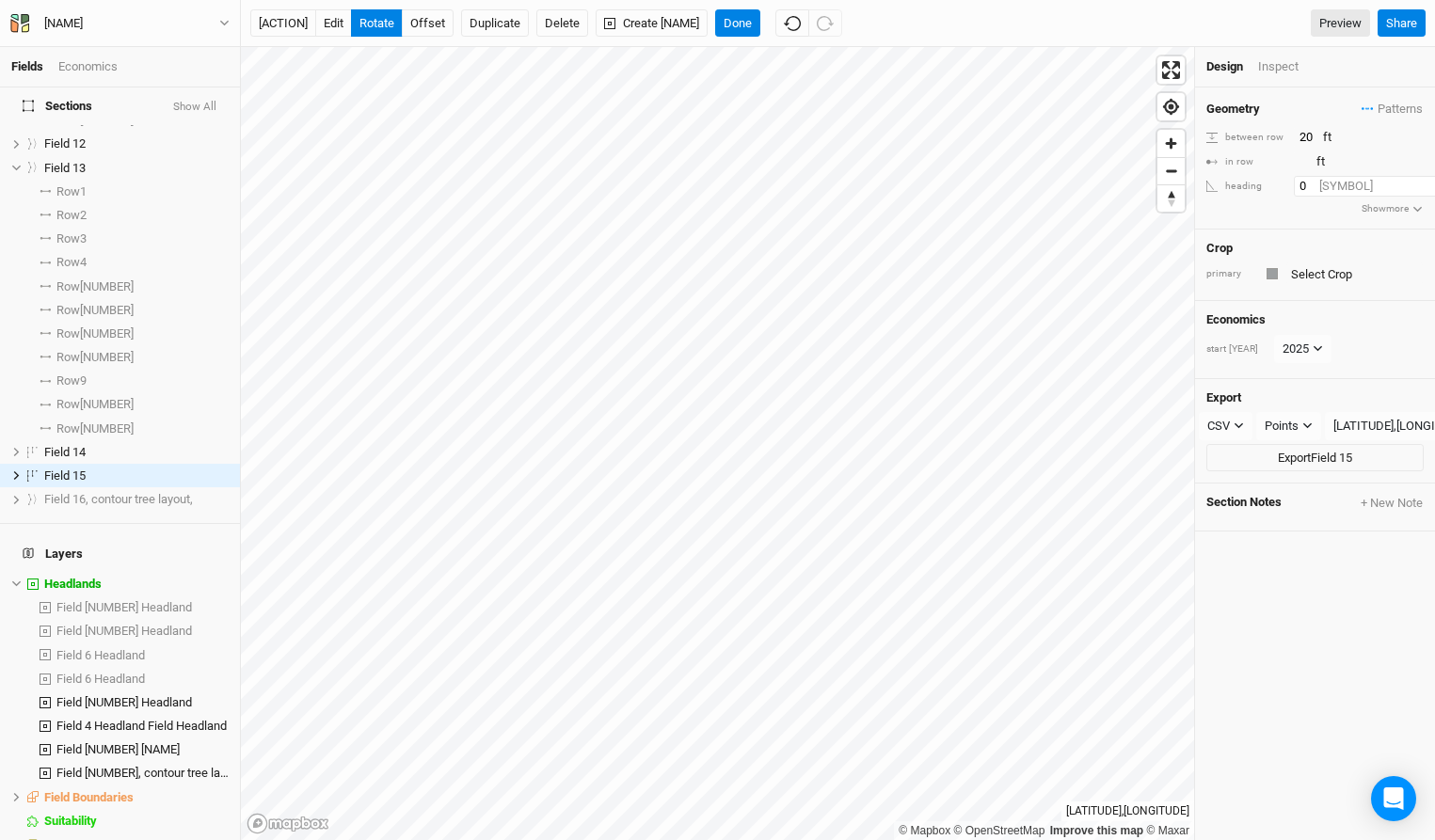 click on "[NUMBER]" at bounding box center [1376, 186] 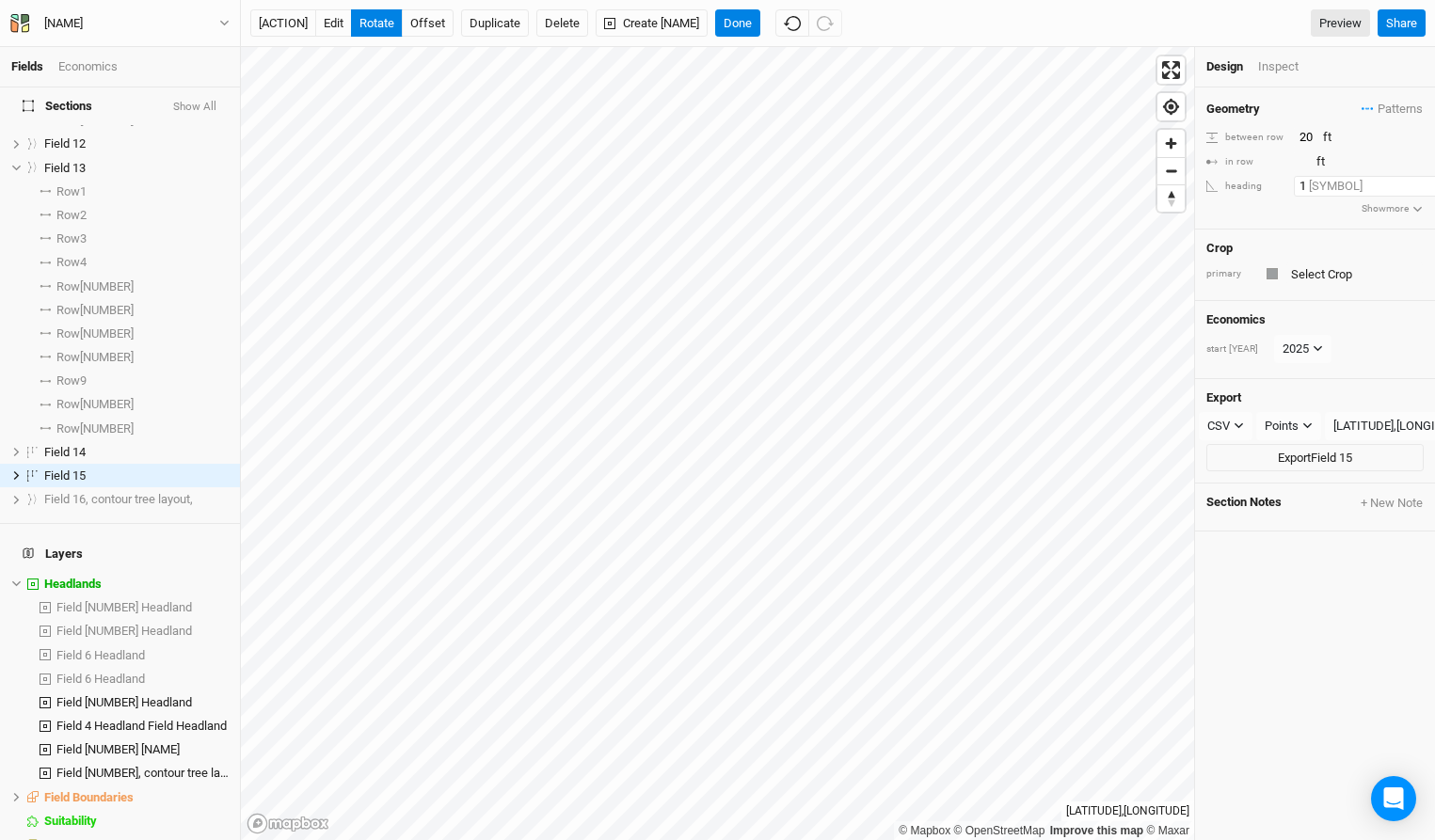 click on "1" at bounding box center [1376, 186] 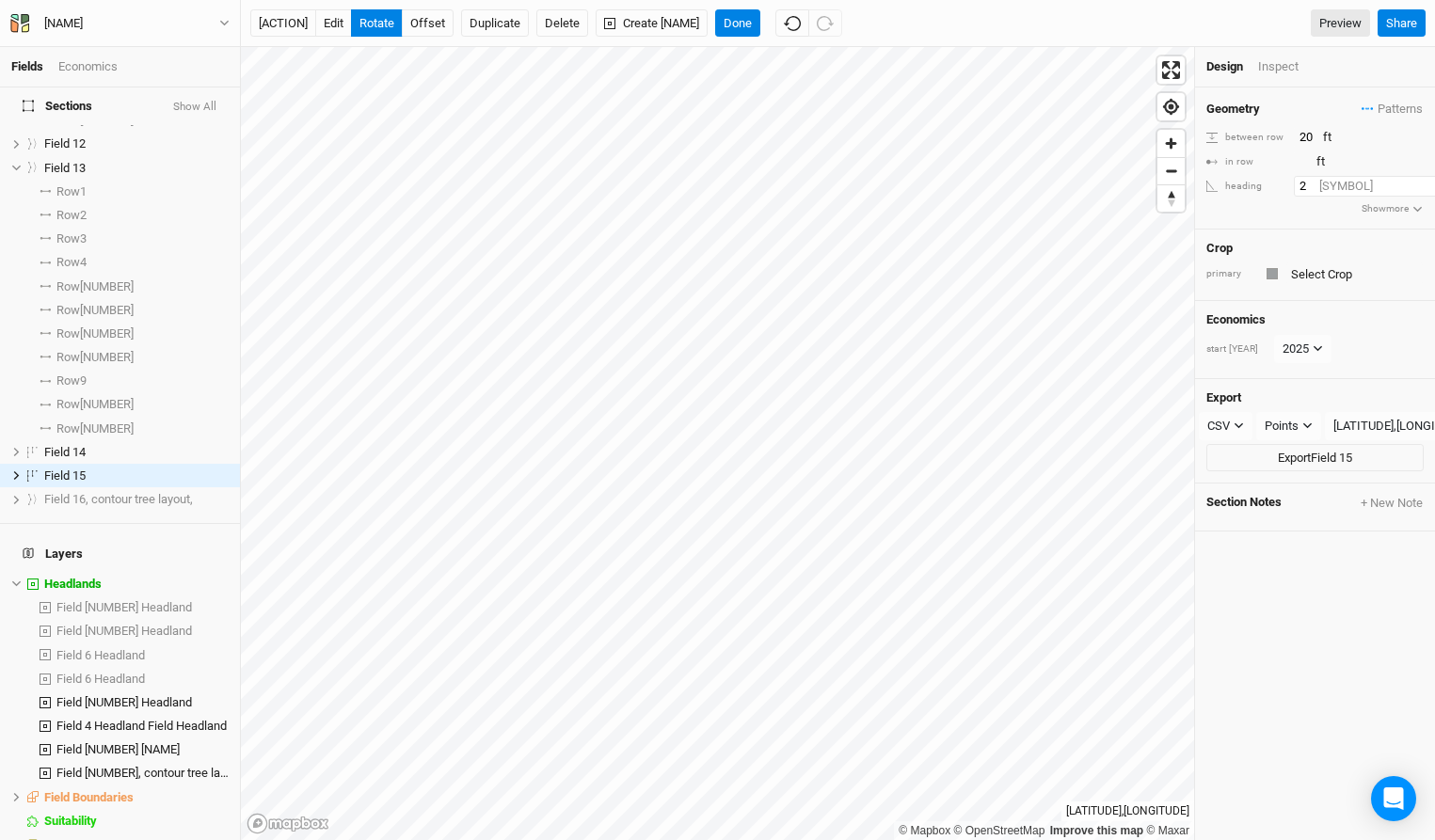 click on "2" at bounding box center [1376, 186] 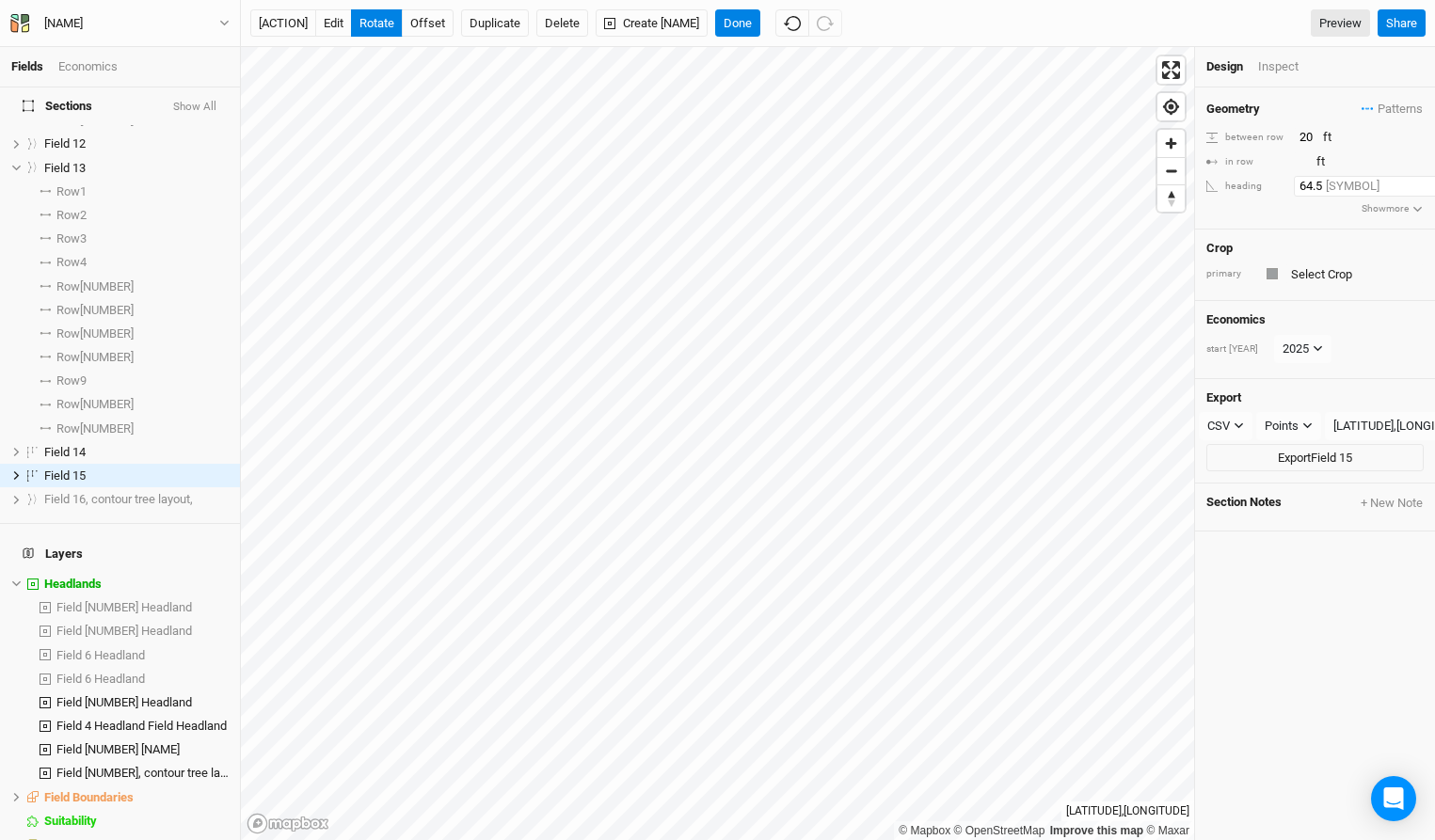 click on "64.5" at bounding box center (1376, 186) 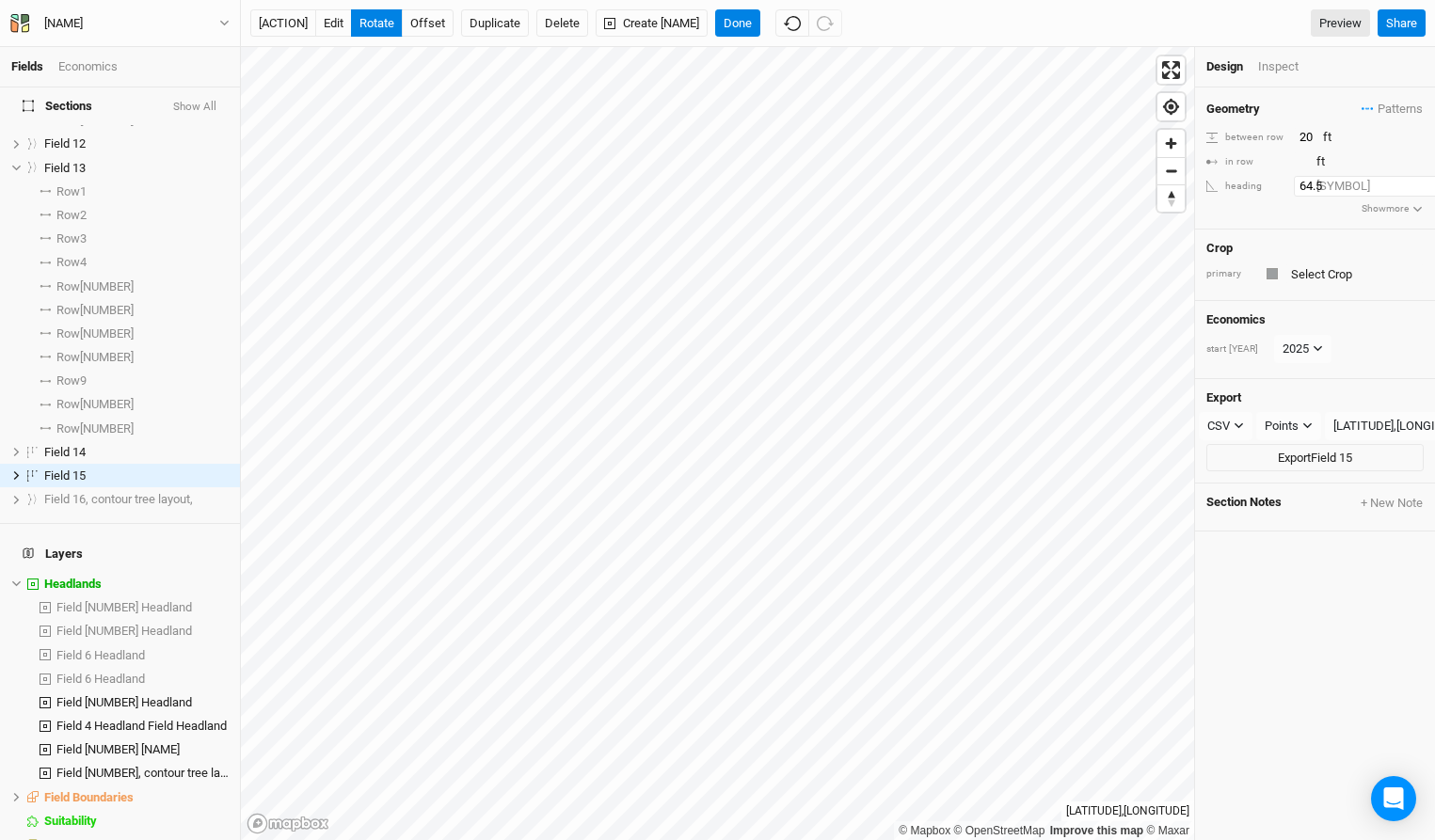 click on "[NUMBER]" at bounding box center [1376, 186] 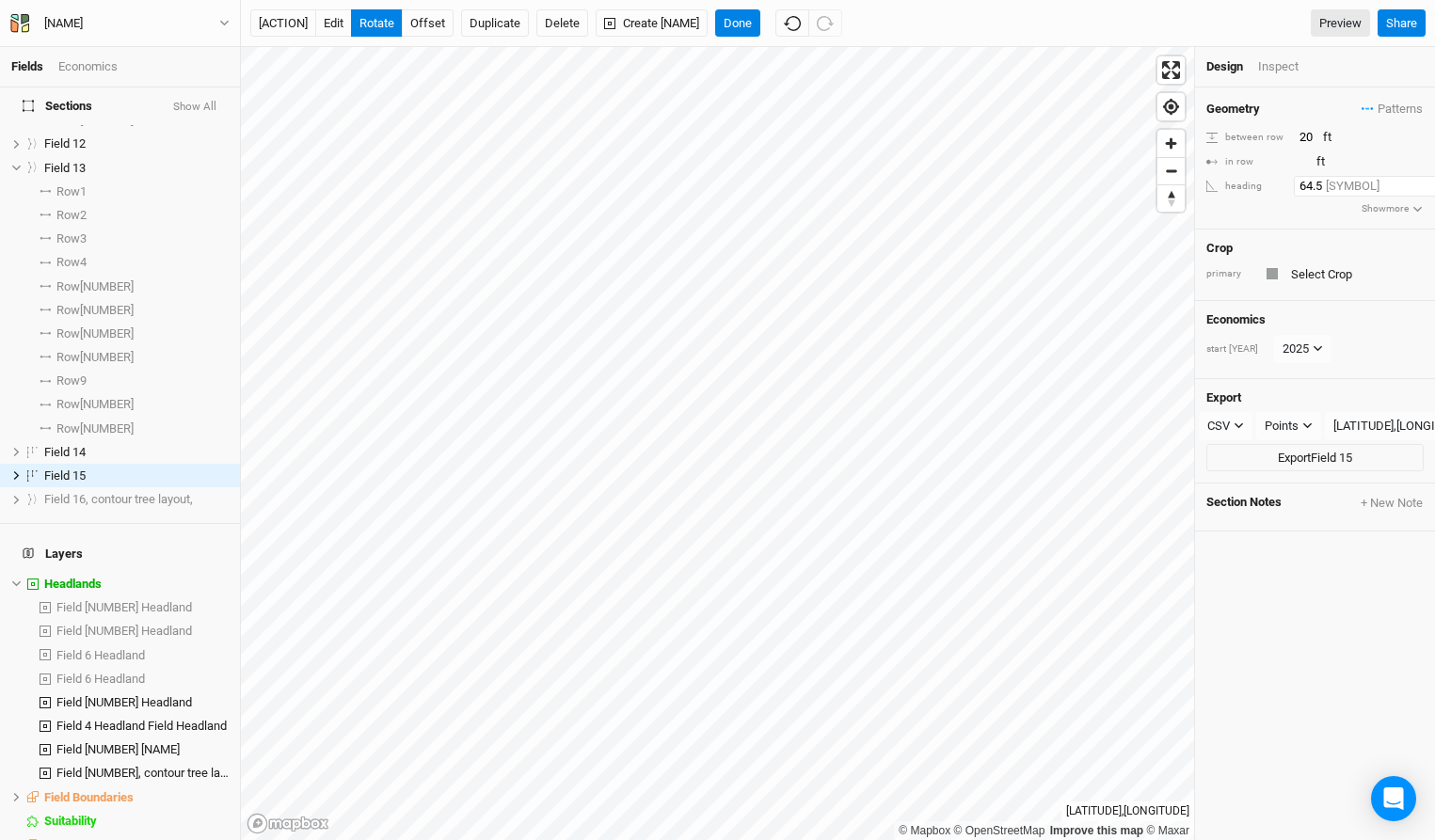 click on "[NUMBER]" at bounding box center [1376, 186] 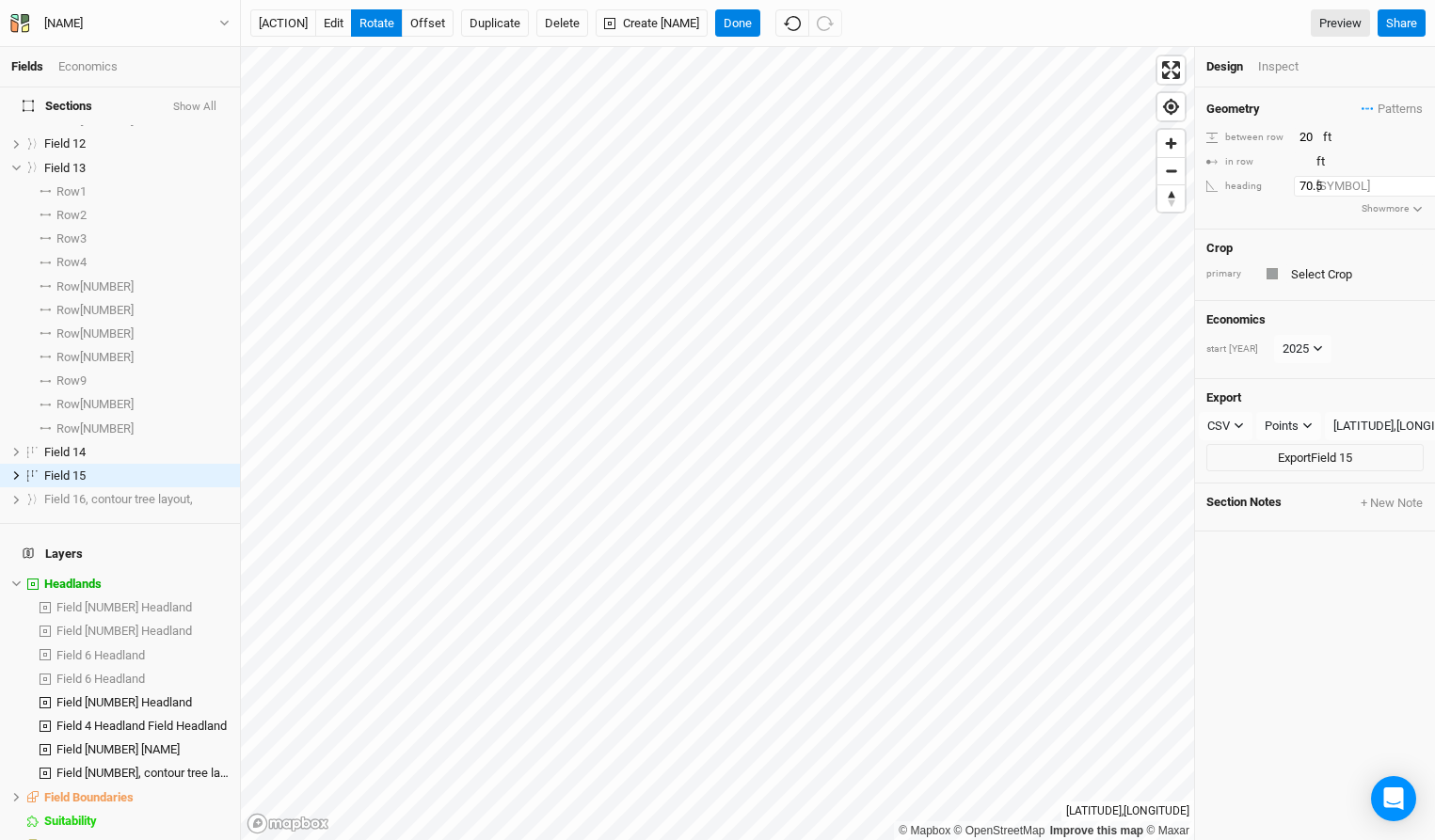 click on "70.5" at bounding box center [1376, 186] 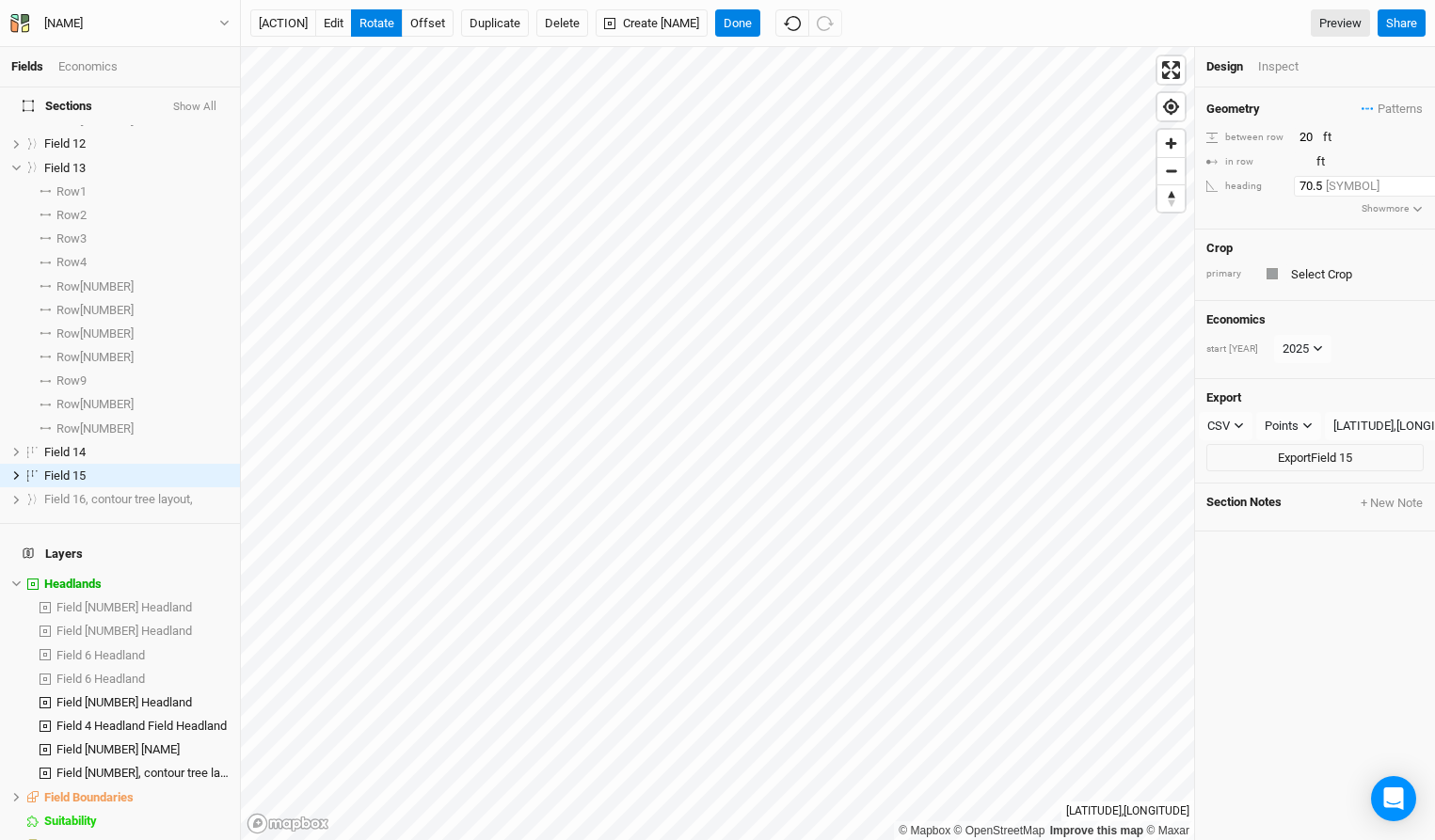 click on "[NUMBER]" at bounding box center (1376, 186) 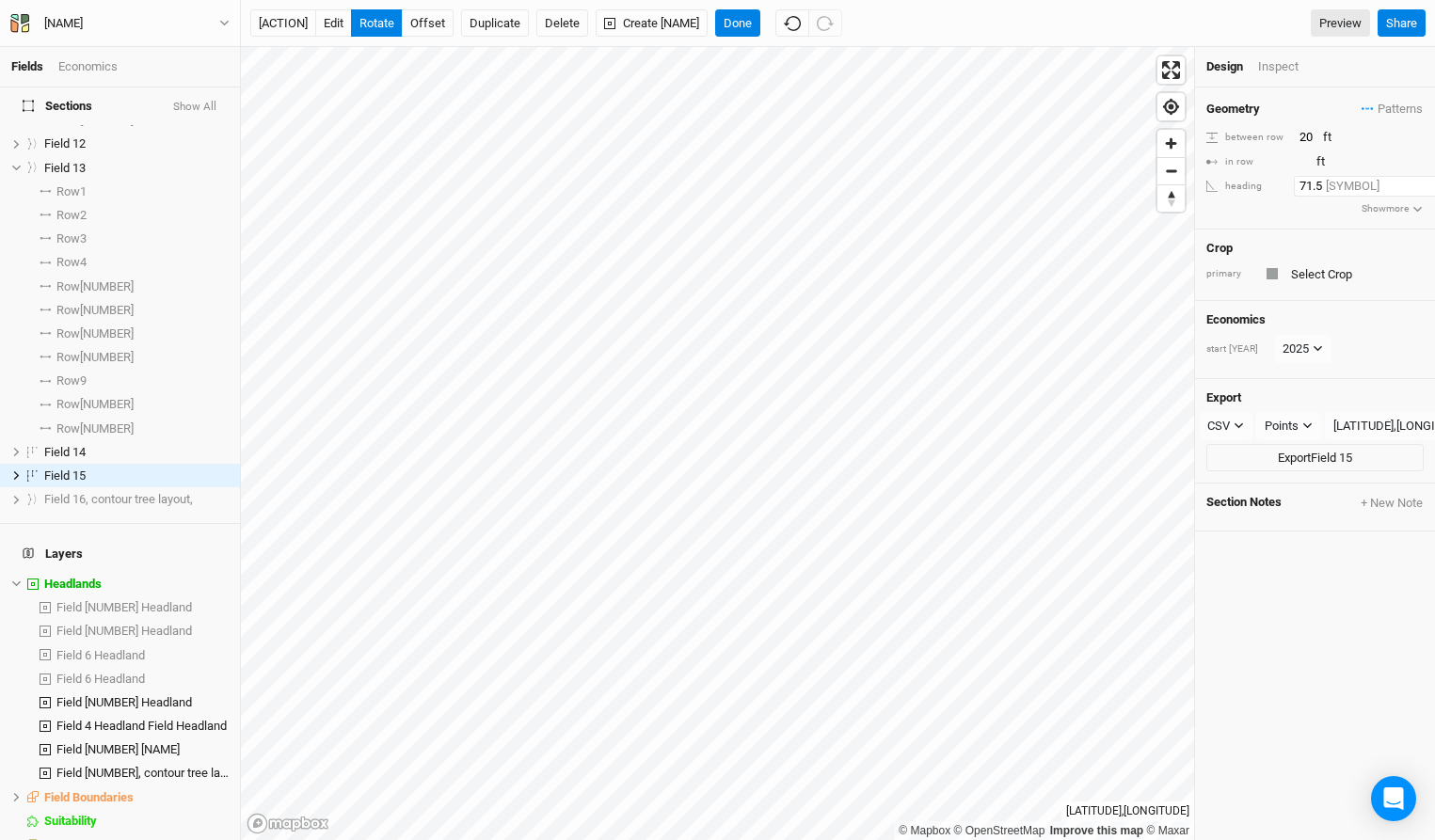 click on "71.5" at bounding box center [1376, 186] 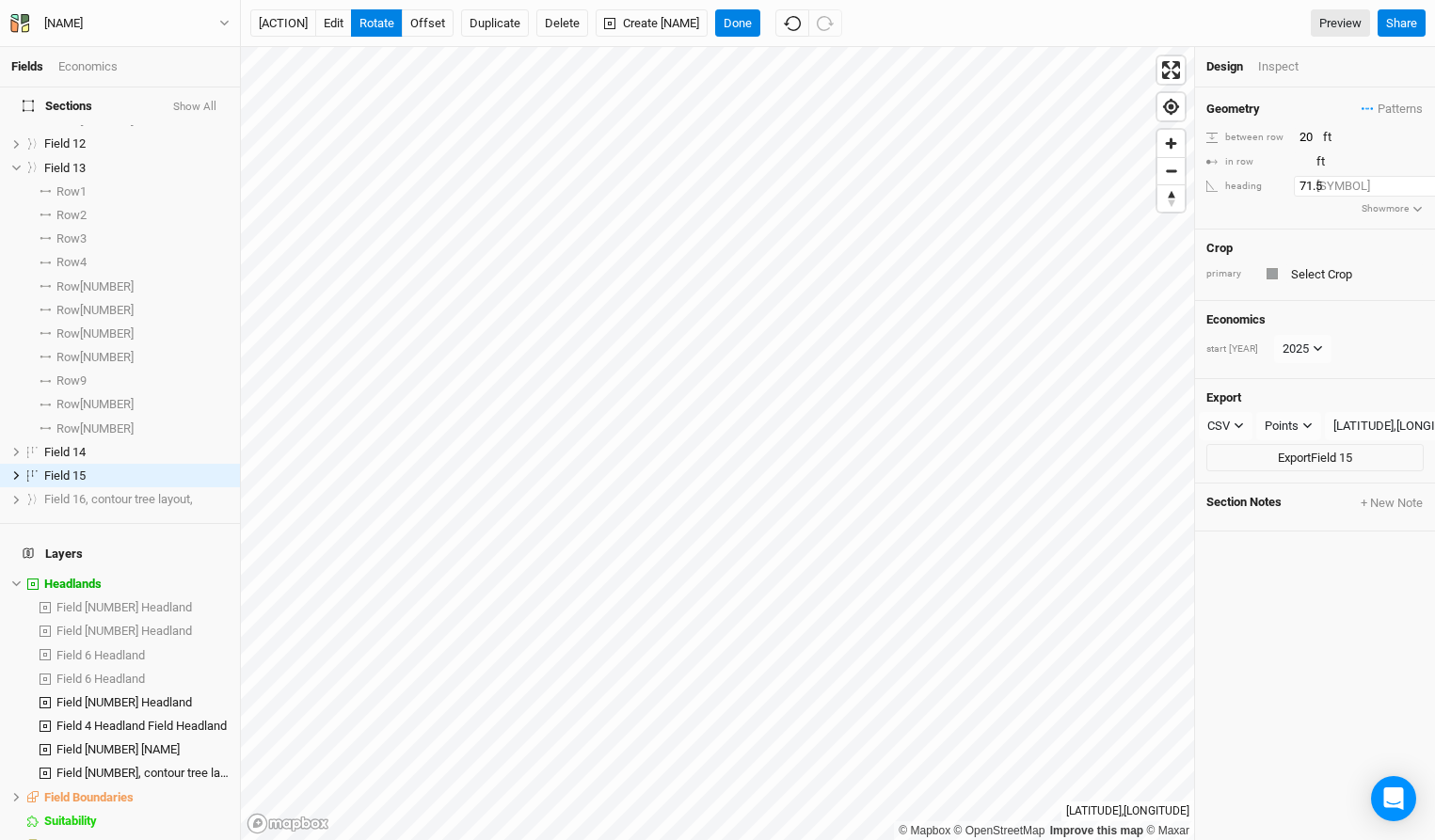 click on "[NUMBER]" at bounding box center [1376, 186] 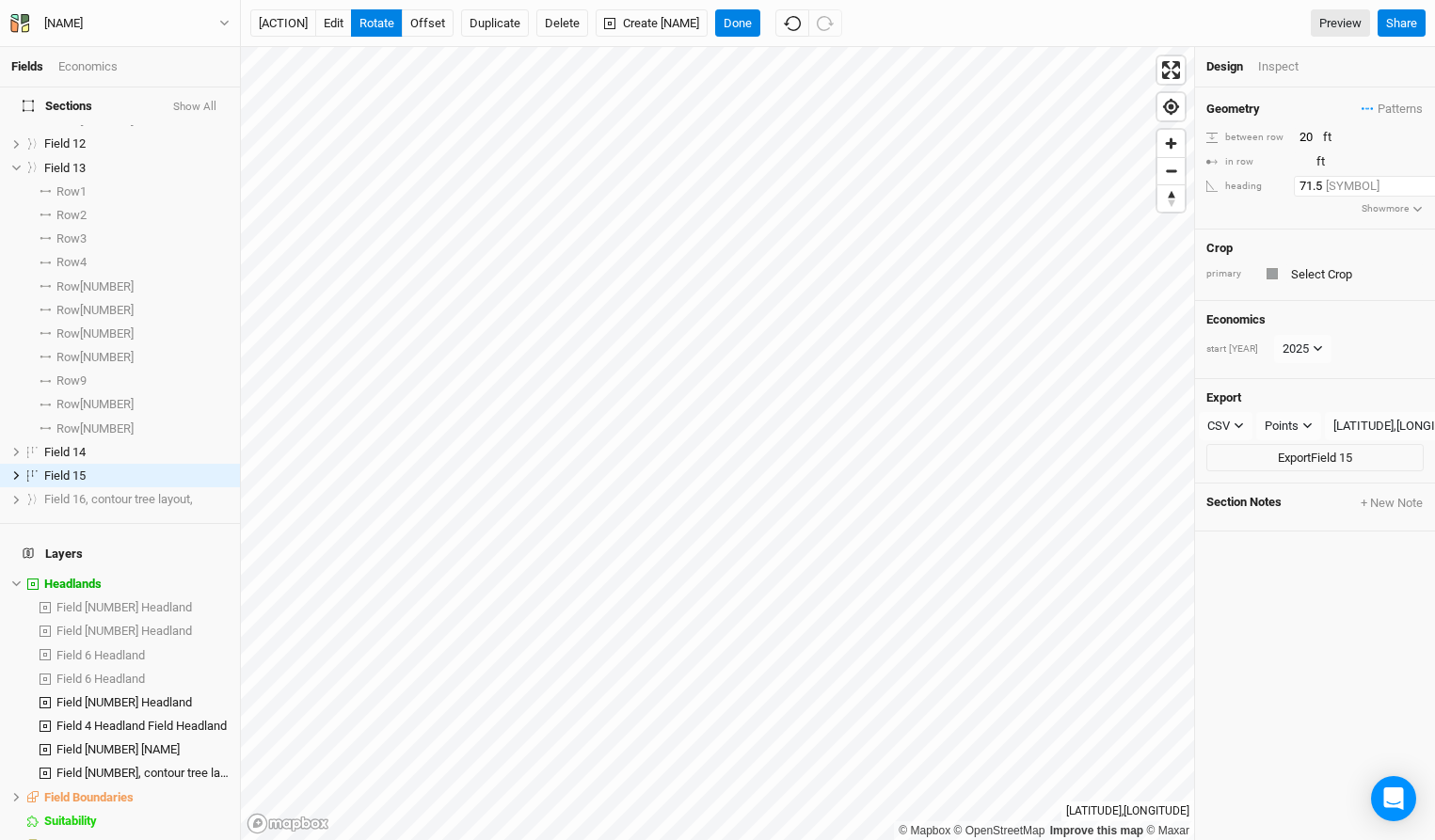 click on "[NUMBER]" at bounding box center [1376, 186] 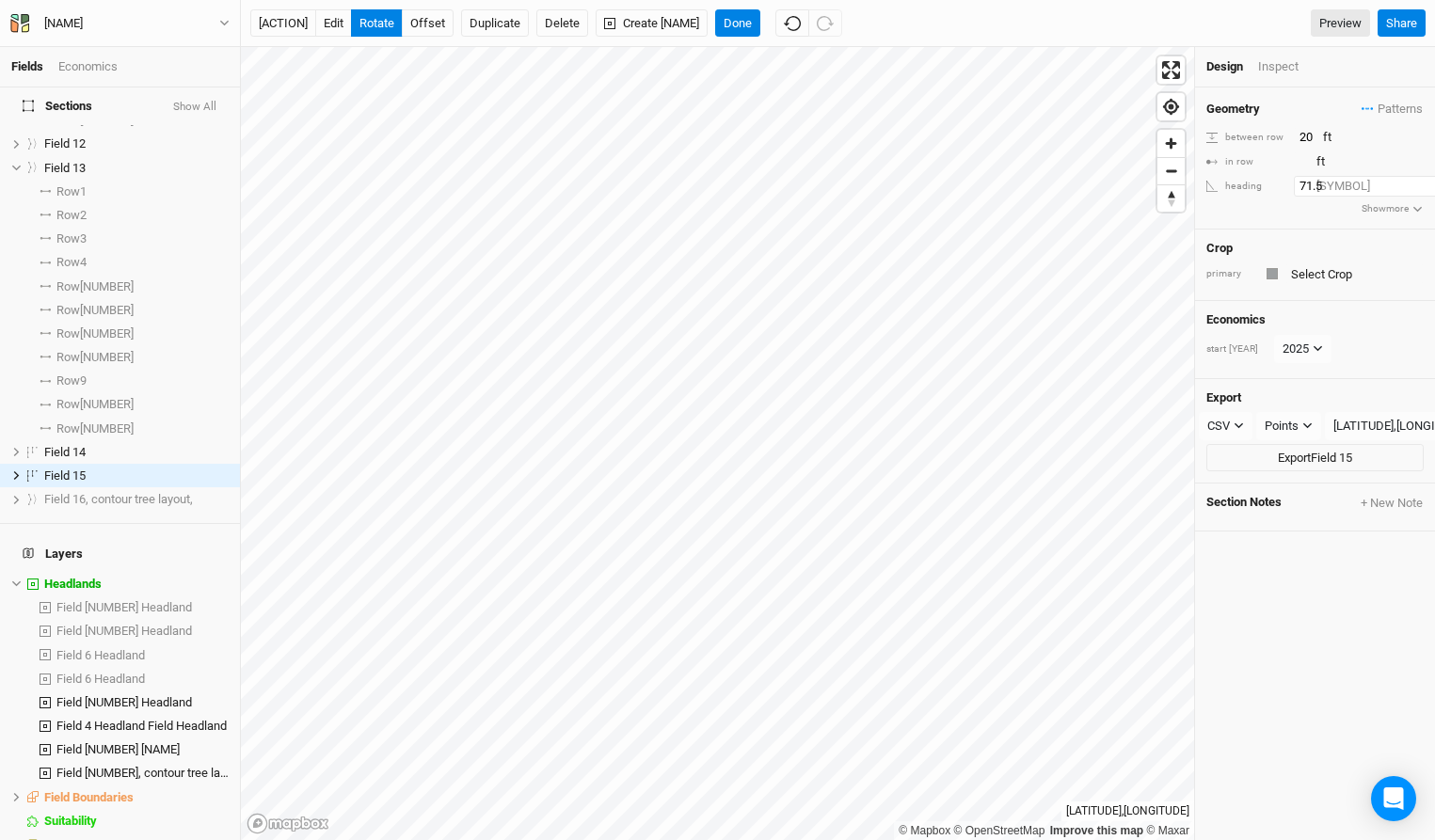 click on "[NUMBER]" at bounding box center [1376, 186] 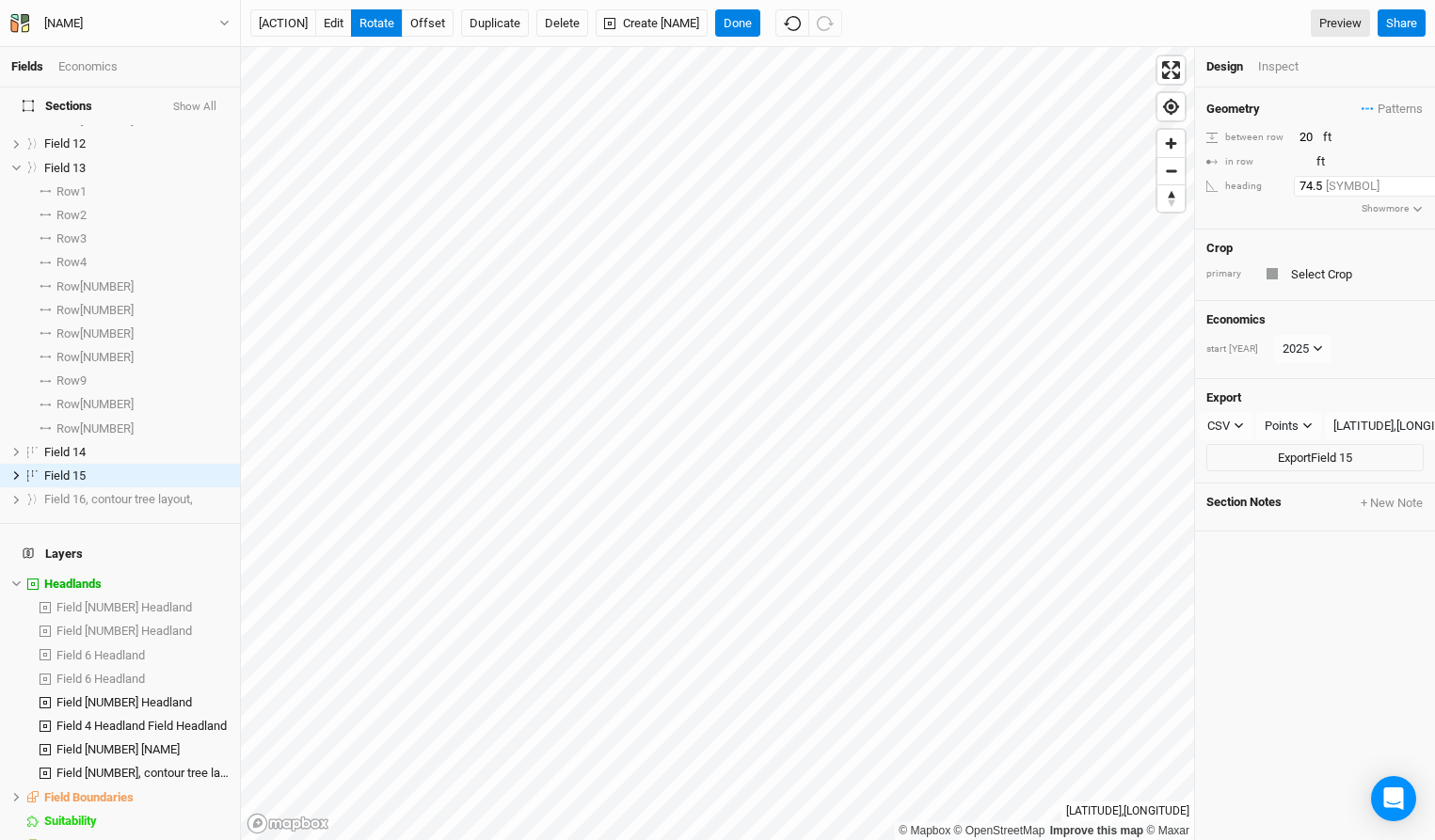 click on "74.5" at bounding box center [1376, 186] 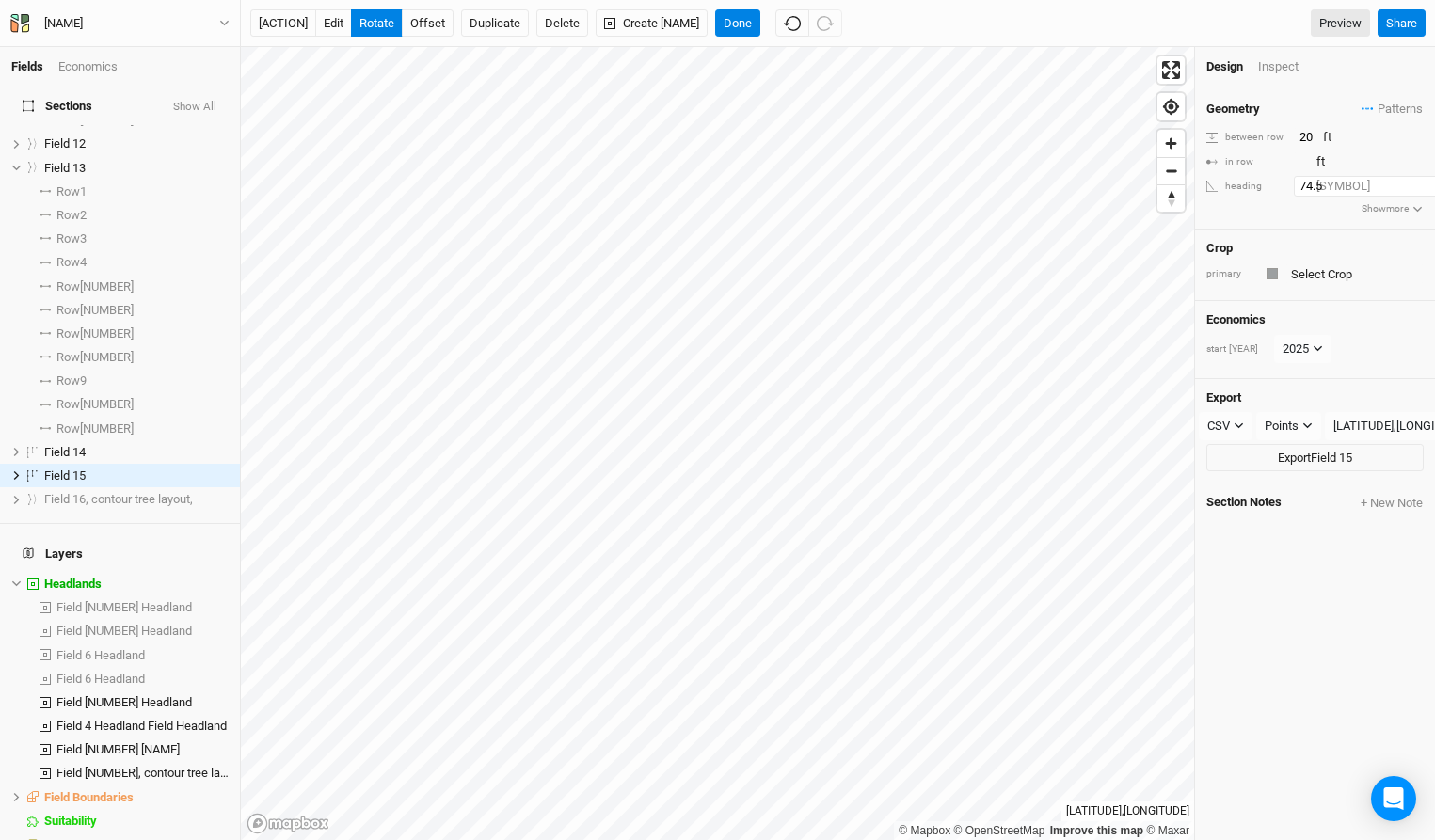 click on "[NUMBER]" at bounding box center [1376, 186] 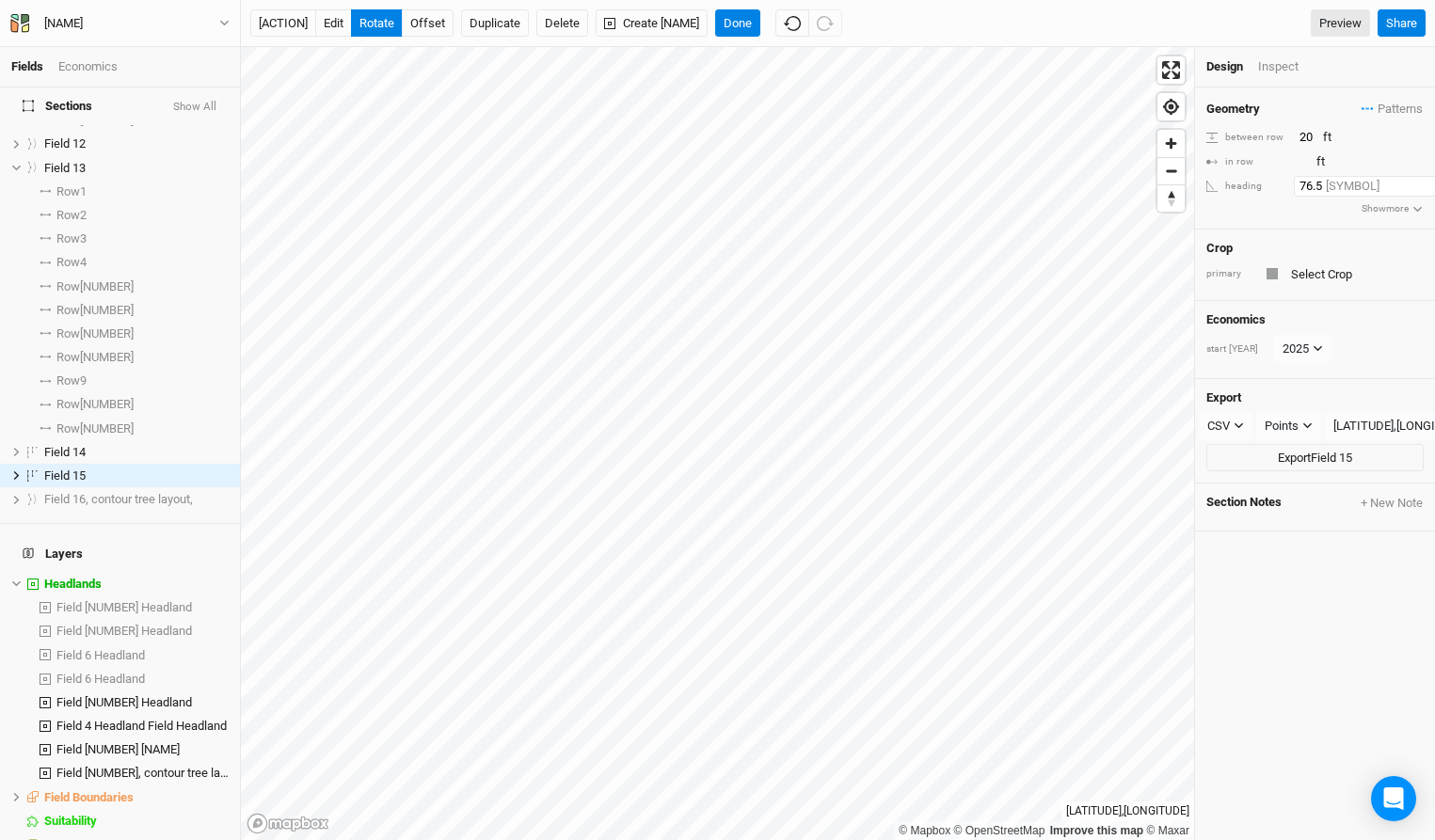 click on "76.5" at bounding box center [1376, 186] 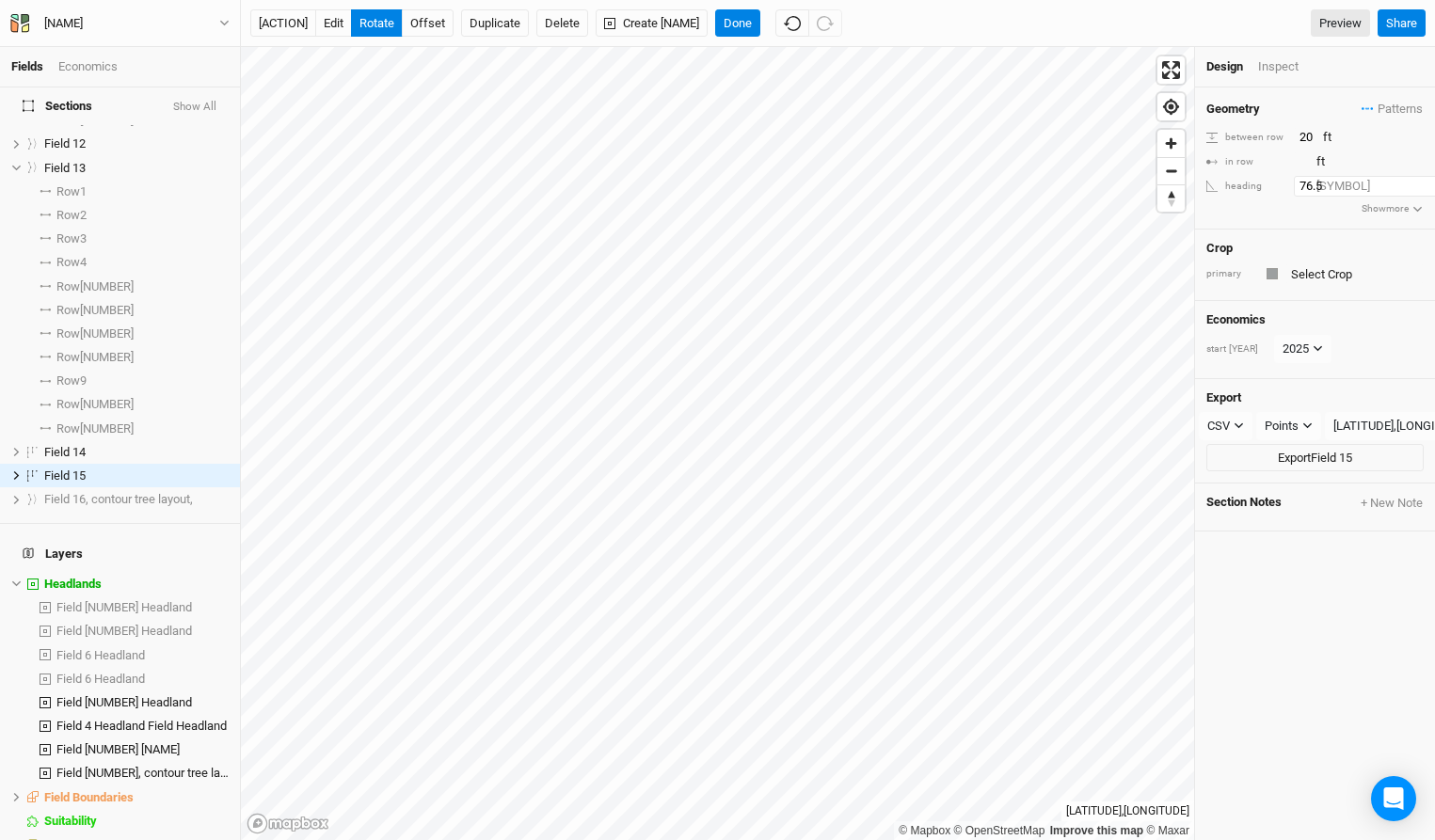 click on "[NUMBER]" at bounding box center [1376, 186] 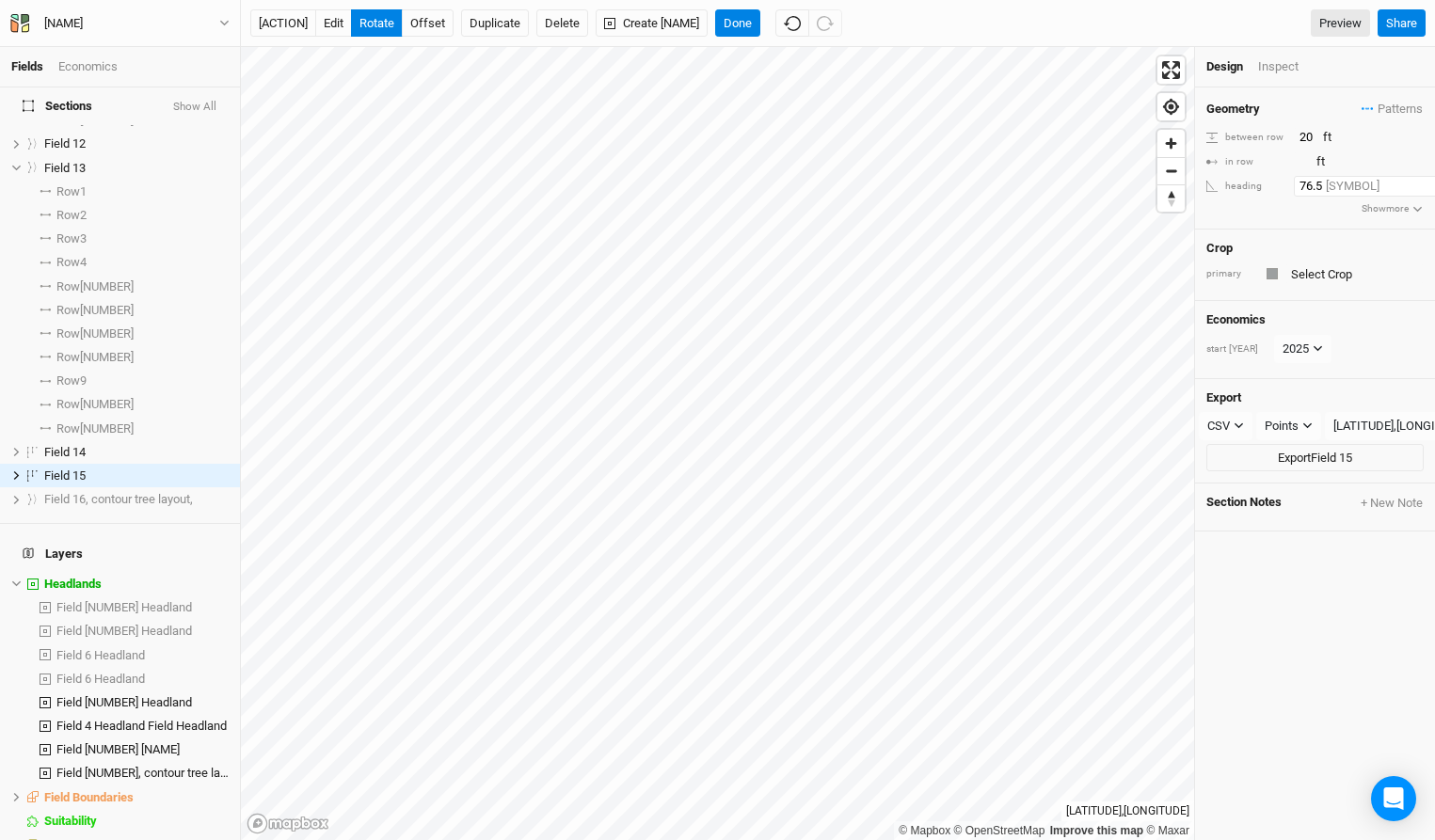 click on "[NUMBER]" at bounding box center (1376, 186) 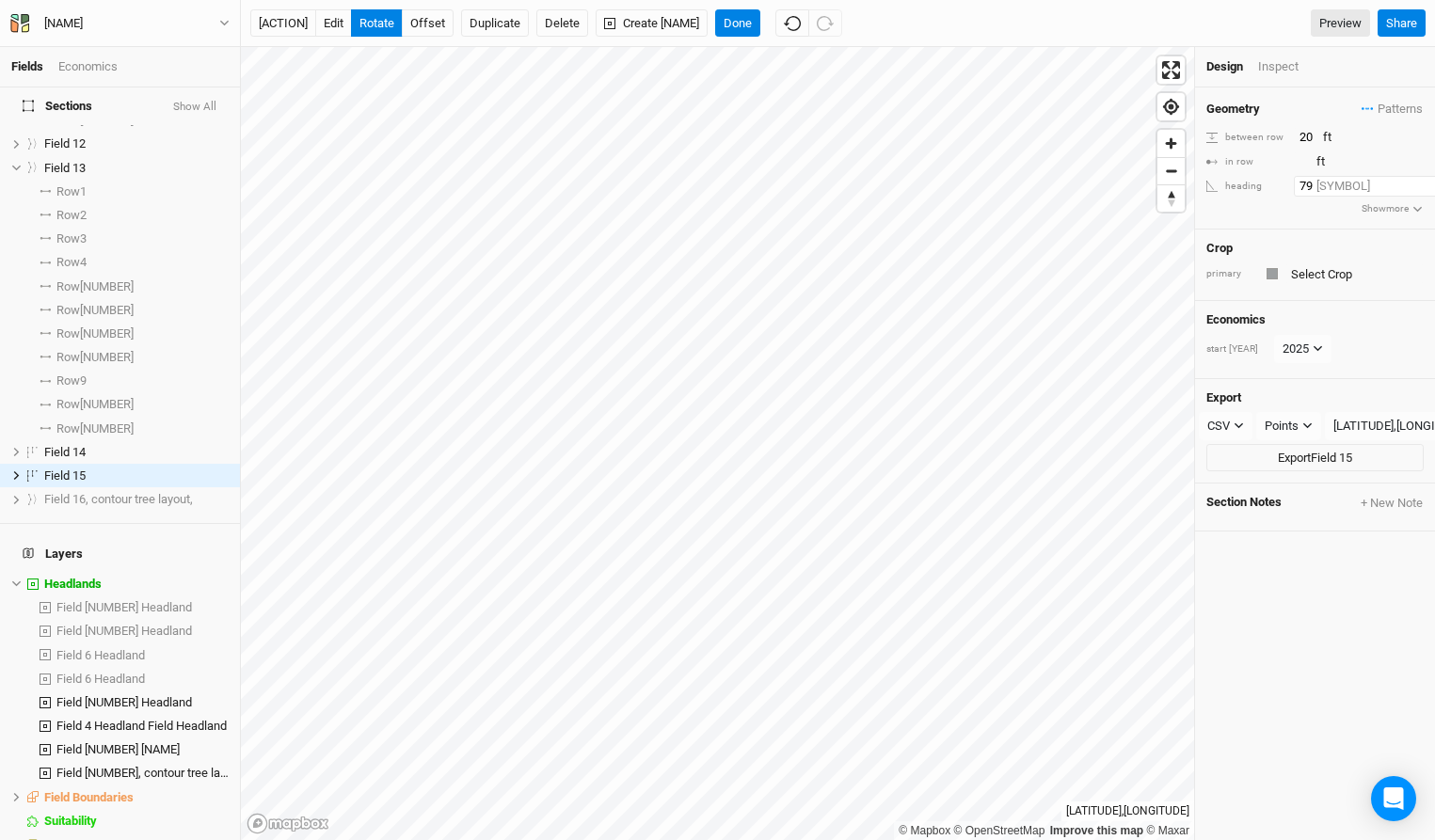 click on "79" at bounding box center [1376, 186] 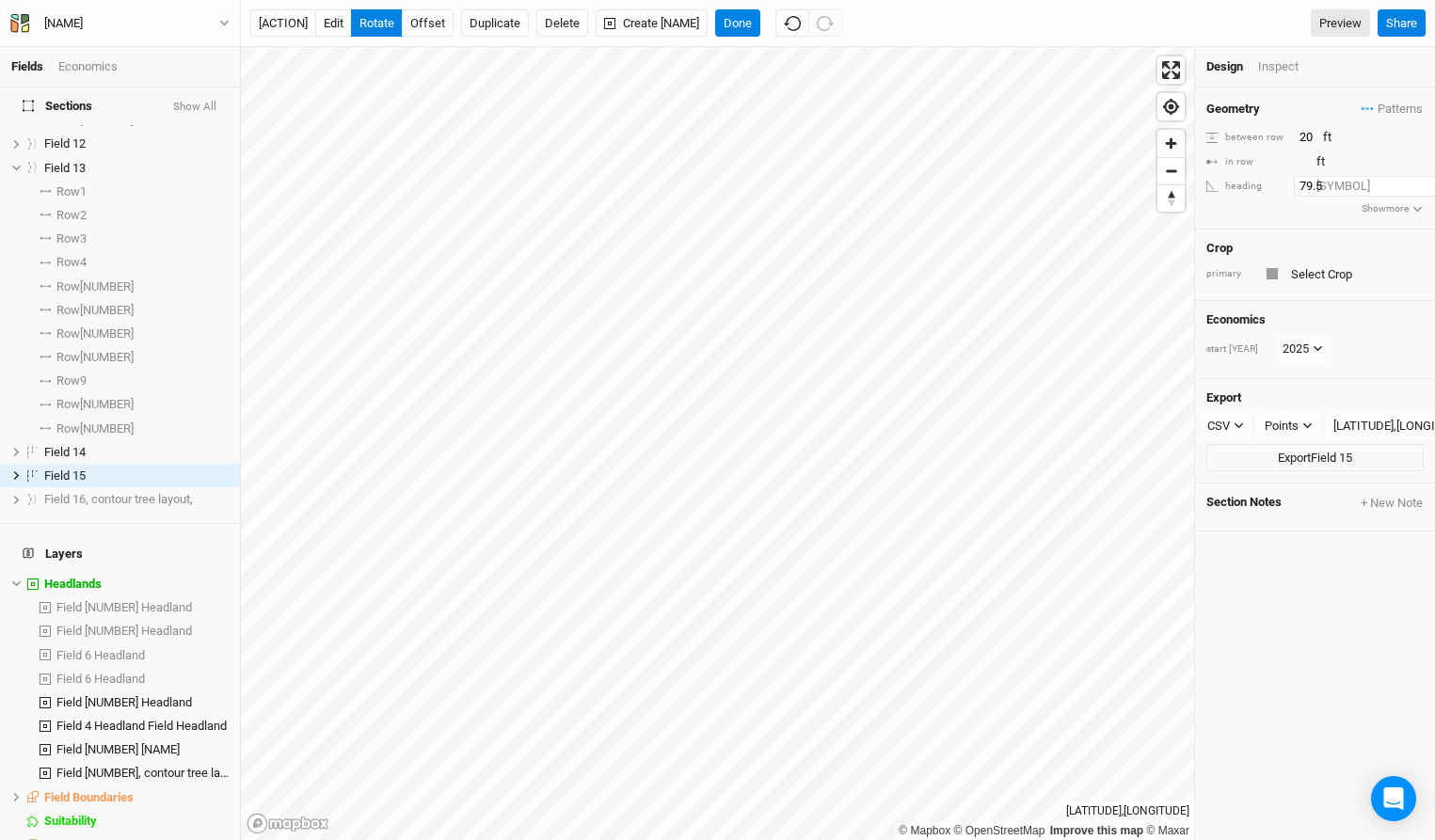 click on "79.5" at bounding box center [1376, 186] 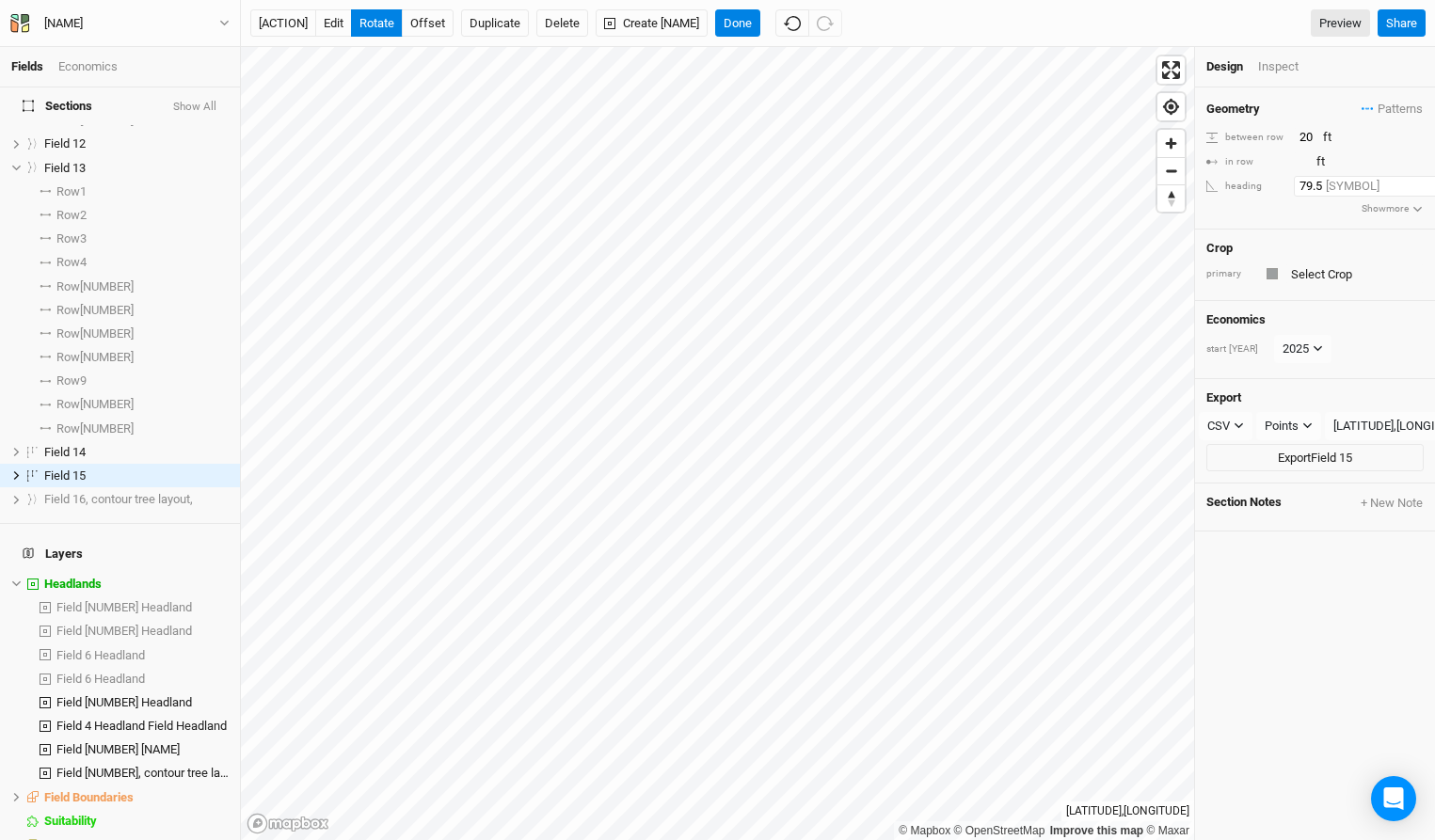 click on "[NUMBER]" at bounding box center (1376, 186) 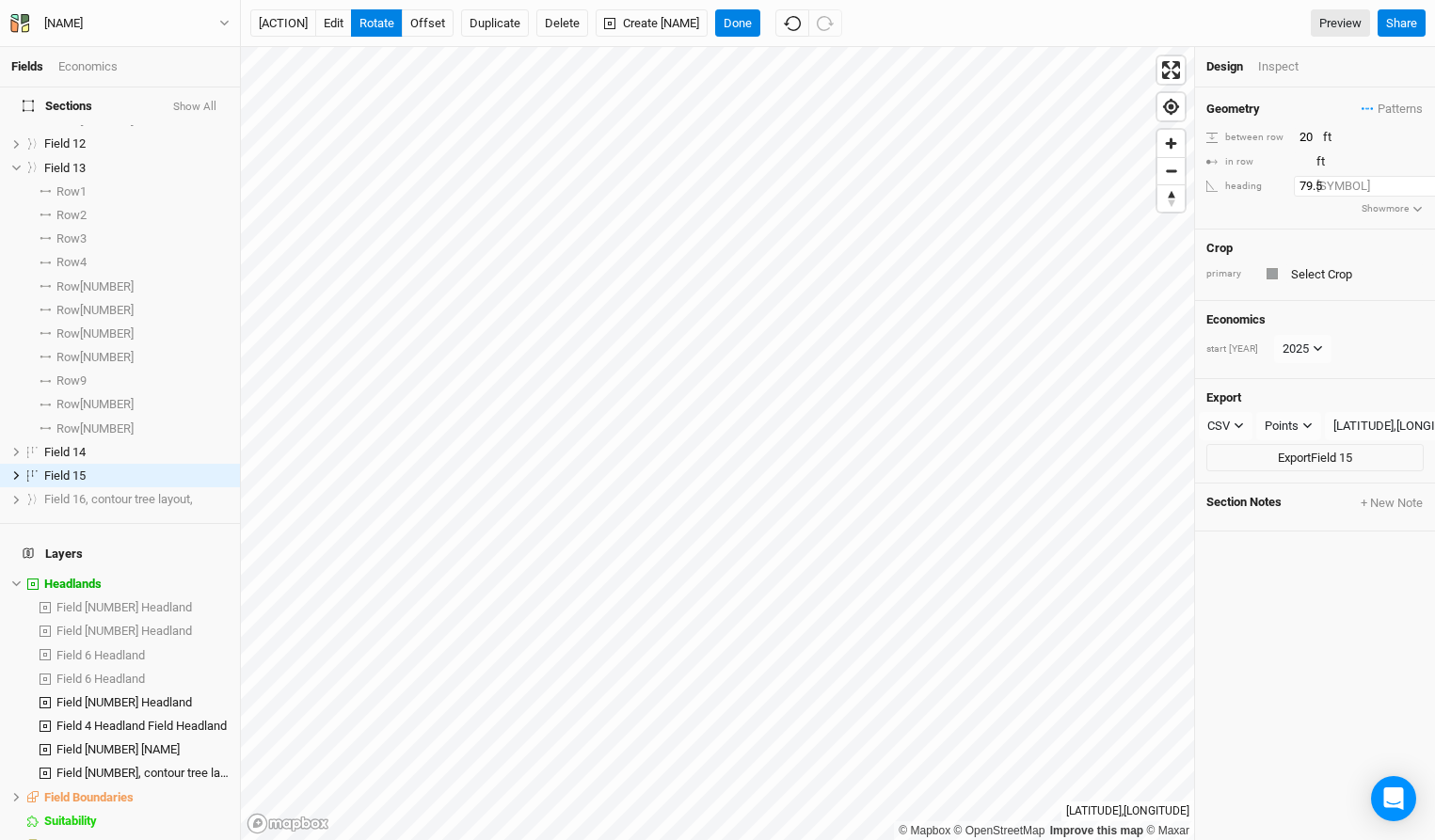 click on "[NUMBER]" at bounding box center [1376, 186] 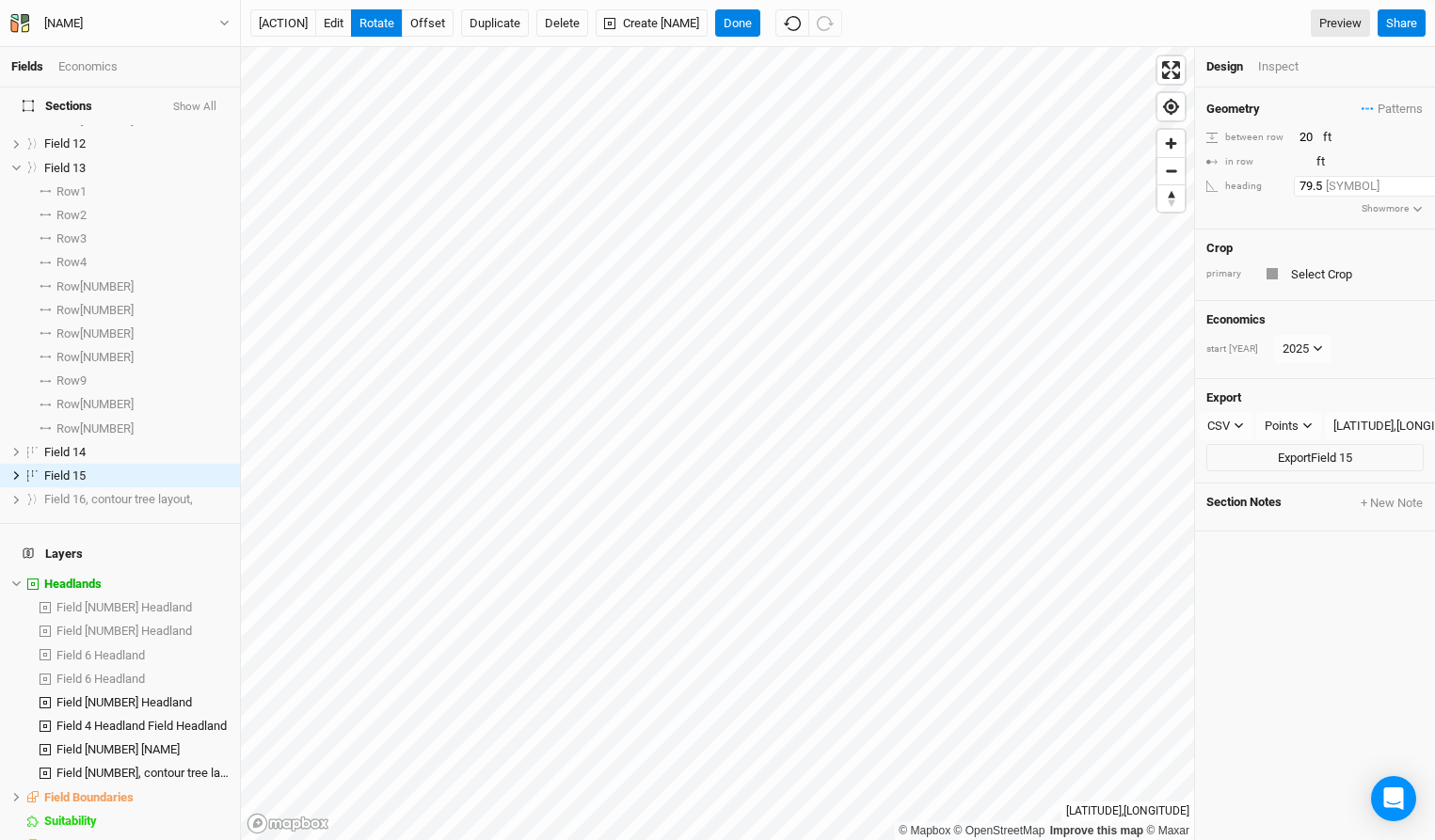 click on "[NUMBER]" at bounding box center (1376, 186) 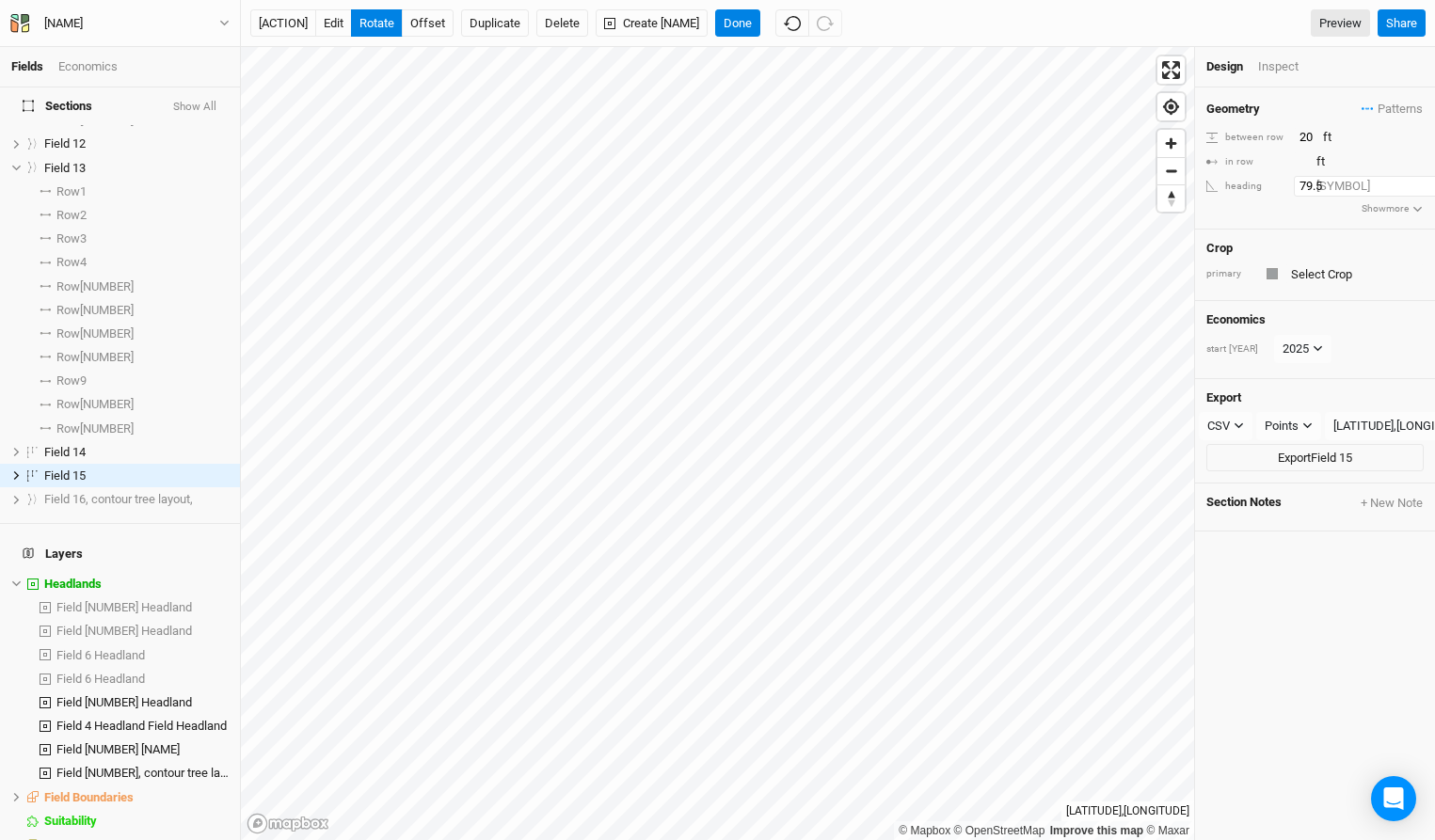 click on "[NUMBER]" at bounding box center [1376, 186] 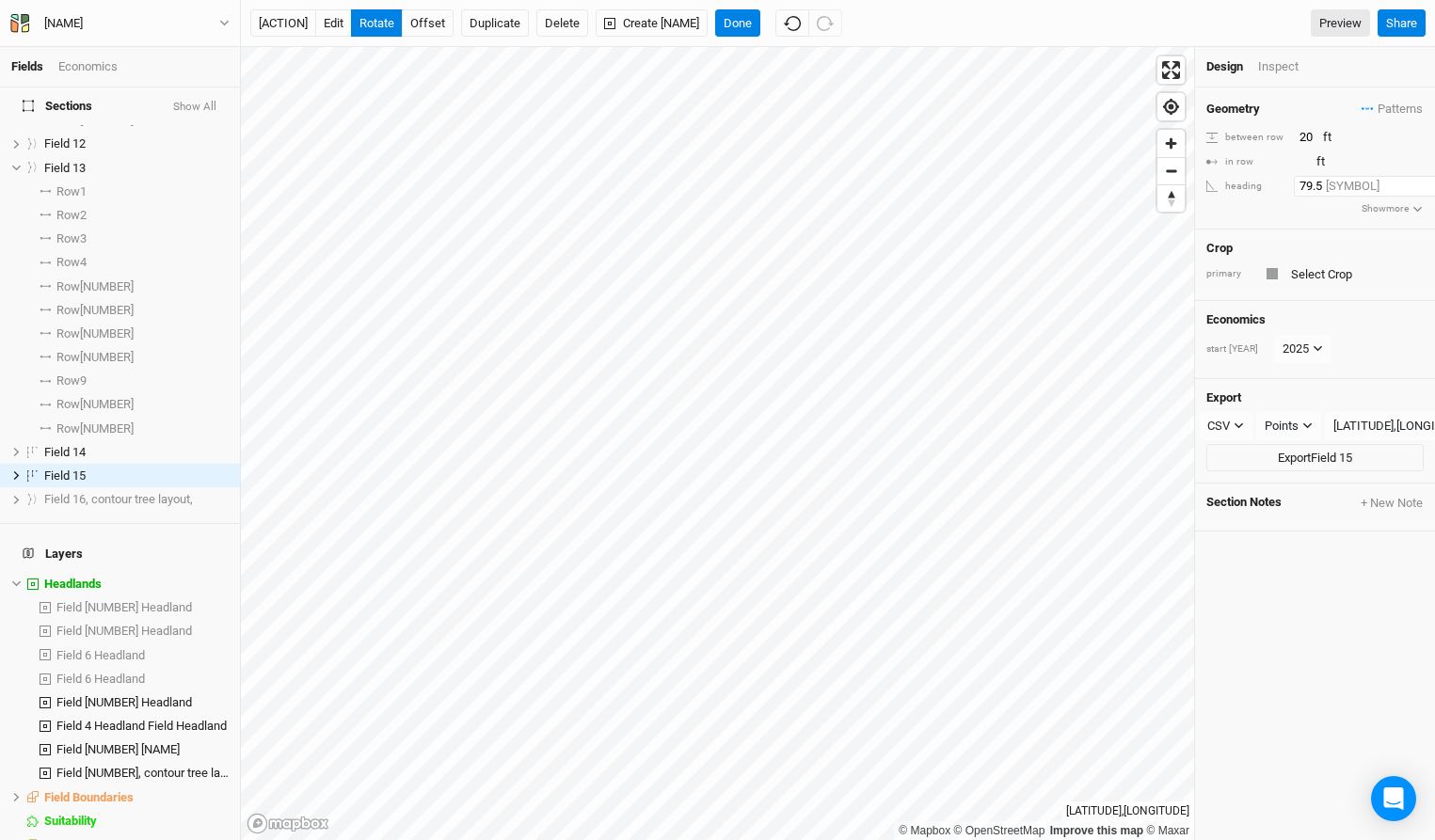 click on "[NUMBER]" at bounding box center (1376, 186) 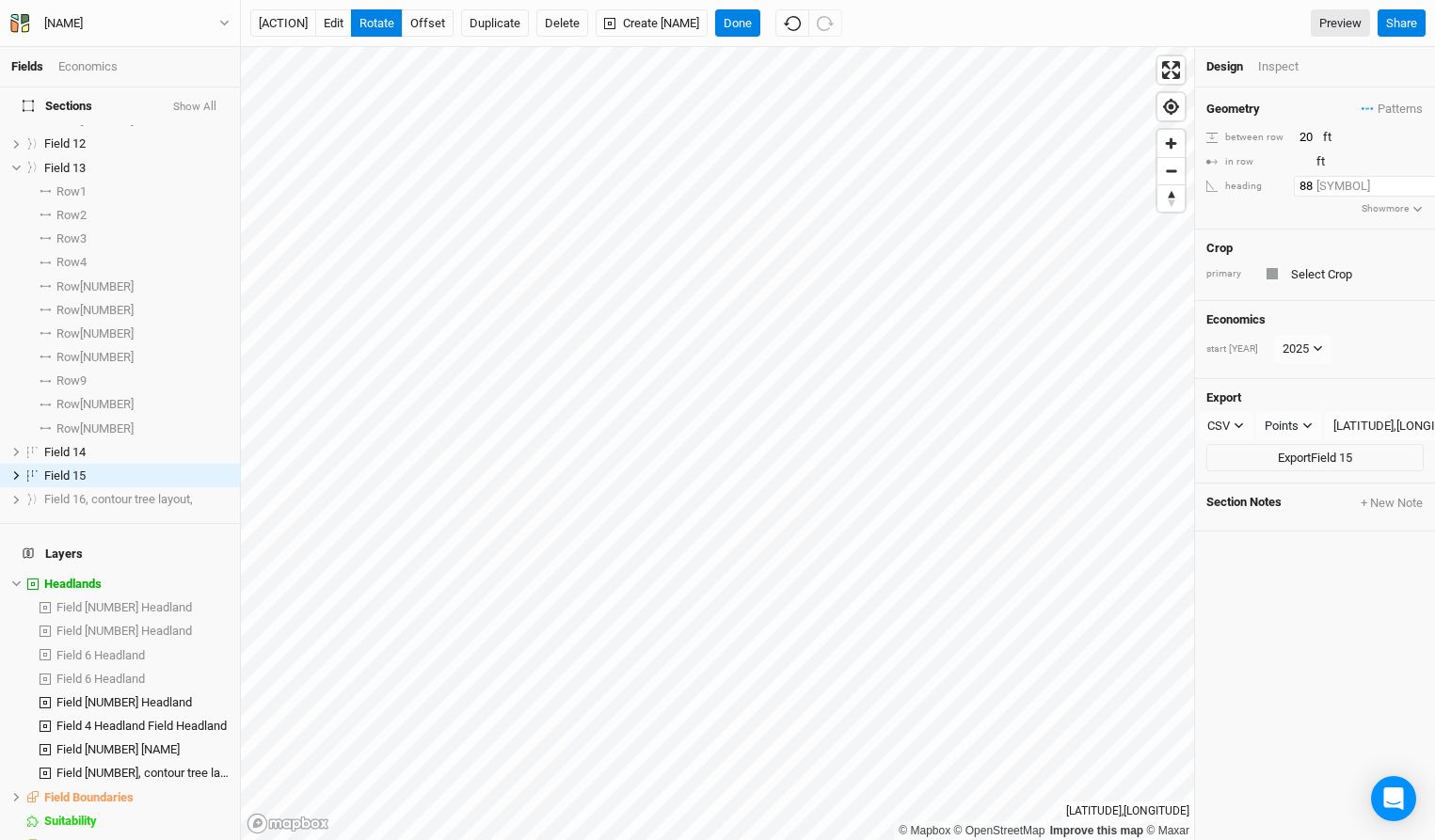 click on "88" at bounding box center (1376, 186) 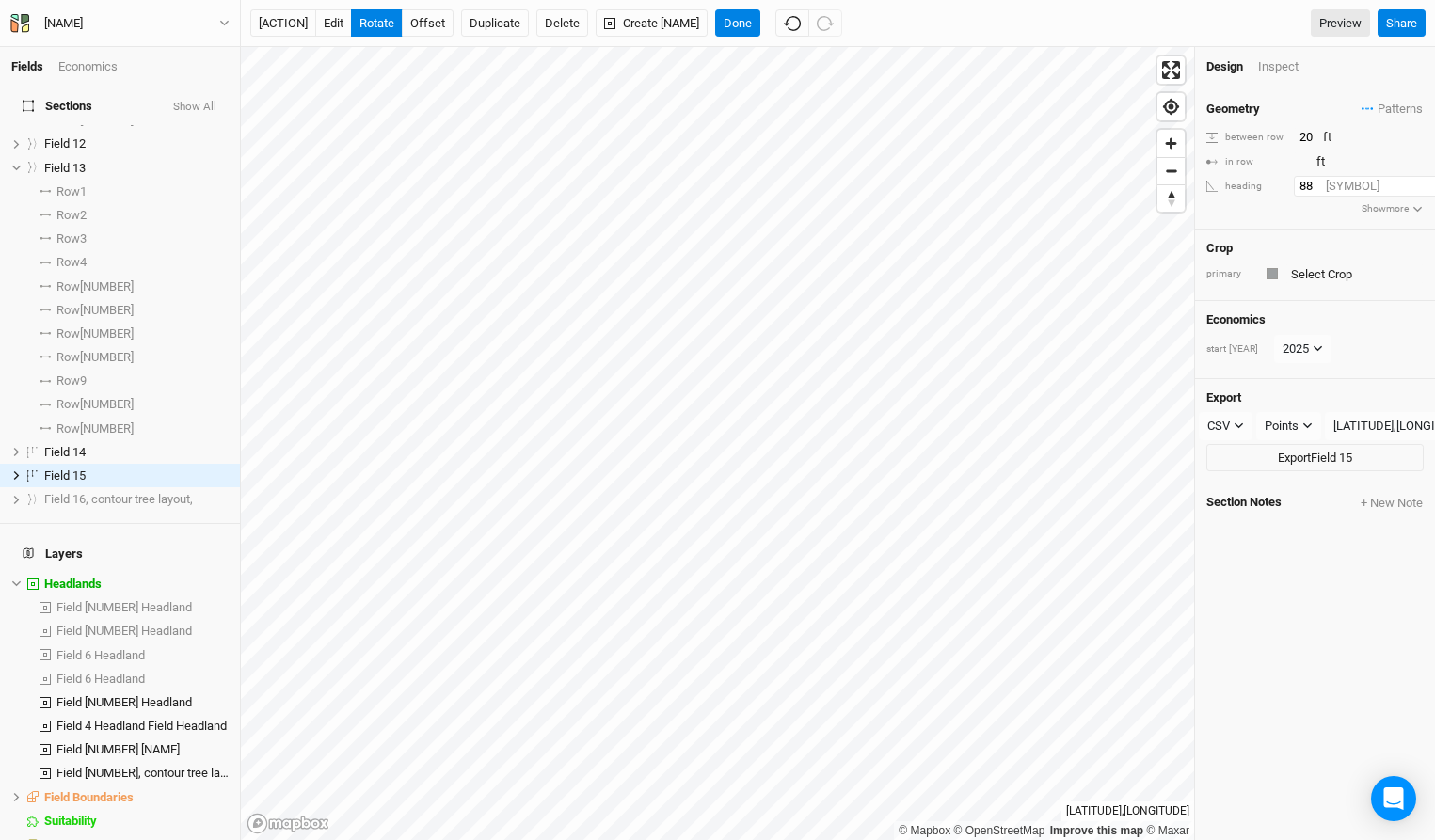 click on "[NUMBER]" at bounding box center (1376, 186) 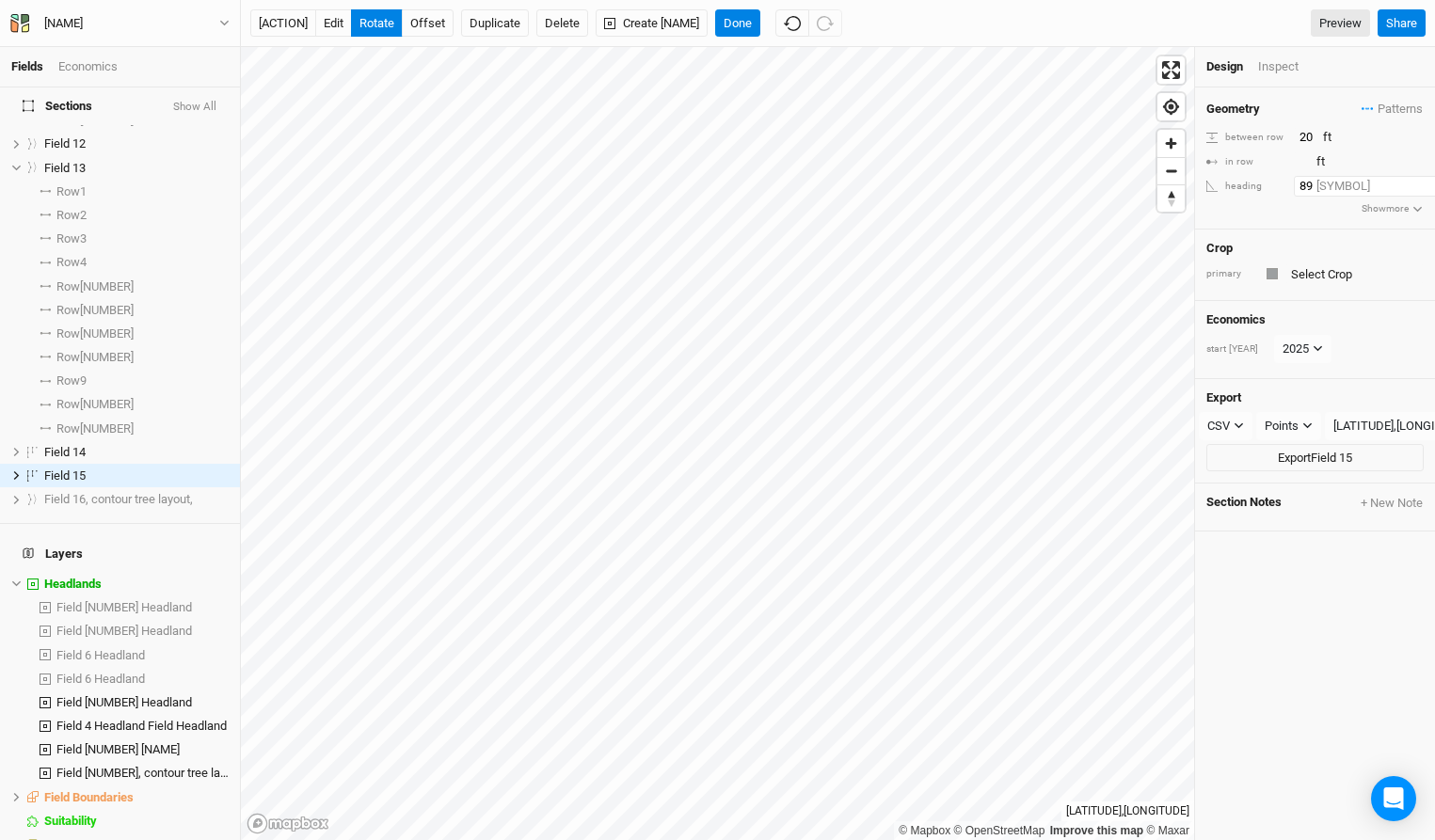 click on "89" at bounding box center [1376, 186] 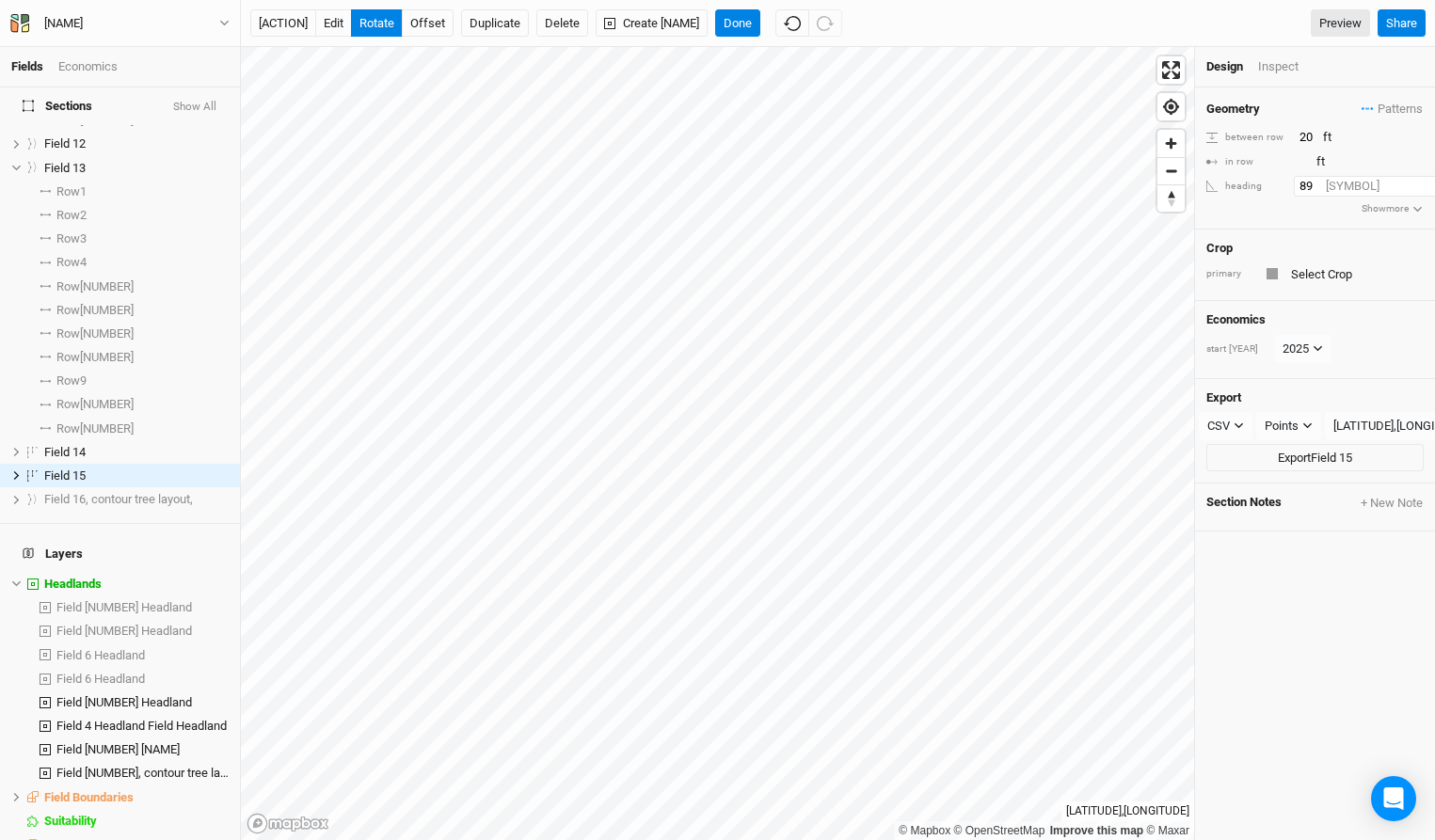 click on "[NUMBER]" at bounding box center [1376, 186] 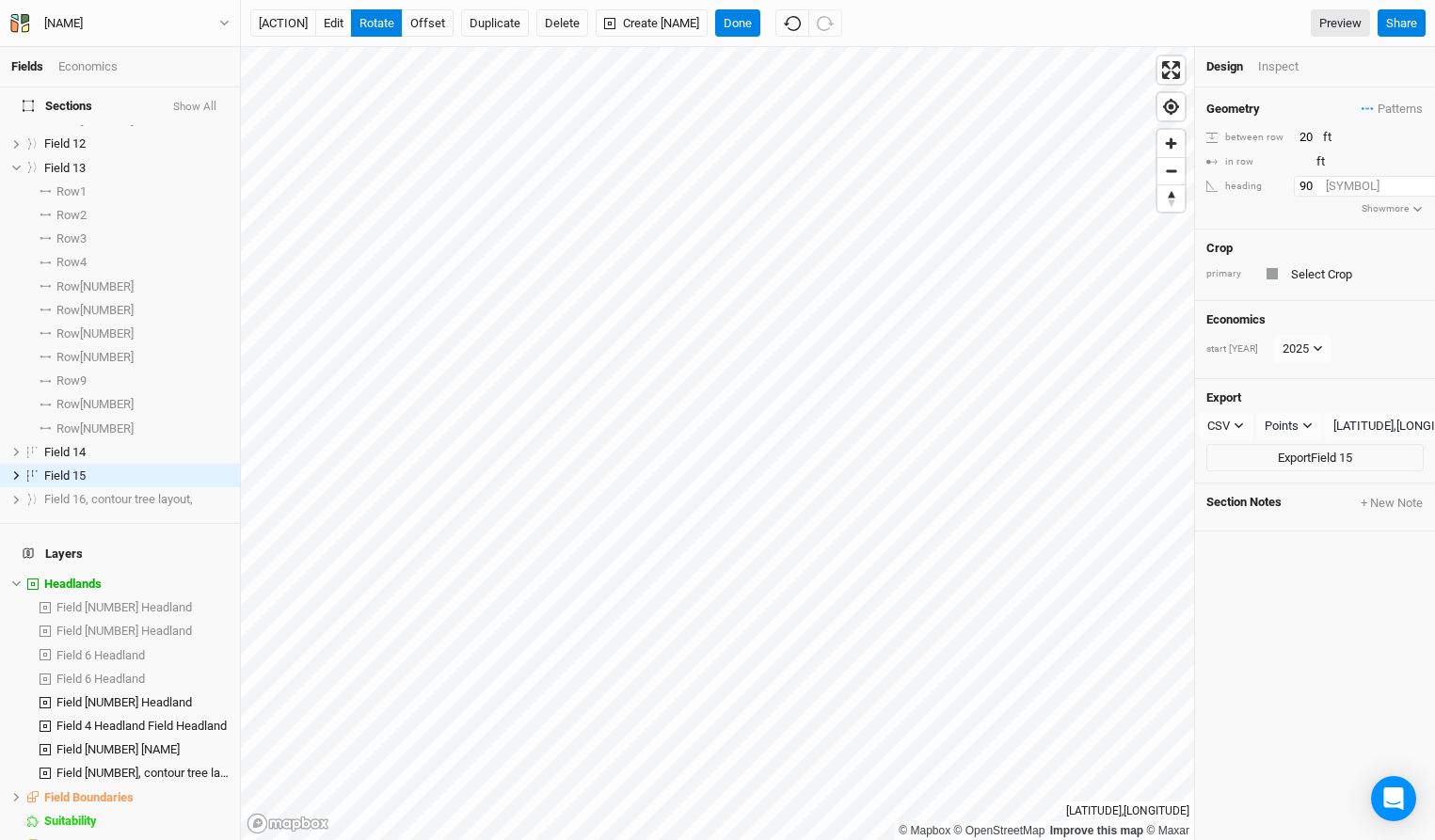 click on "90" at bounding box center (1376, 186) 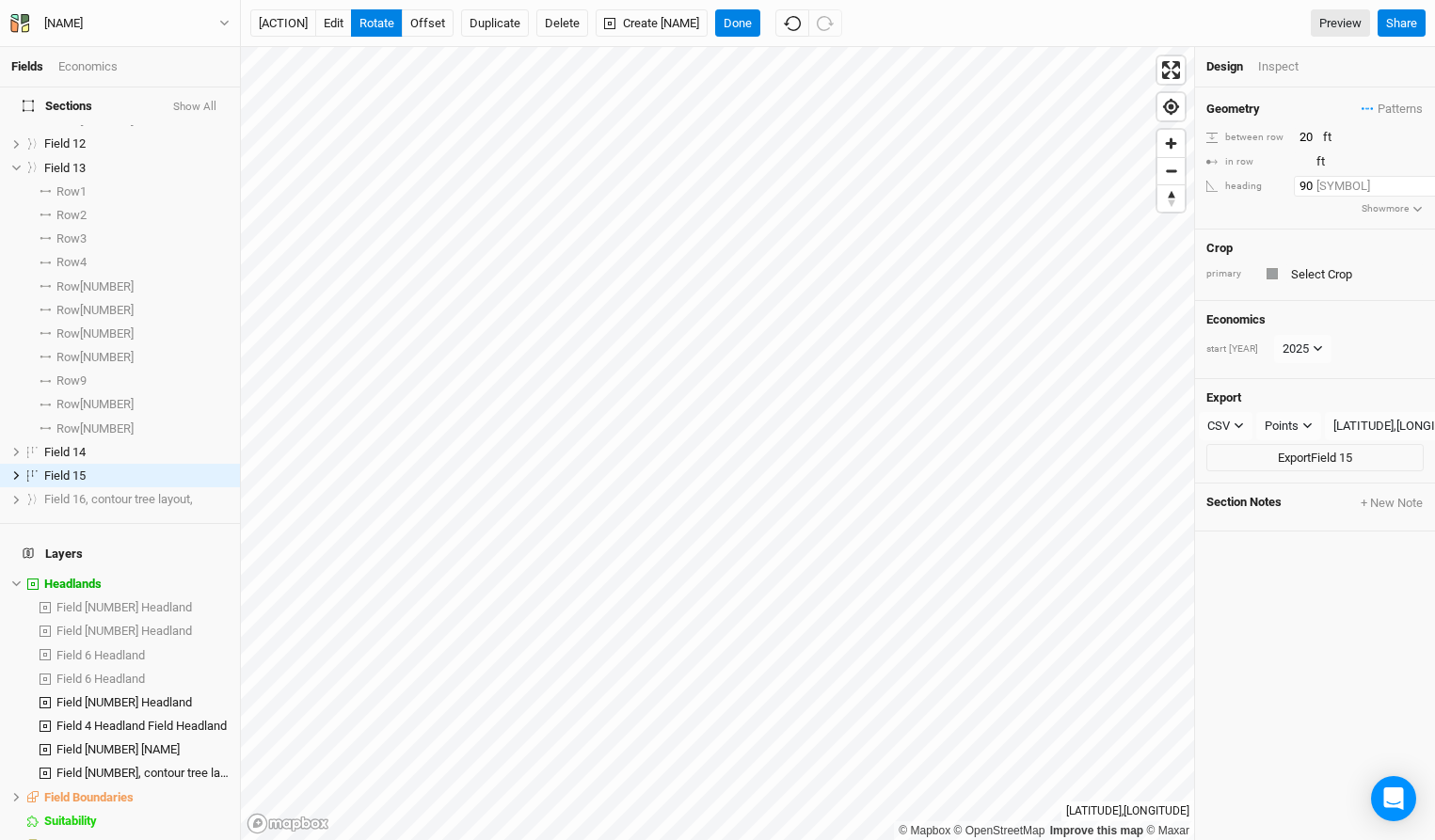 type on "[NUMBER]" 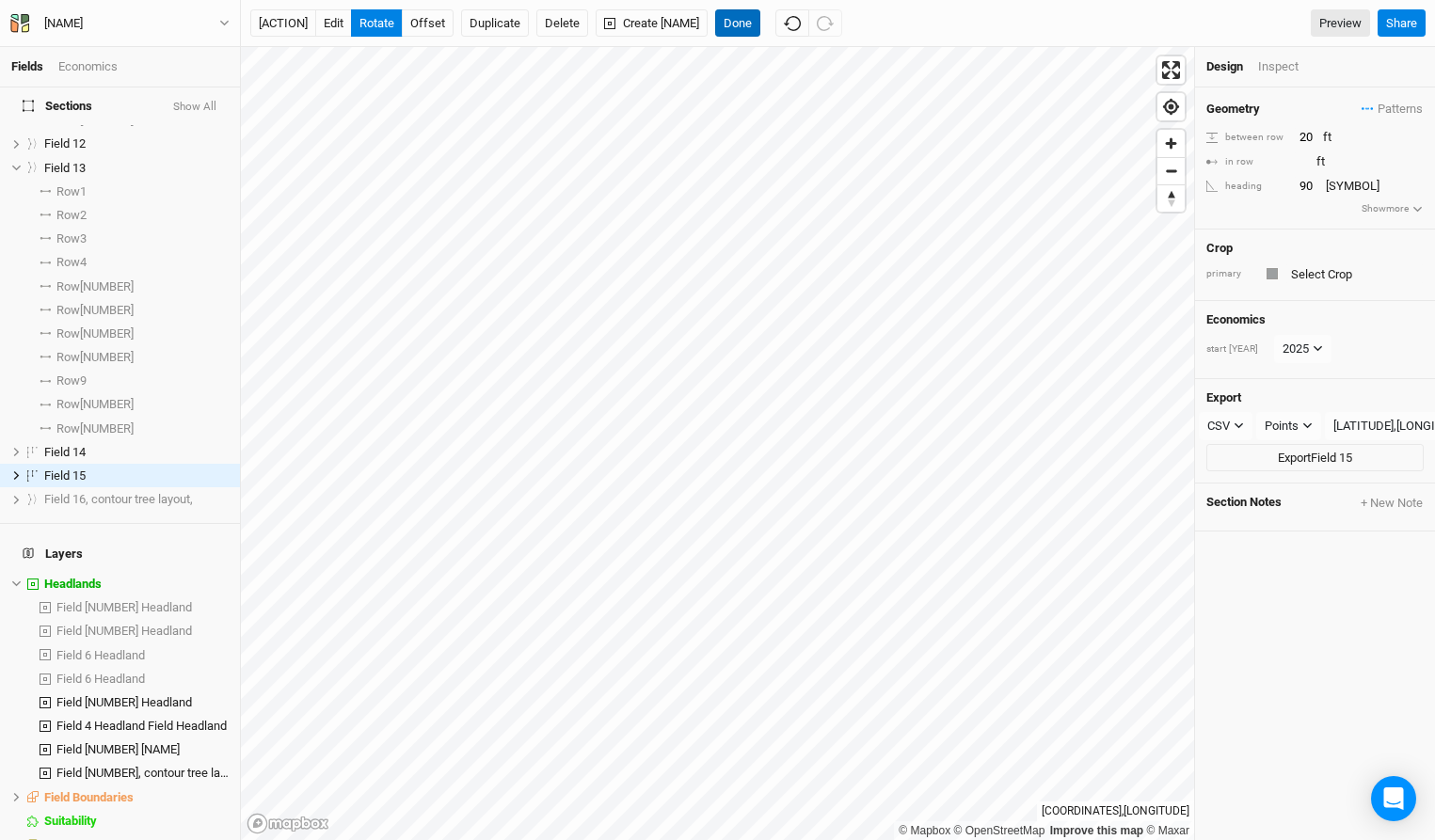 click on "Done" at bounding box center (738, 24) 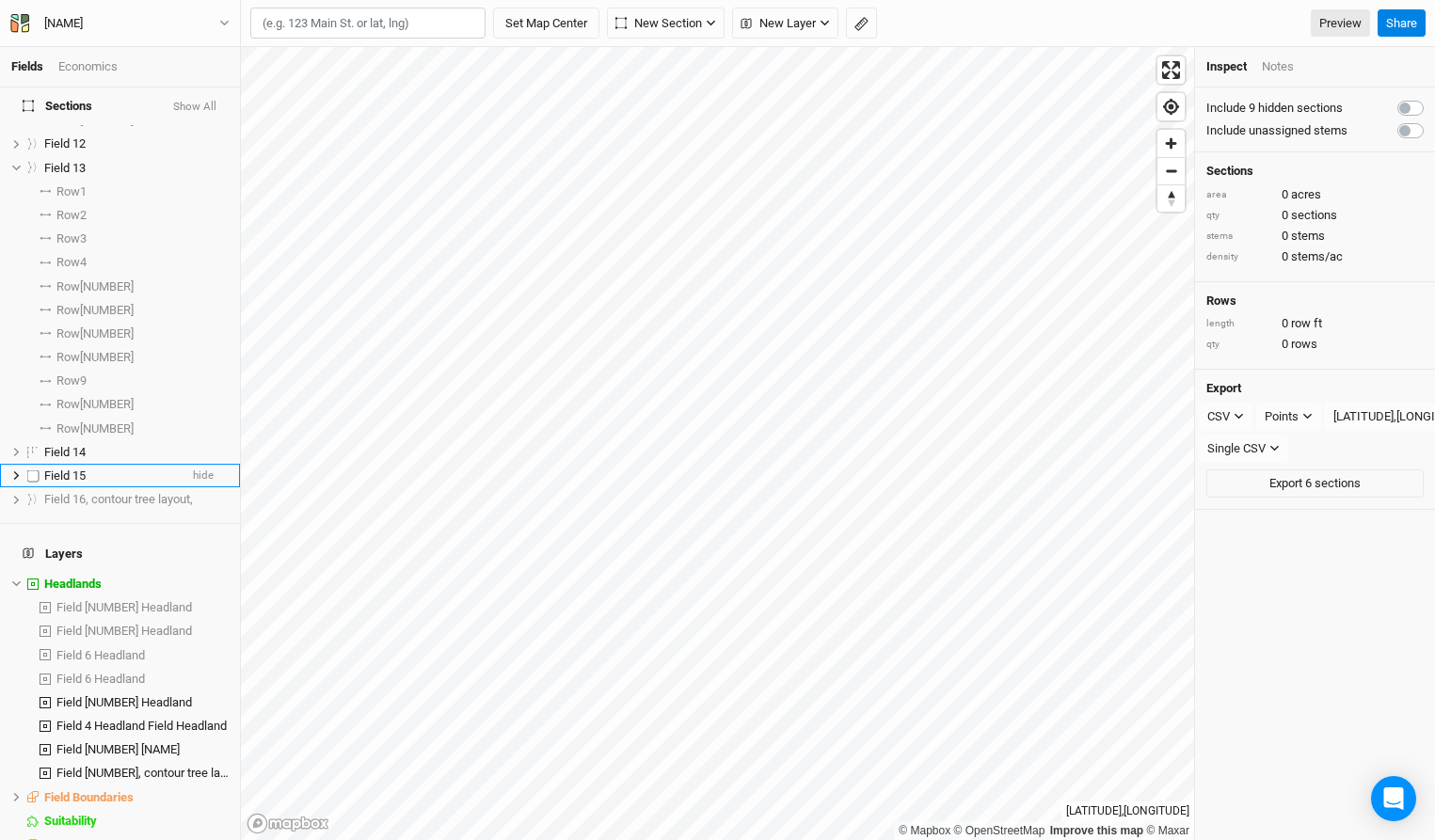 click at bounding box center [33, 475] 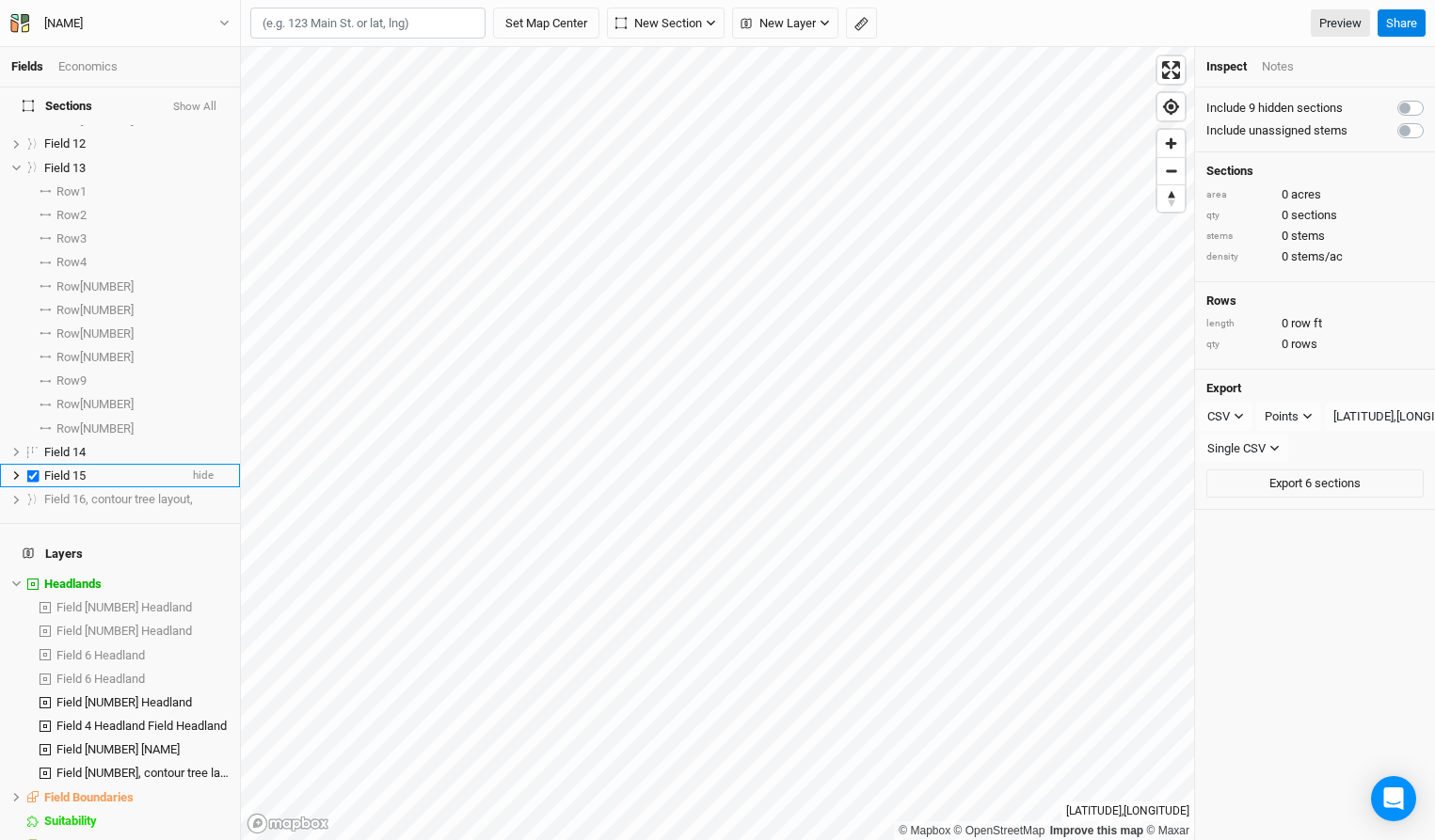 checkbox on "true" 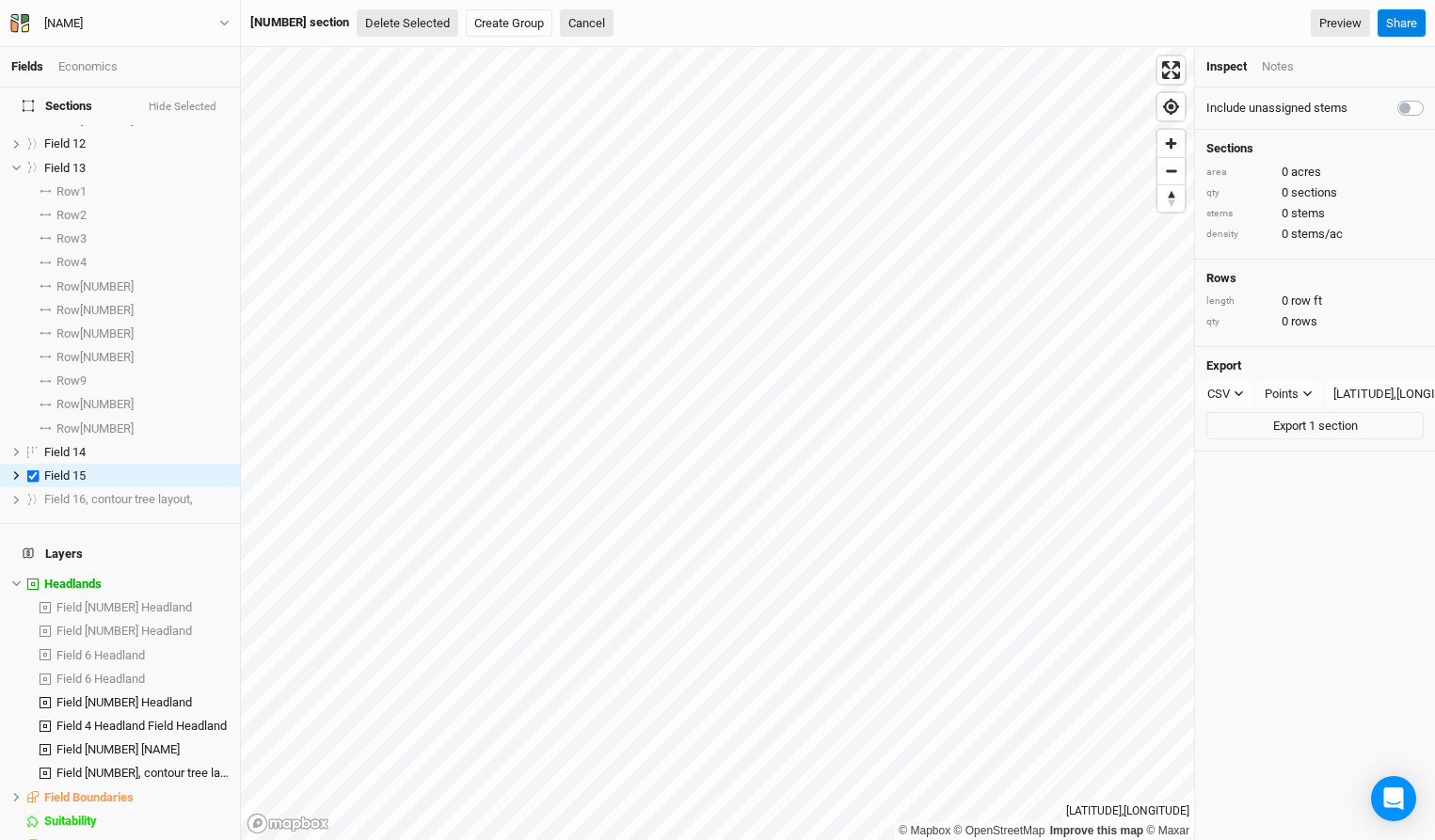 click on "Delete Selected" at bounding box center (407, 24) 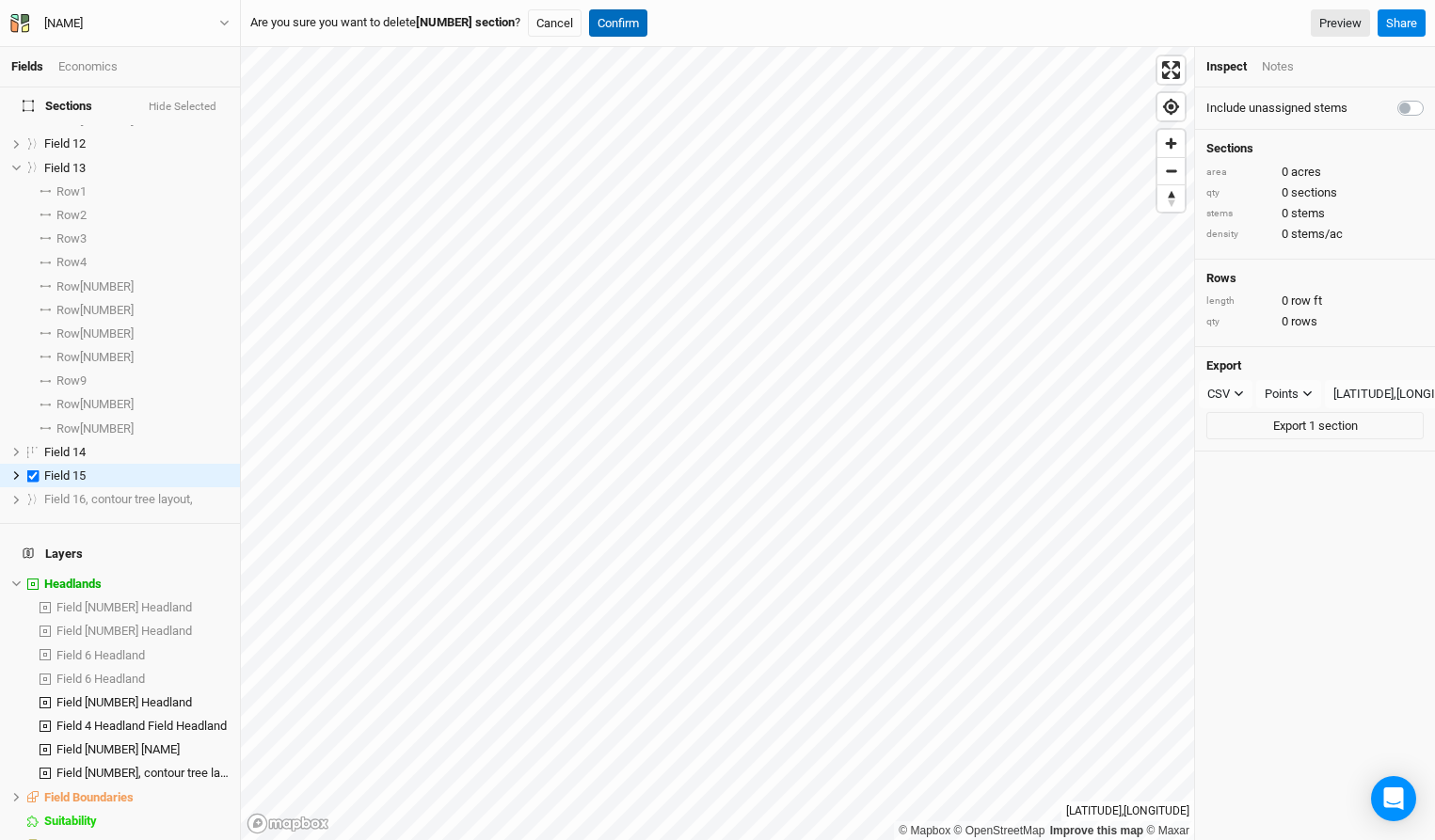 click on "Confirm" at bounding box center (618, 24) 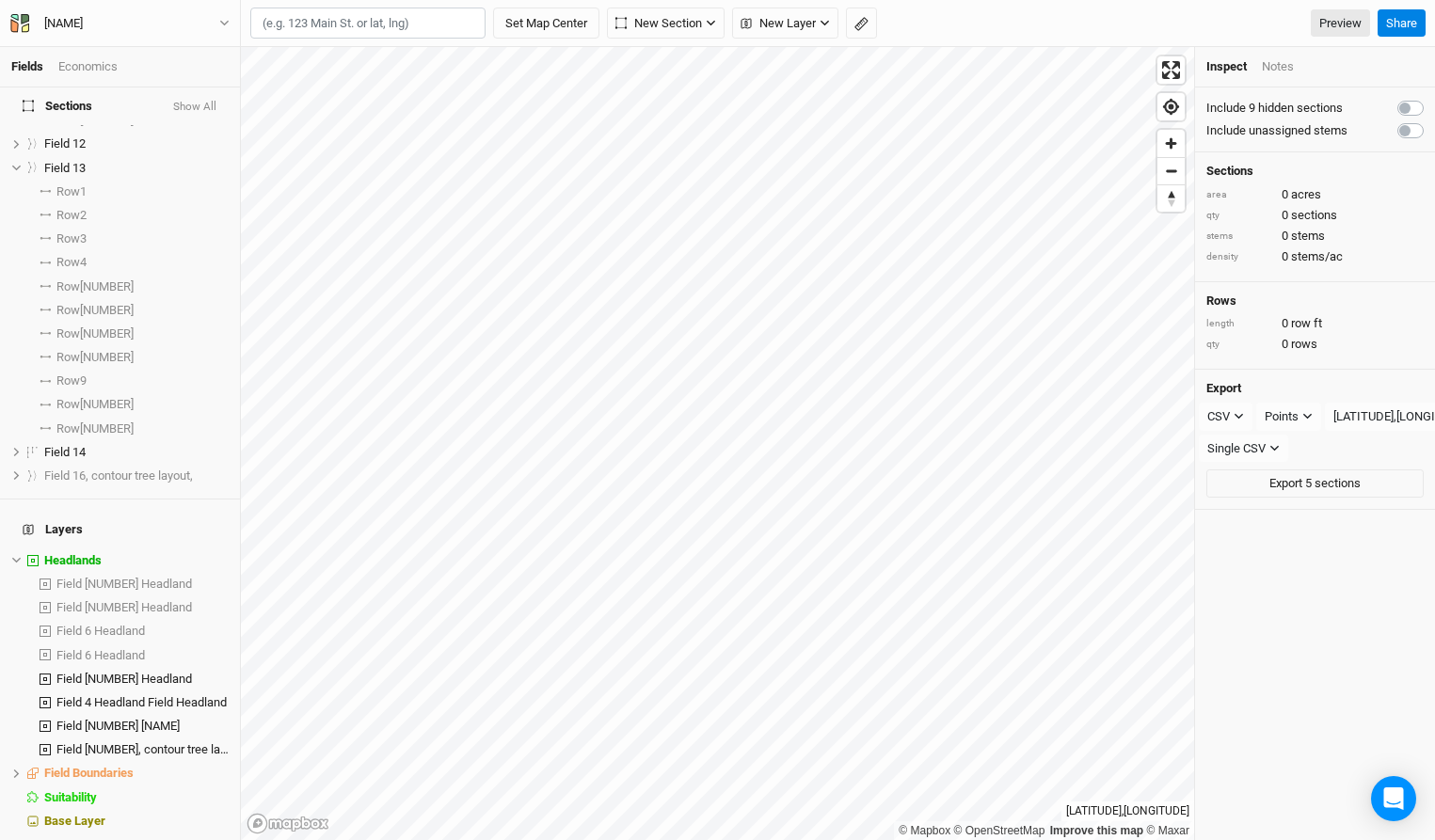 scroll, scrollTop: 340, scrollLeft: 0, axis: vertical 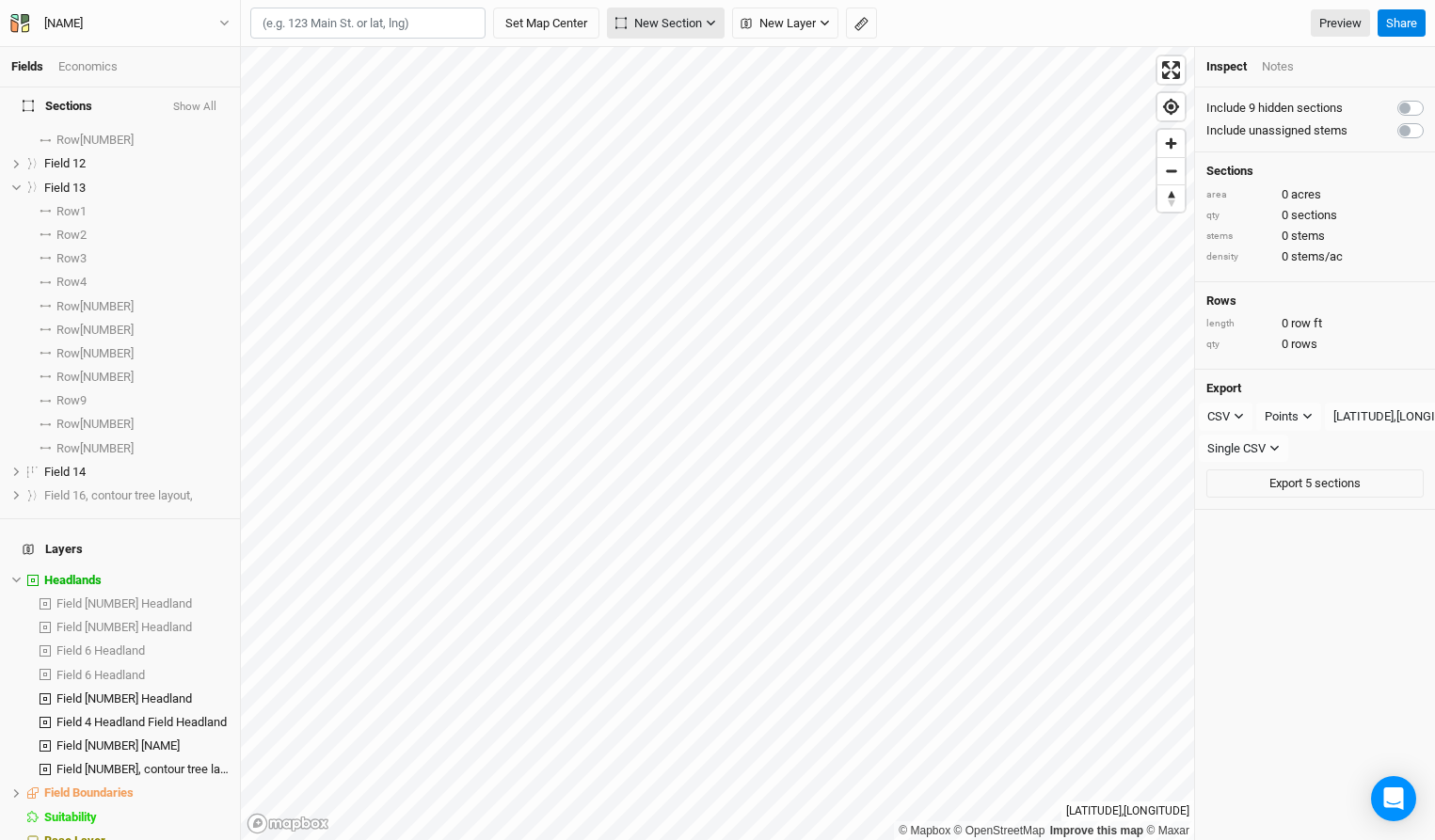 click on "New Section" at bounding box center (659, 24) 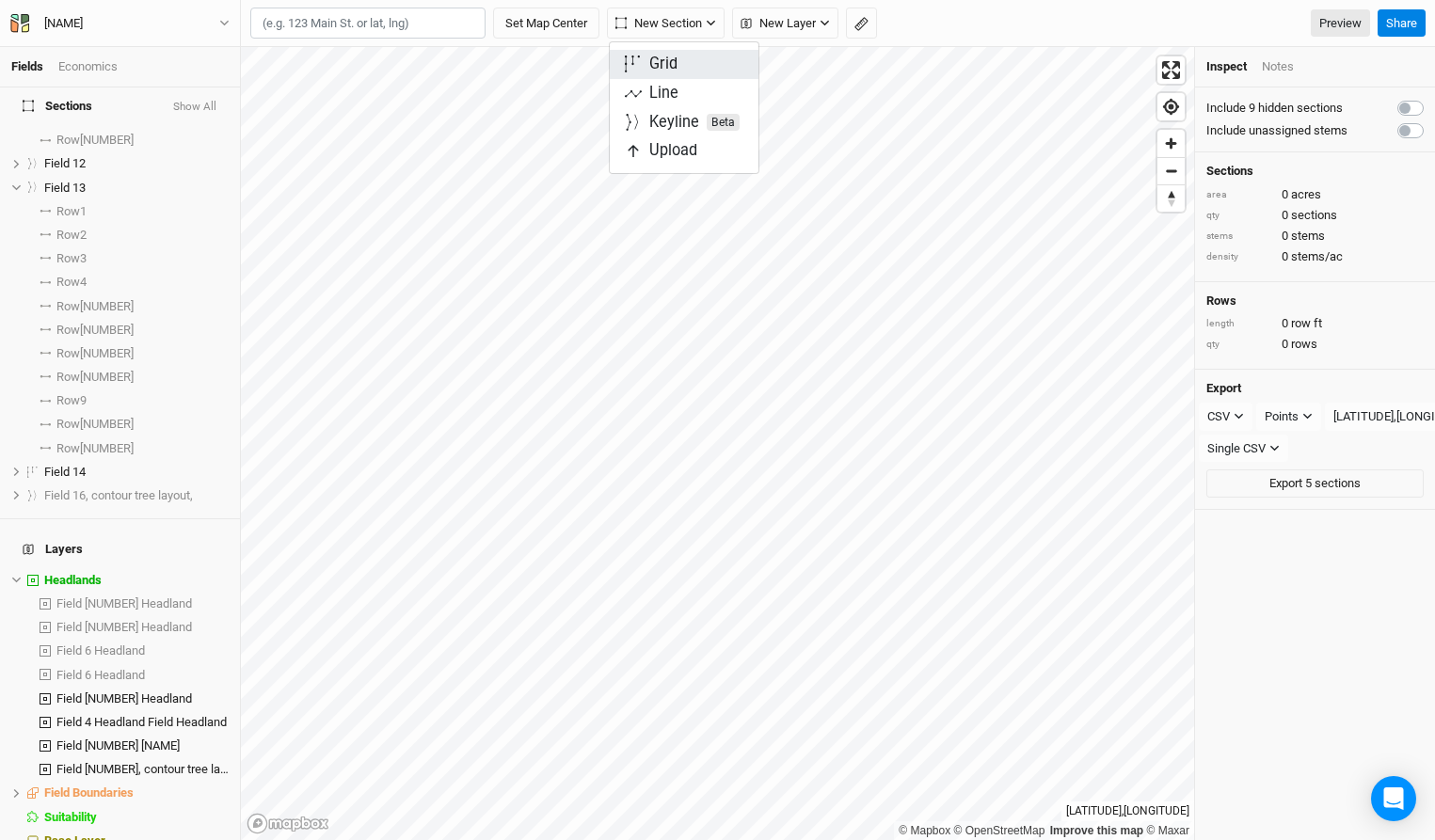 click on "Grid" at bounding box center [663, 64] 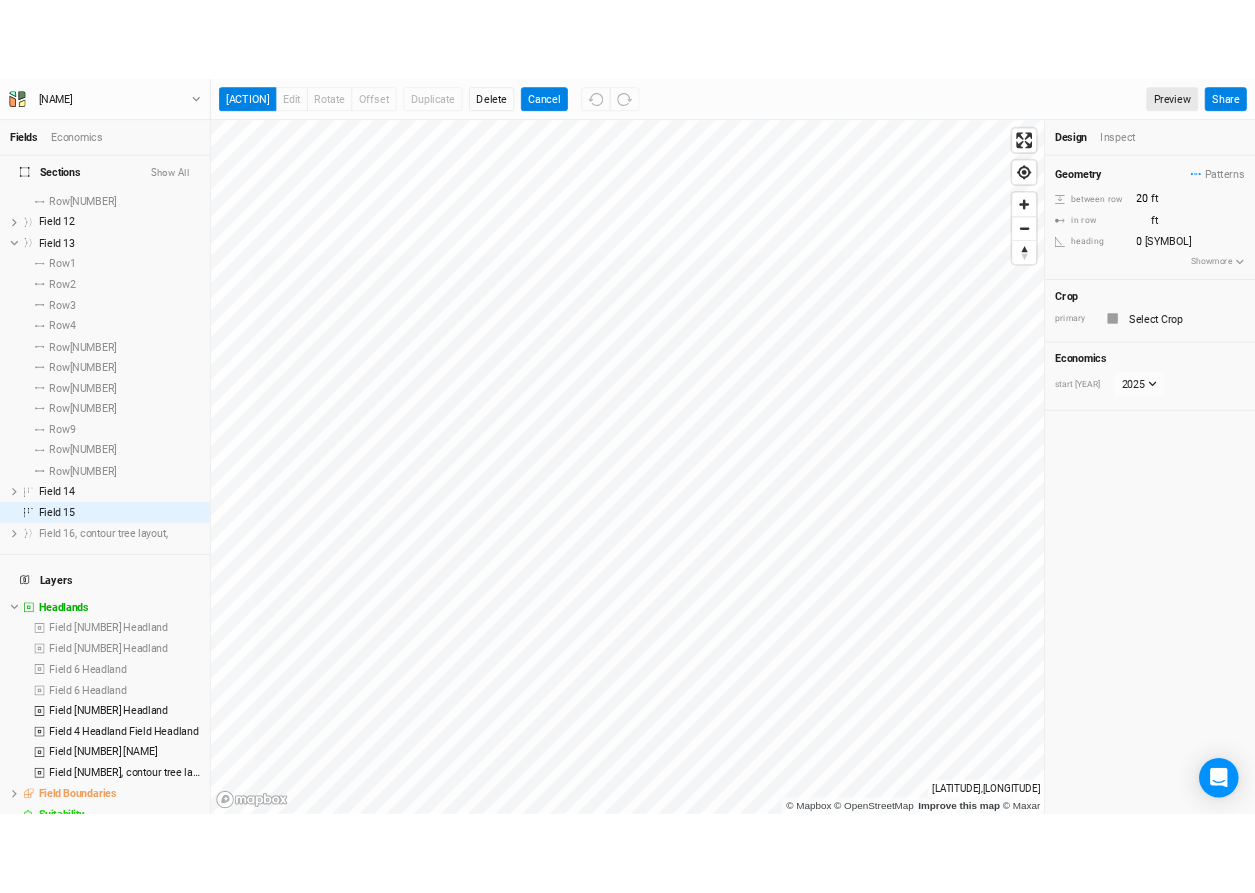 scroll, scrollTop: 382, scrollLeft: 0, axis: vertical 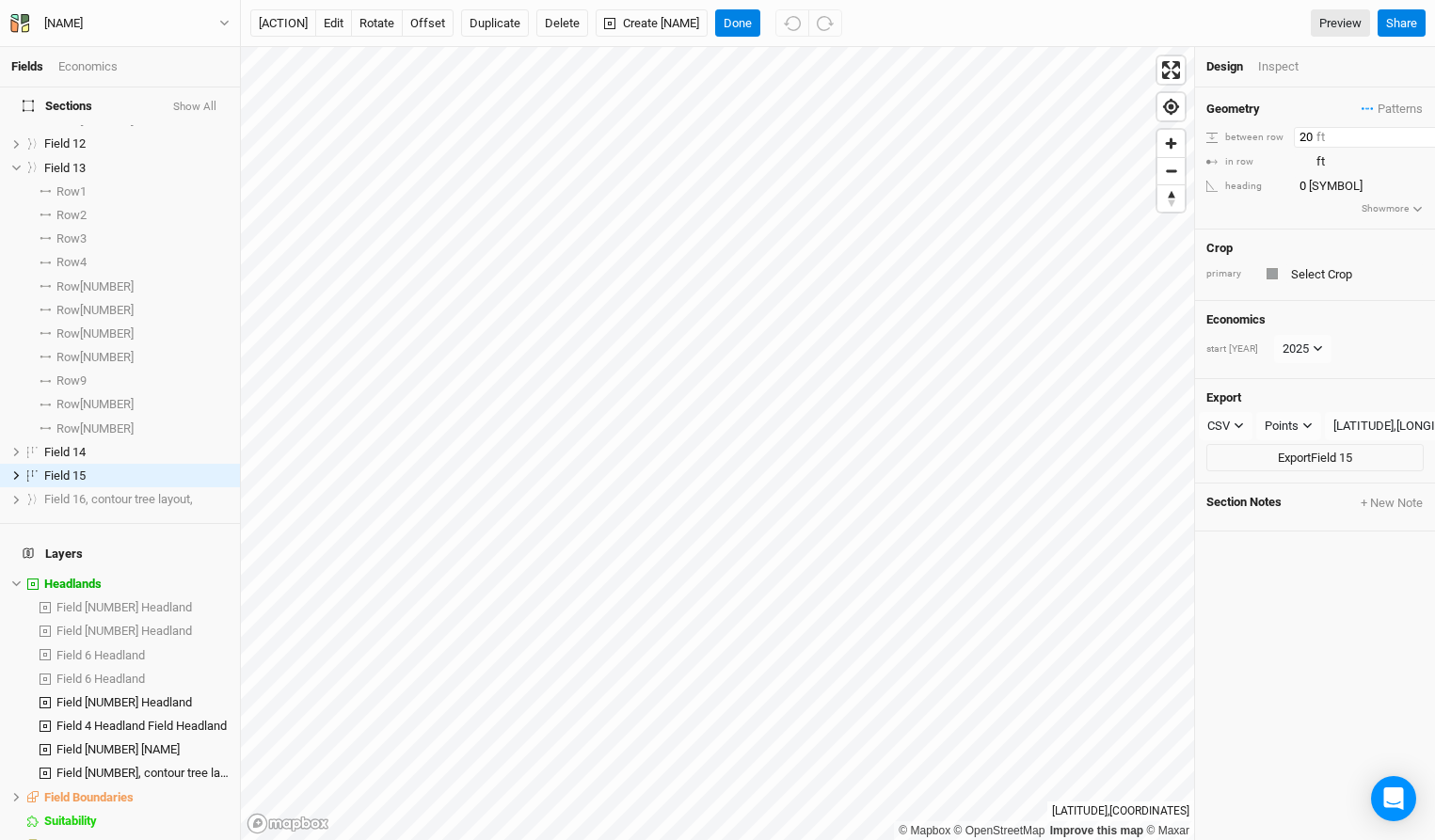 click on "20" at bounding box center [1376, 137] 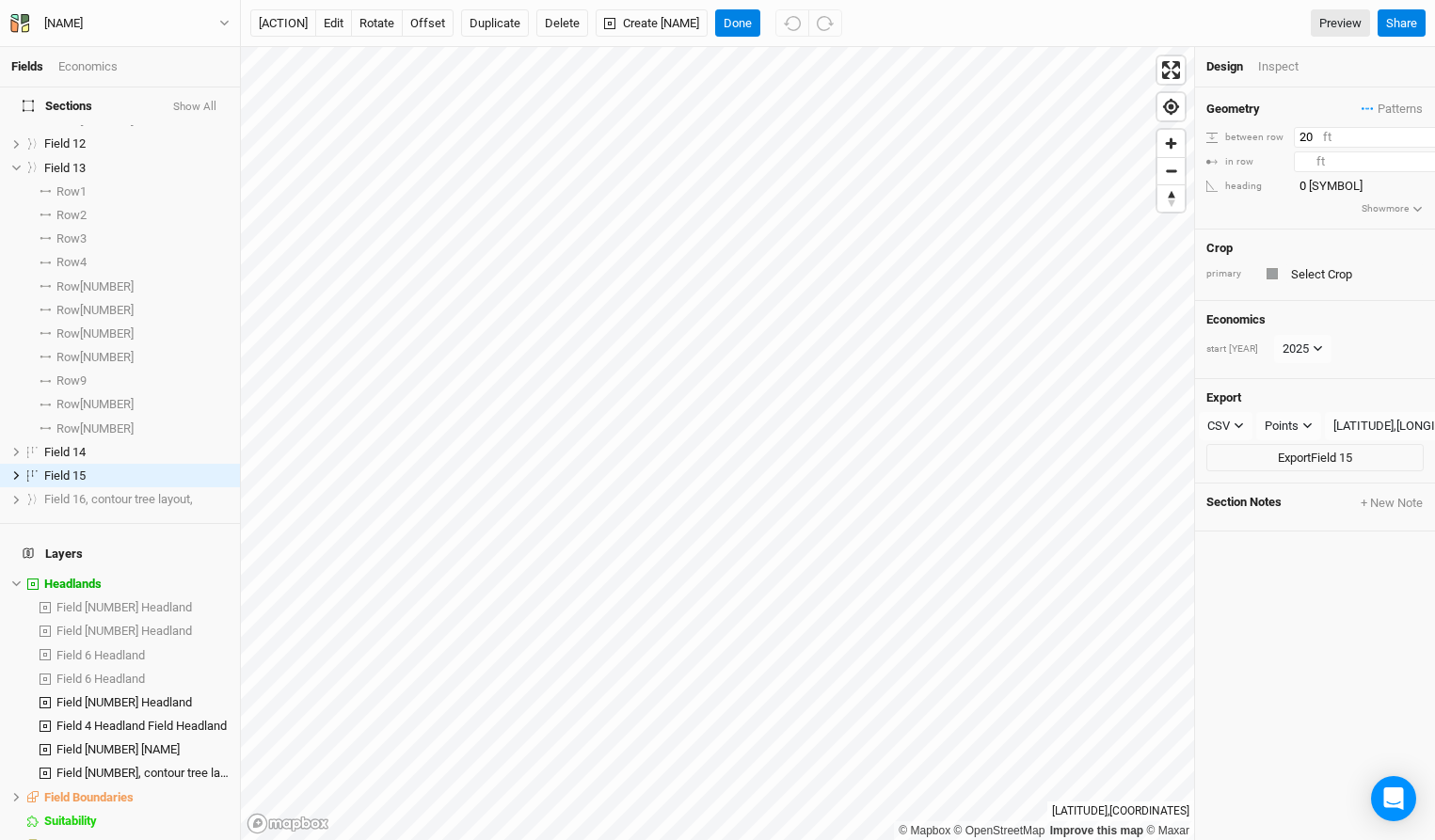 type on "[NUMBER]" 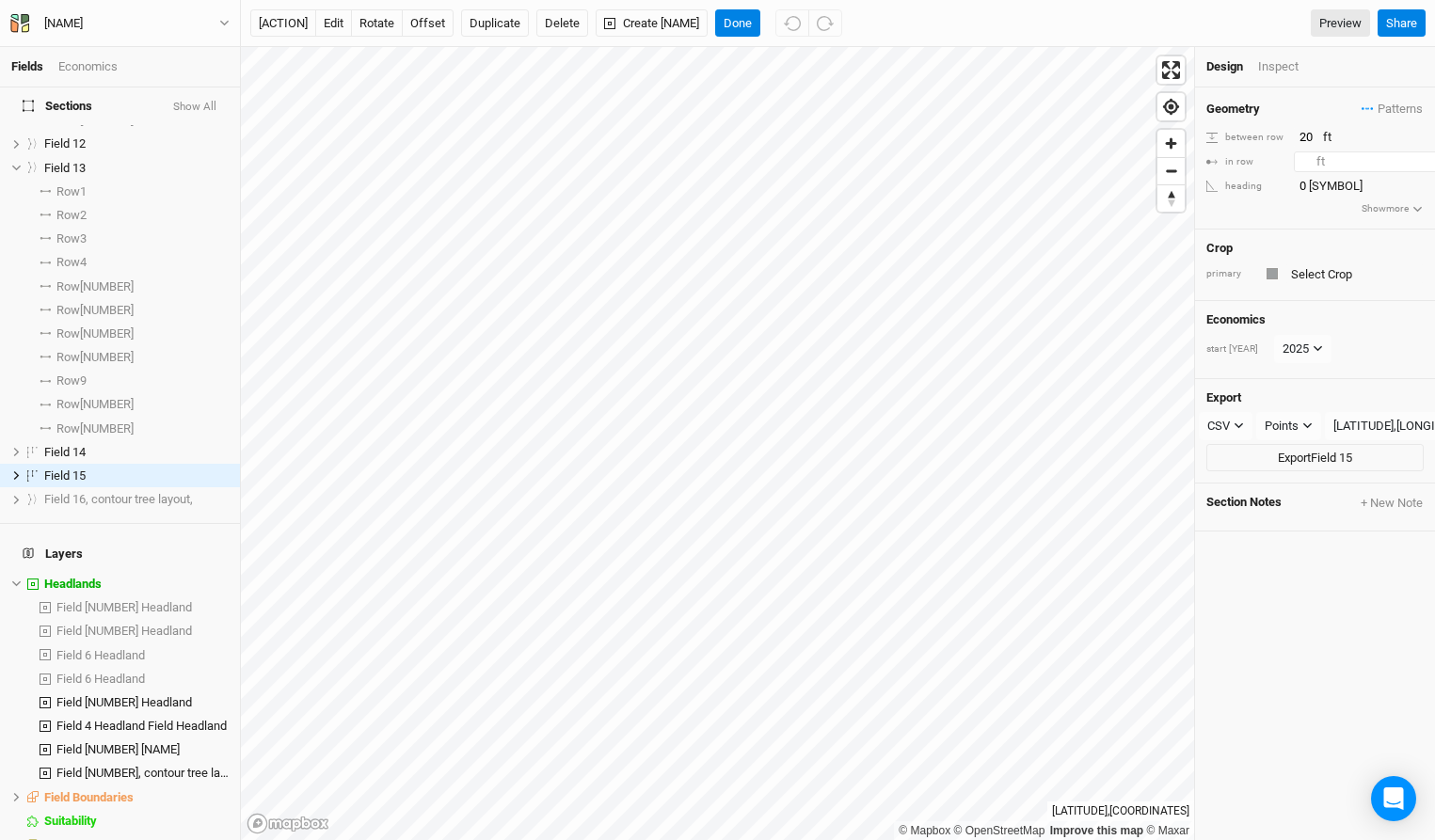 click on "[NUMBER]" at bounding box center [1376, 162] 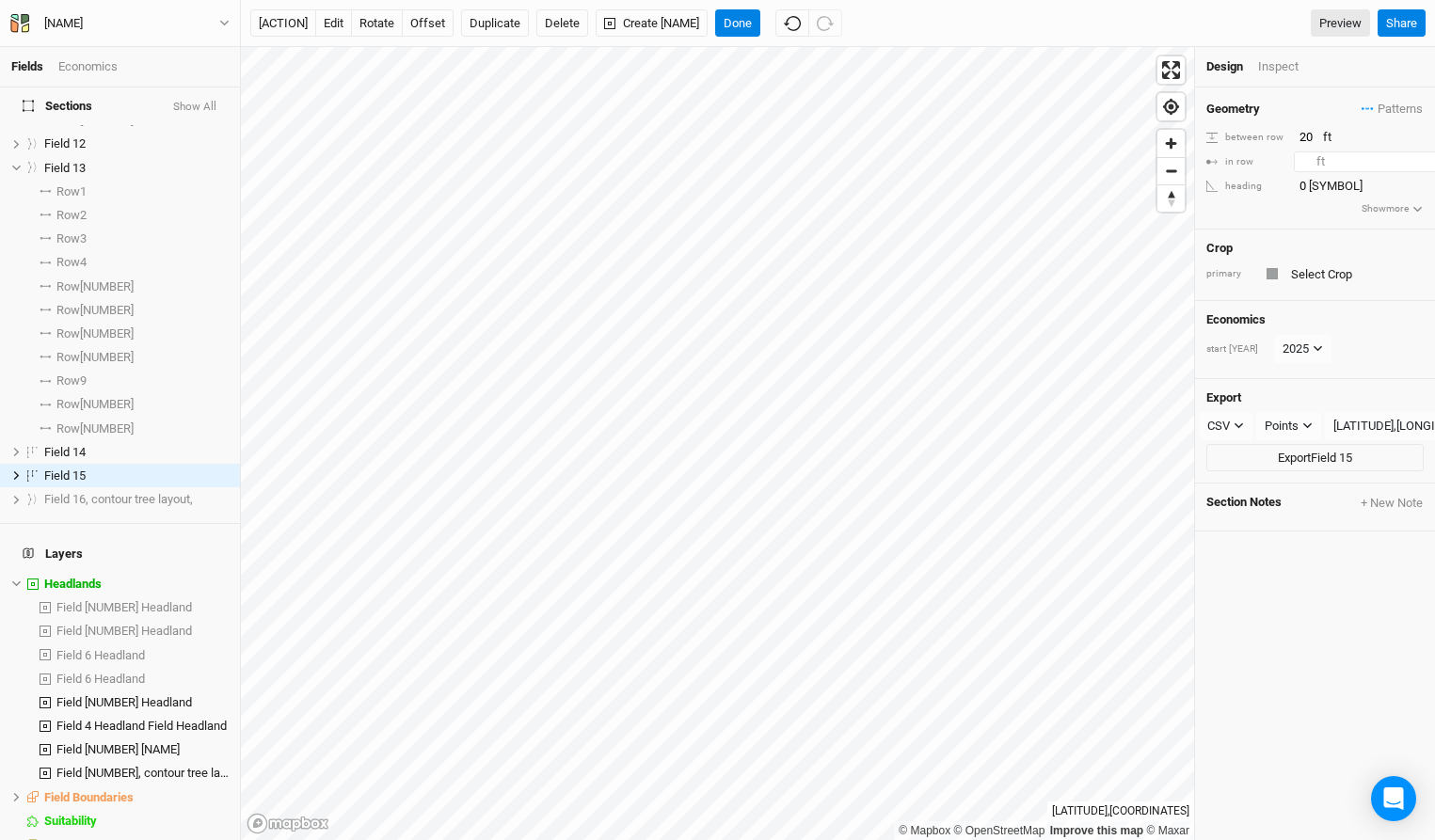 click on "[NUMBER]" at bounding box center (1376, 162) 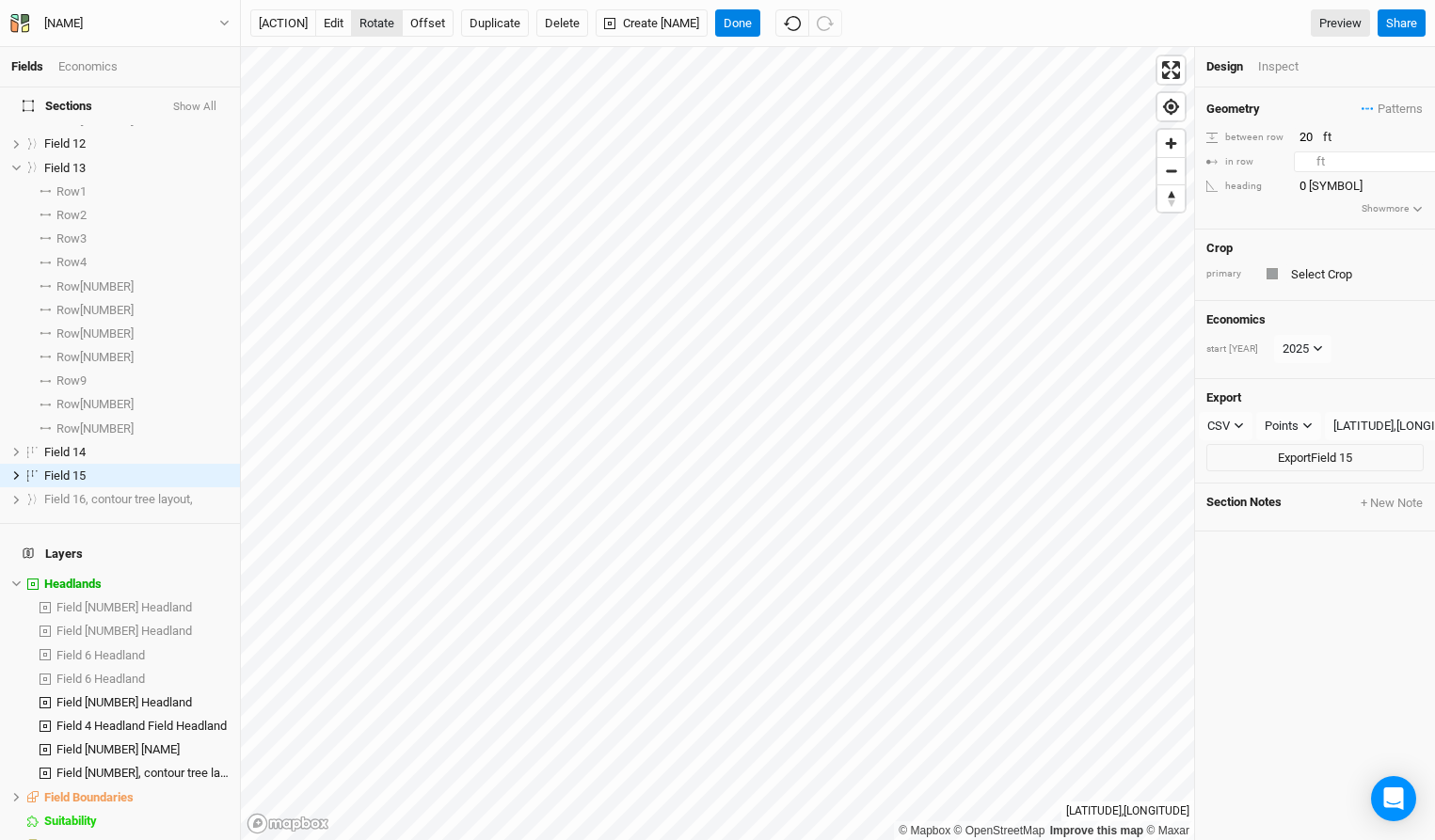 type on "[NUMBER]" 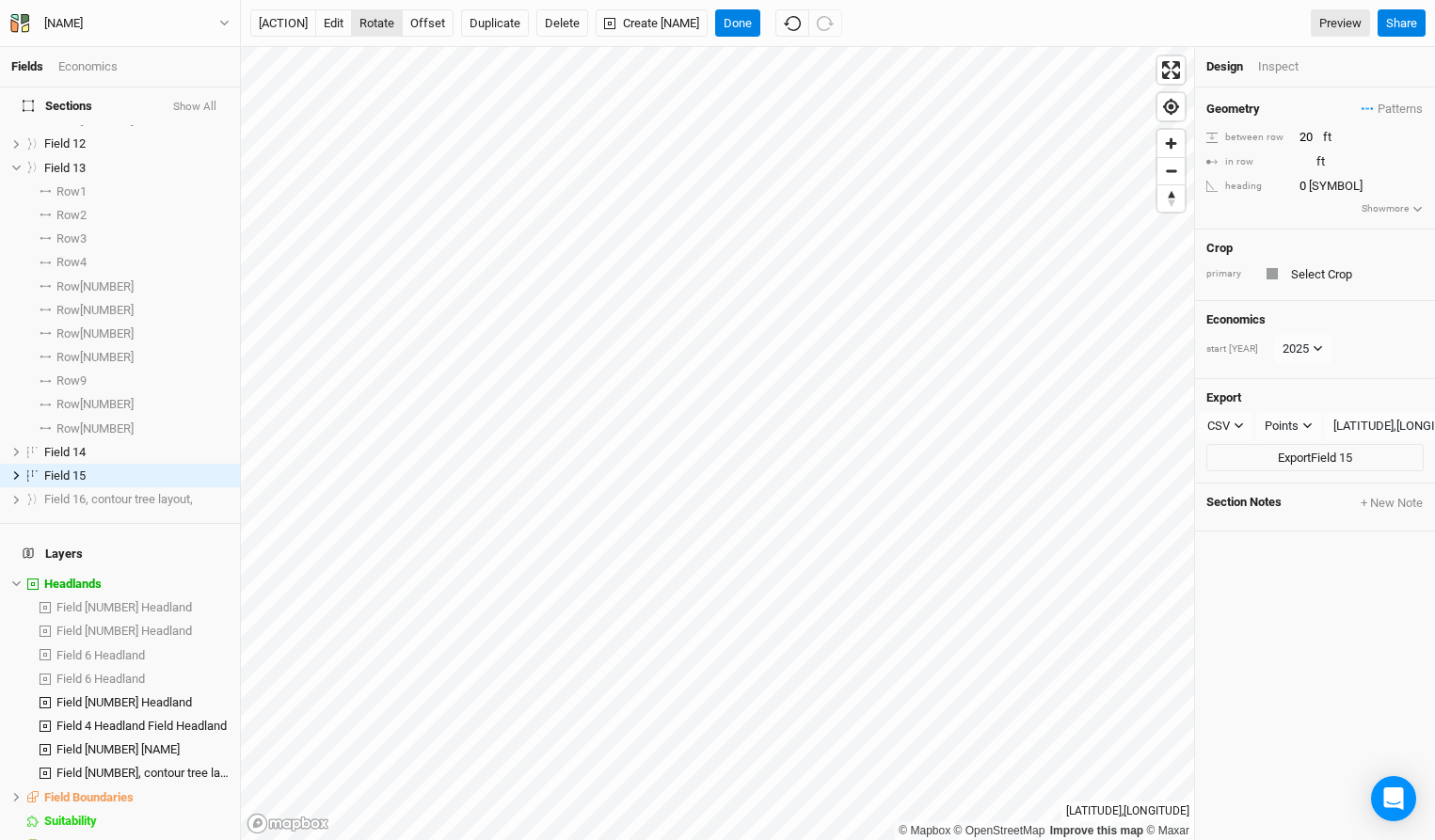 click on "rotate" at bounding box center (376, 24) 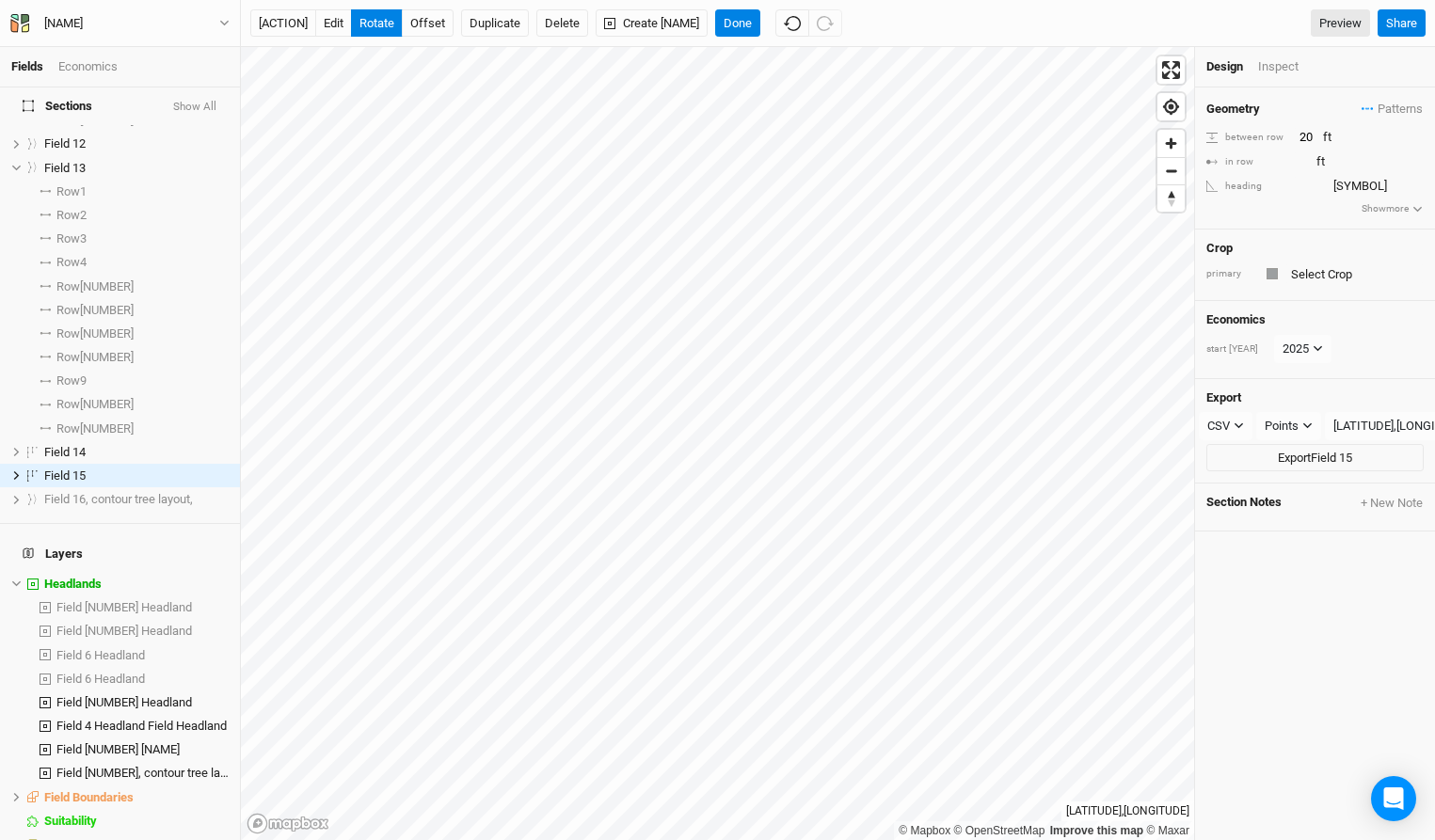 type on "269.9" 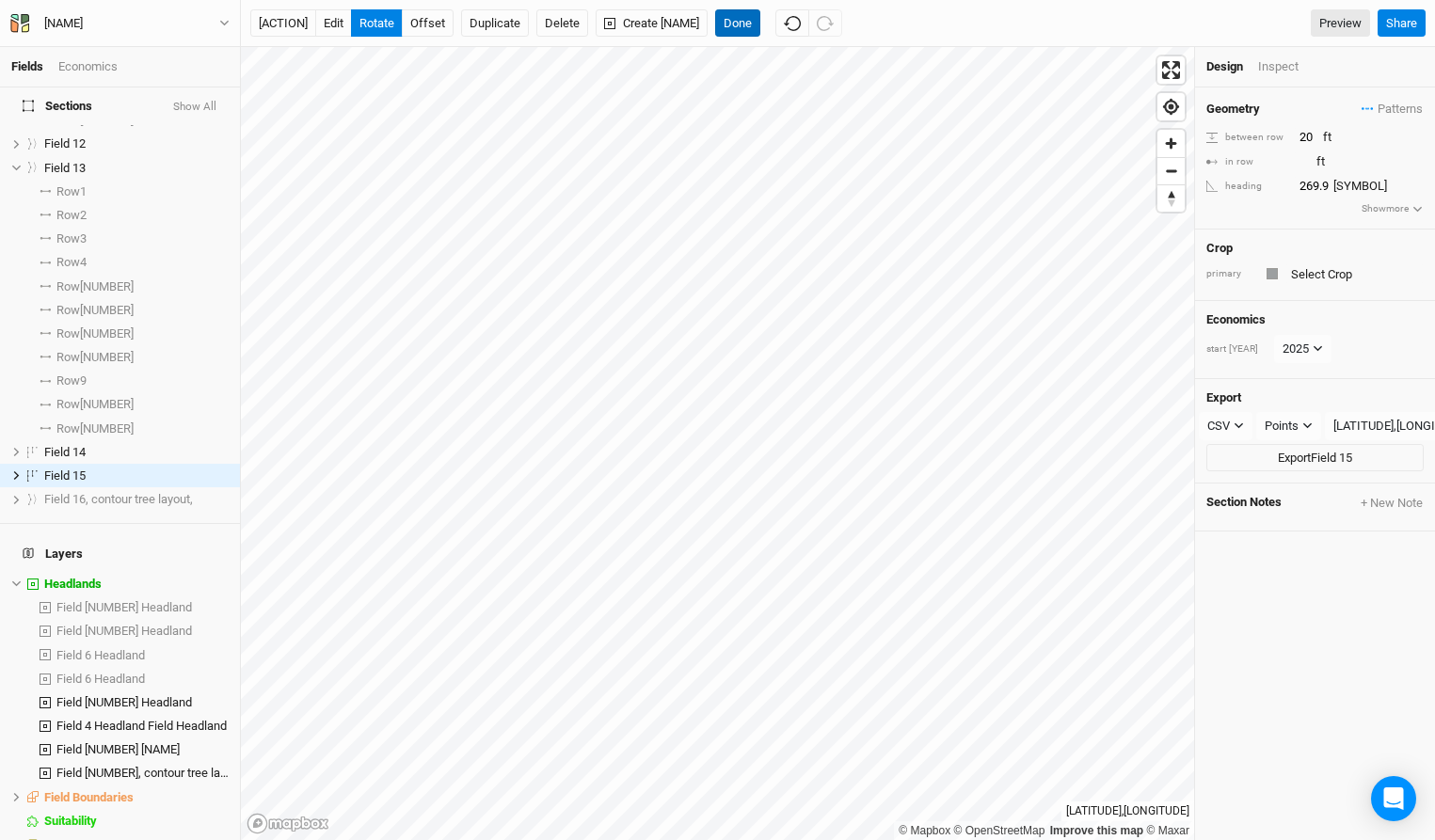 click on "Done" at bounding box center [738, 24] 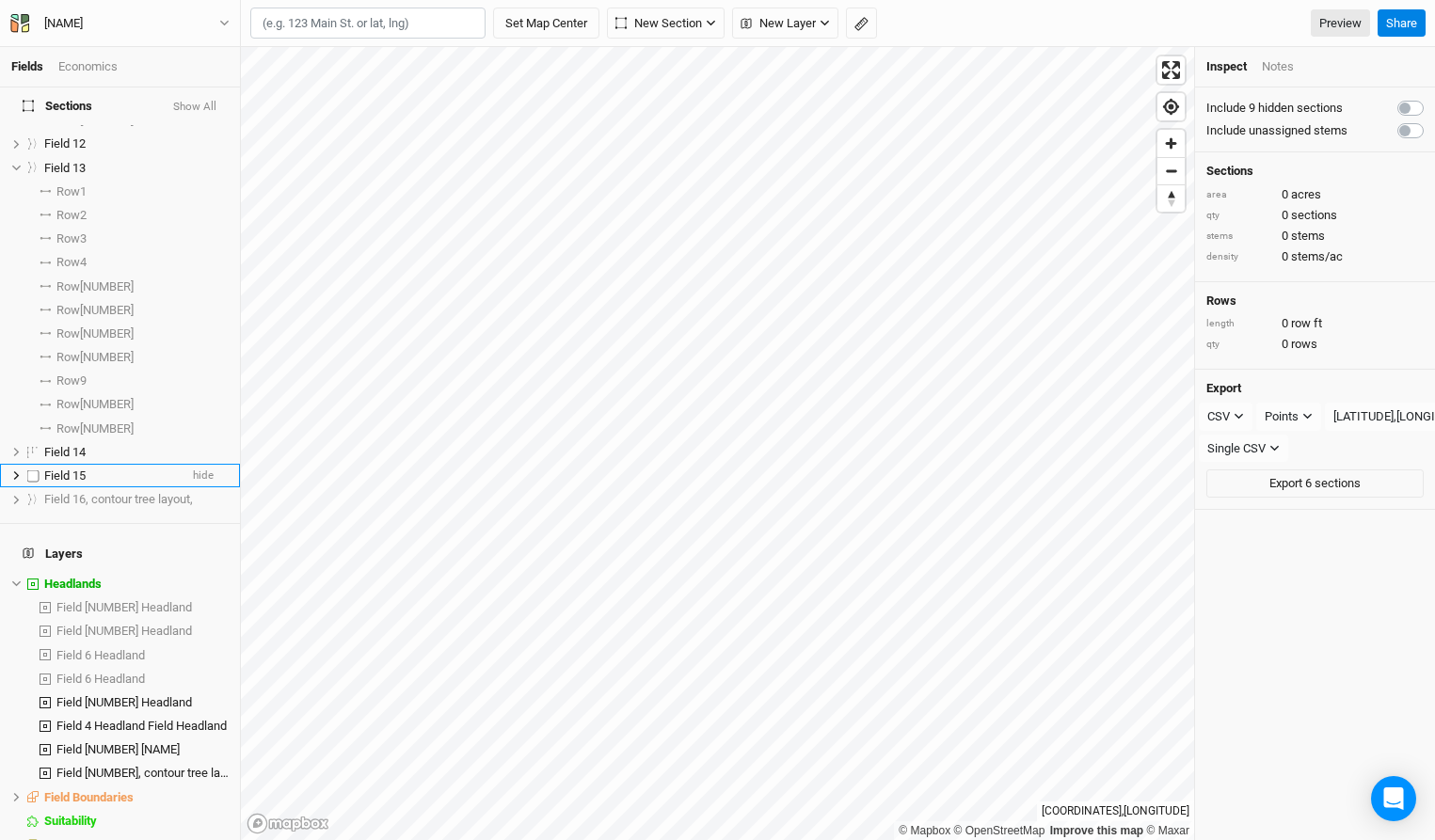click at bounding box center [33, 475] 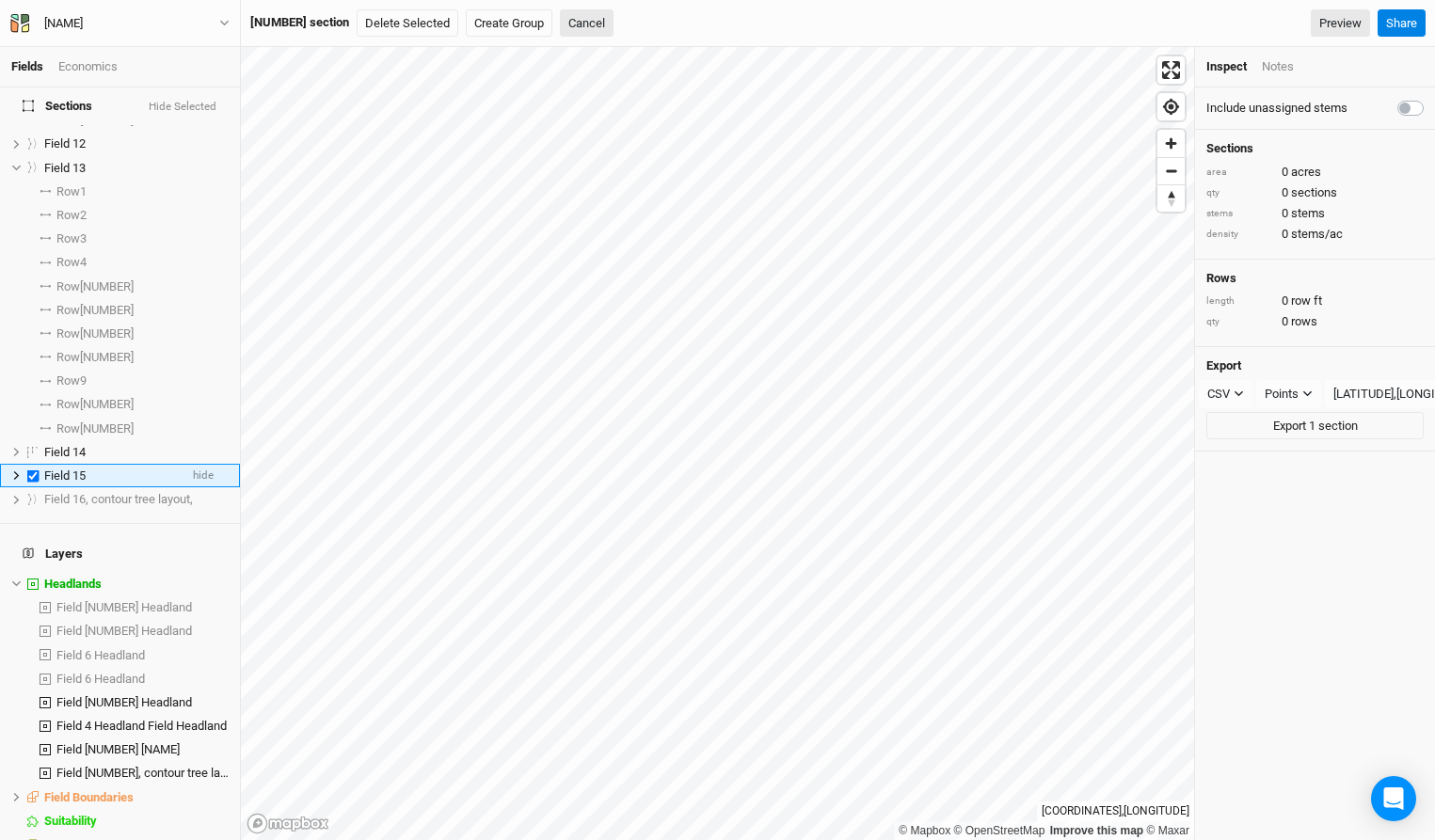click on "Field [NUMBER] hide" at bounding box center (120, 475) 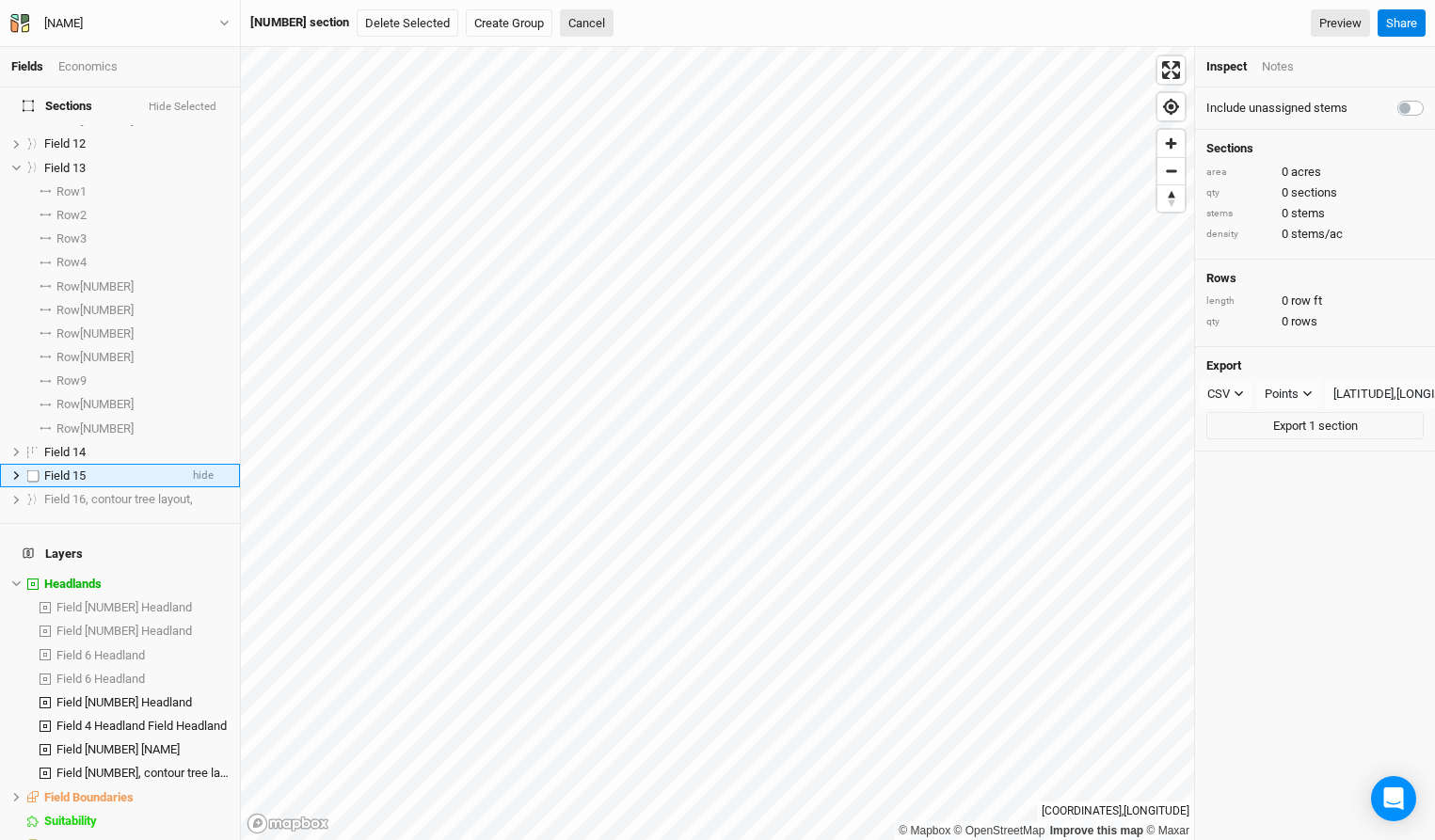 checkbox on "[BOOLEAN]" 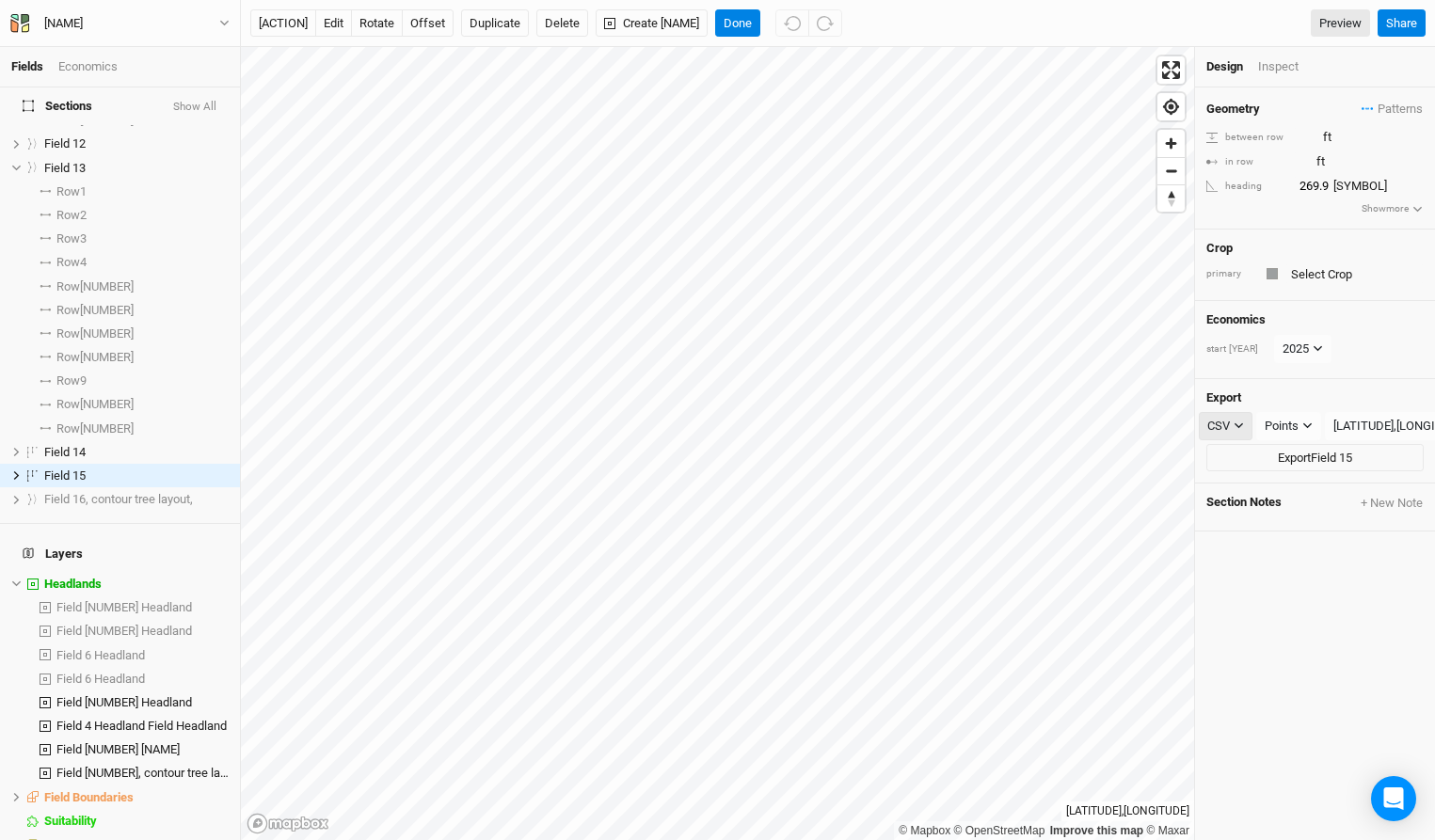click on "CSV" at bounding box center [1225, 426] 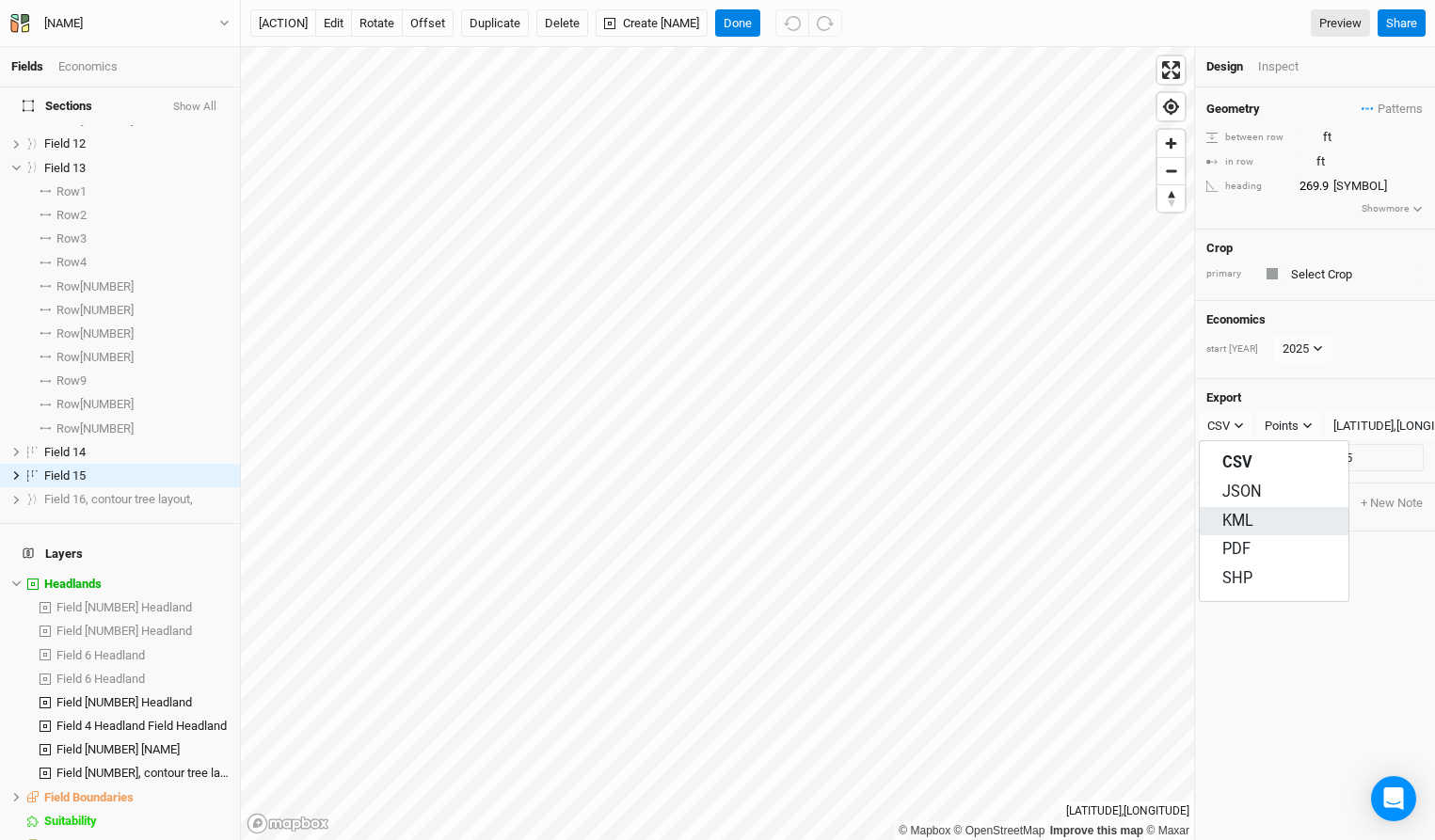 click on "KML" at bounding box center (1237, 521) 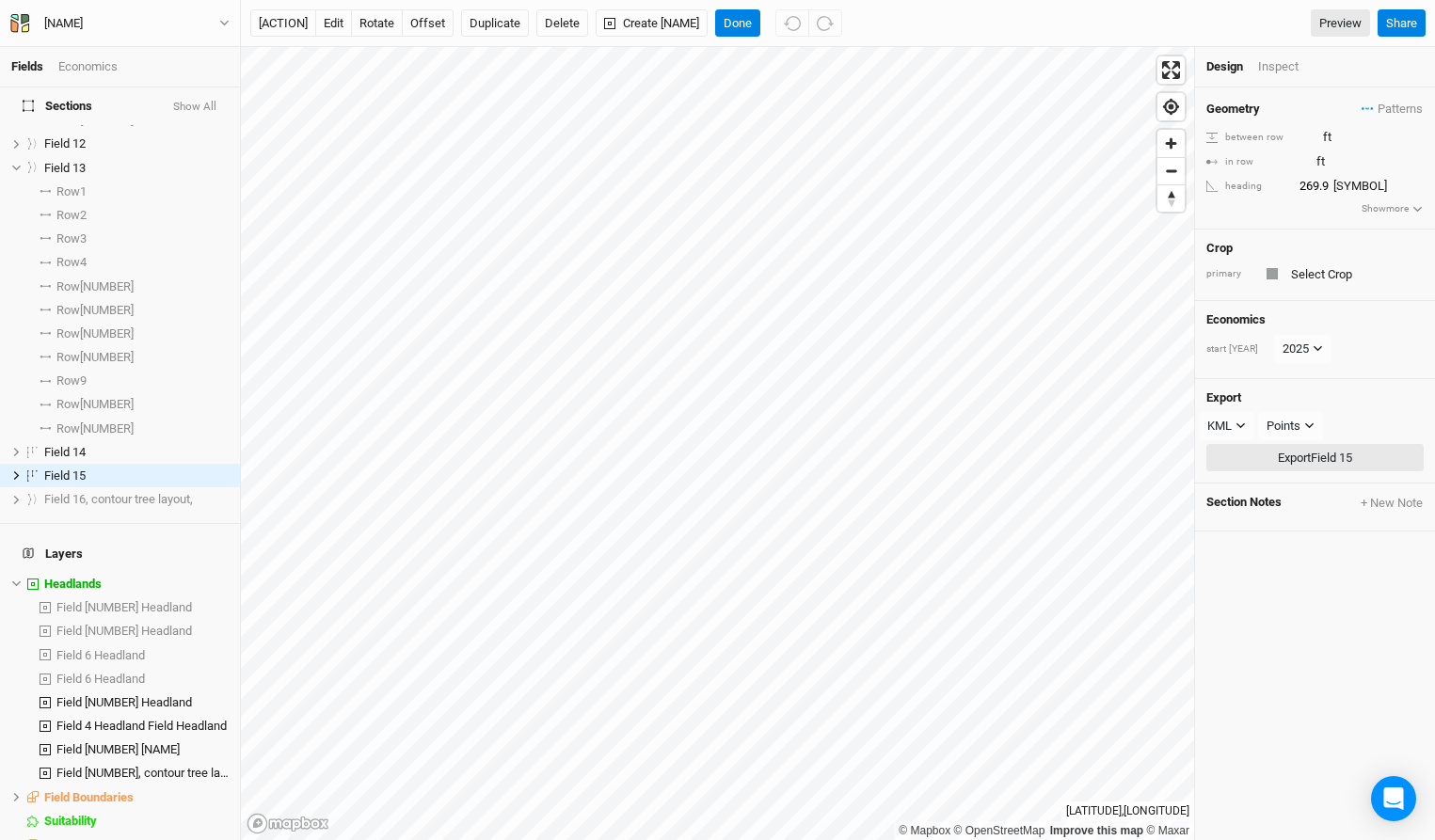 click on "Export  Field [NUMBER]" at bounding box center (1315, 458) 